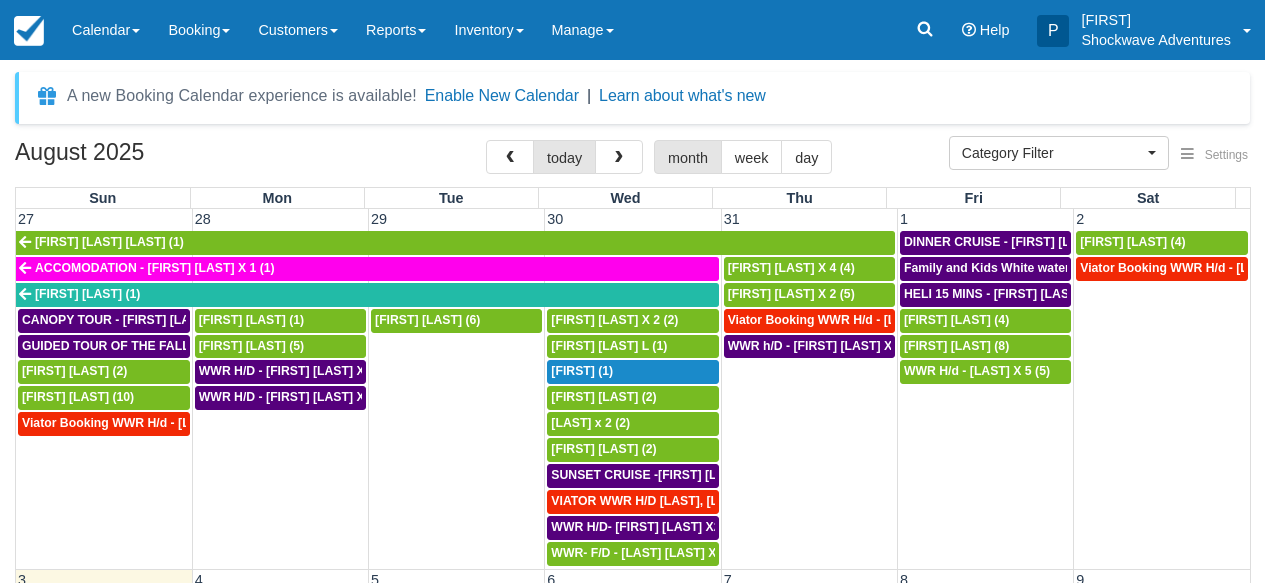 select 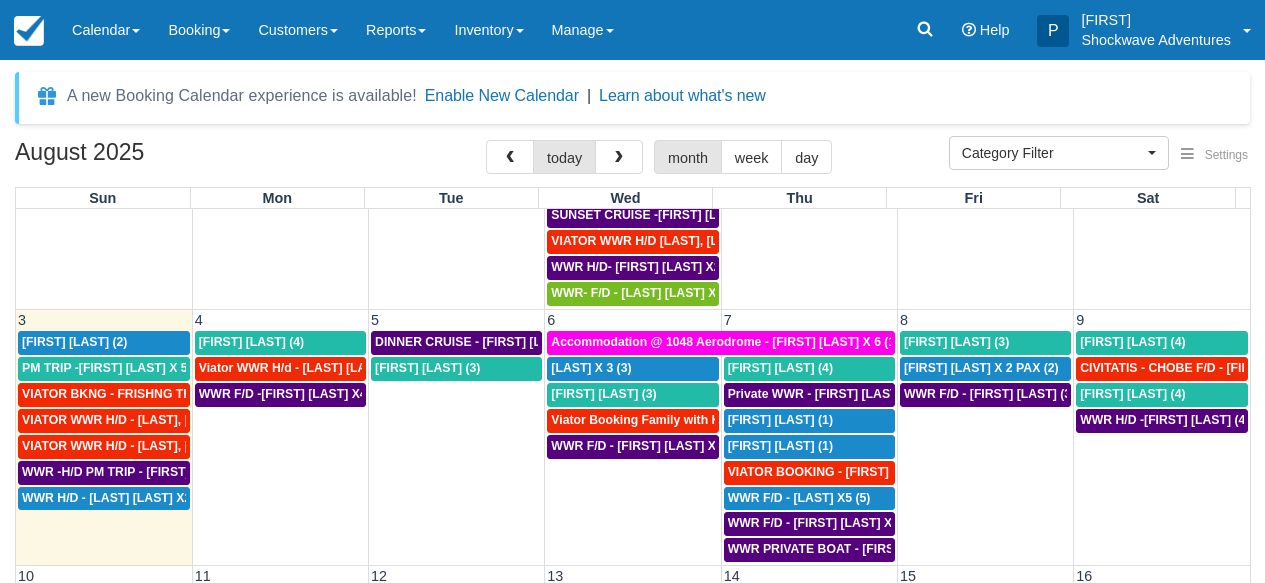 scroll, scrollTop: 270, scrollLeft: 0, axis: vertical 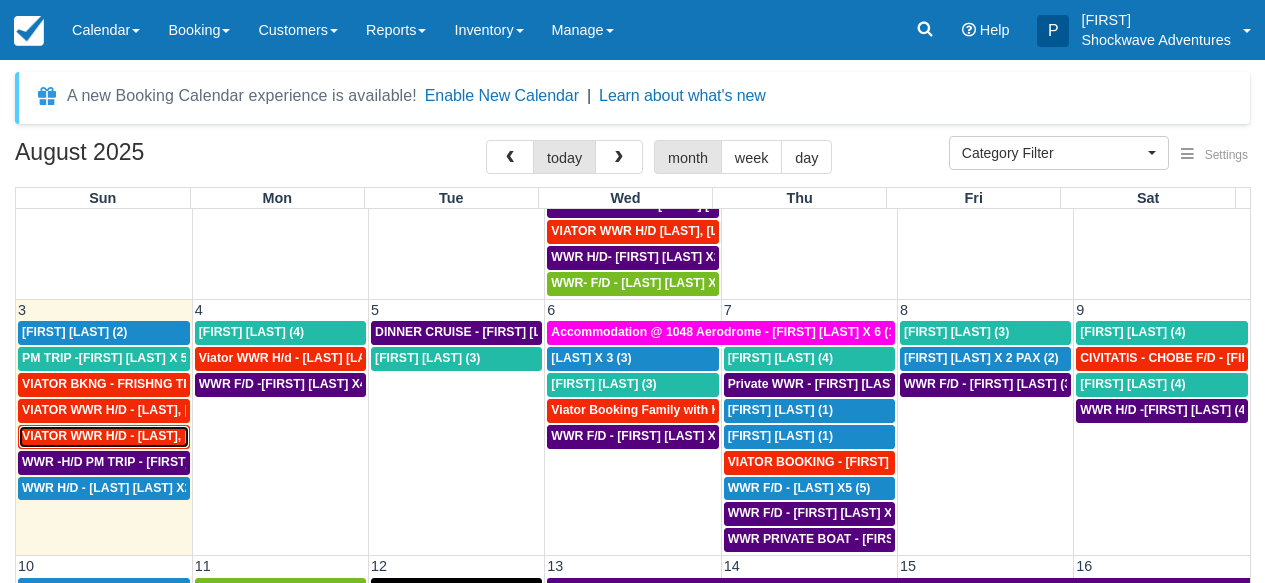 click on "VIATOR WWR H/D - [LAST], [LAST] X 2 (2)" at bounding box center (143, 436) 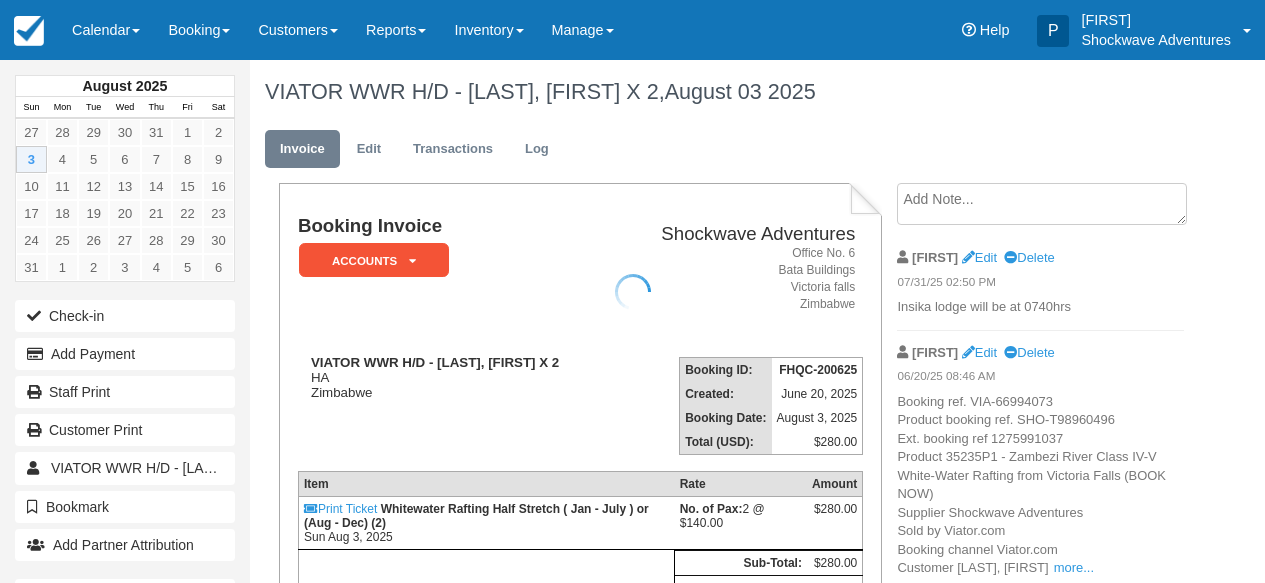 scroll, scrollTop: 0, scrollLeft: 0, axis: both 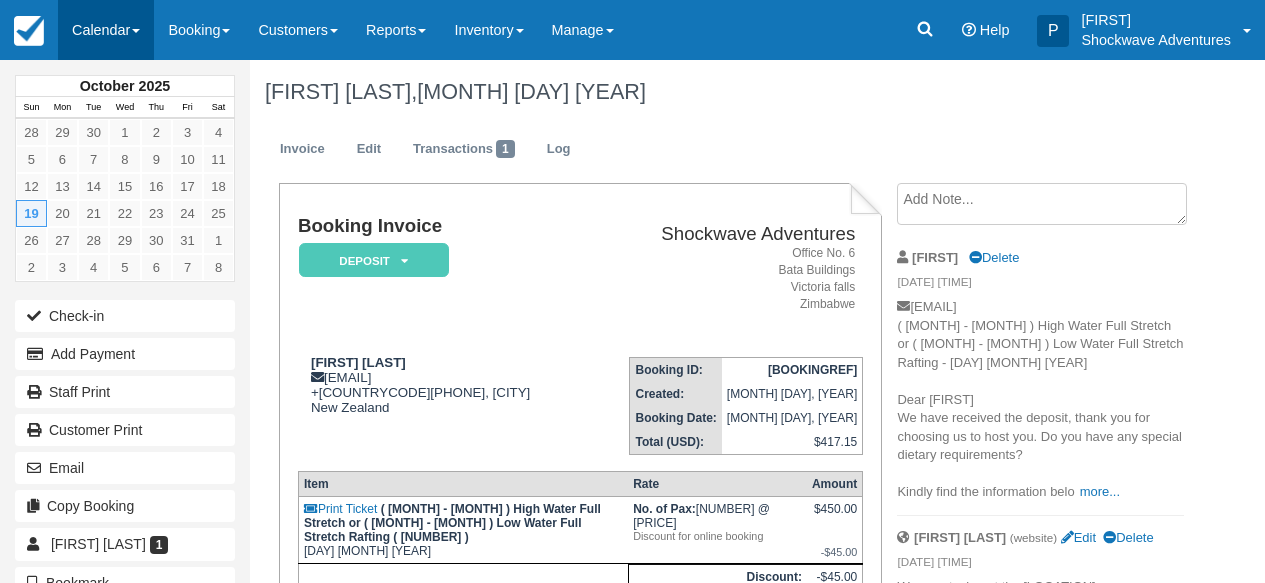 click on "Calendar" at bounding box center (106, 30) 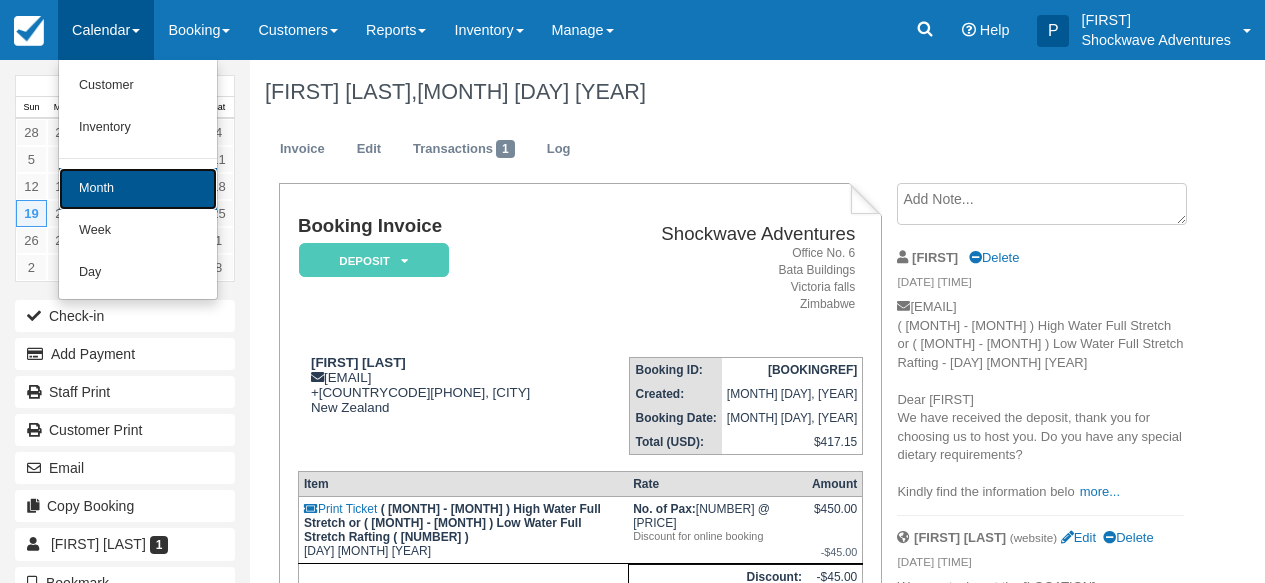 click on "Month" at bounding box center (138, 189) 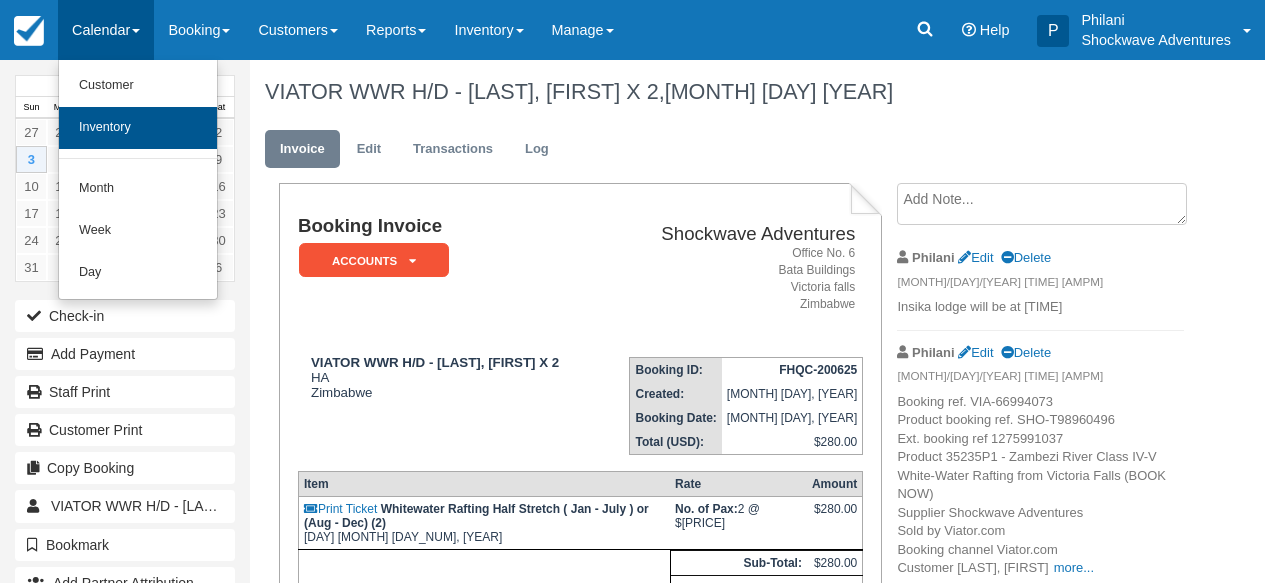 scroll, scrollTop: 0, scrollLeft: 0, axis: both 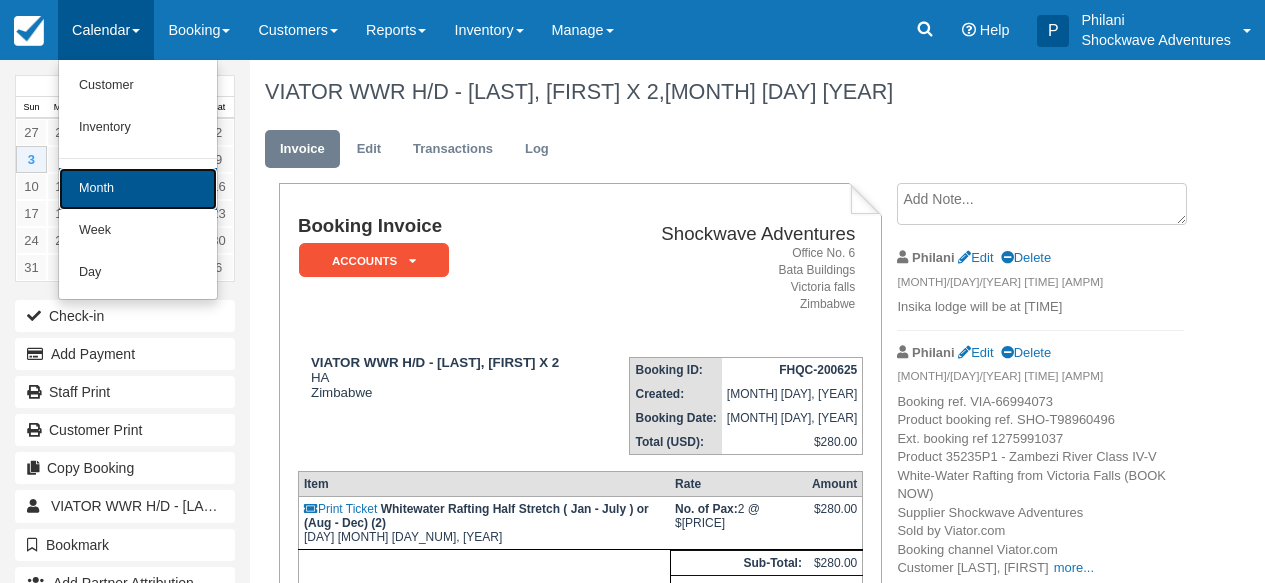 click on "Month" at bounding box center [138, 189] 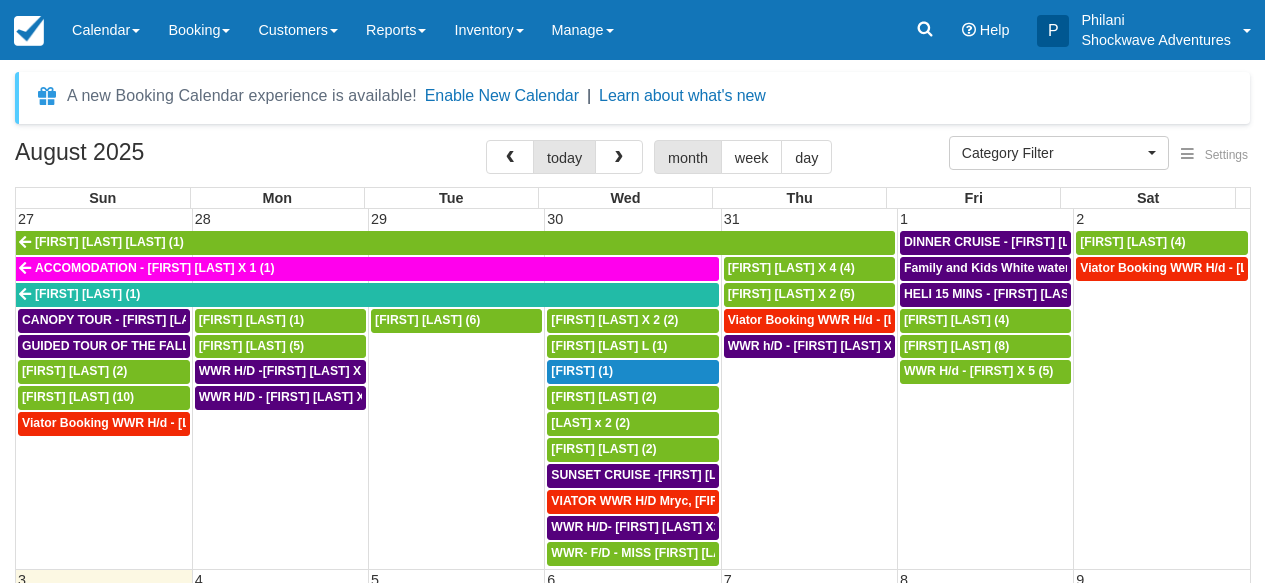 select 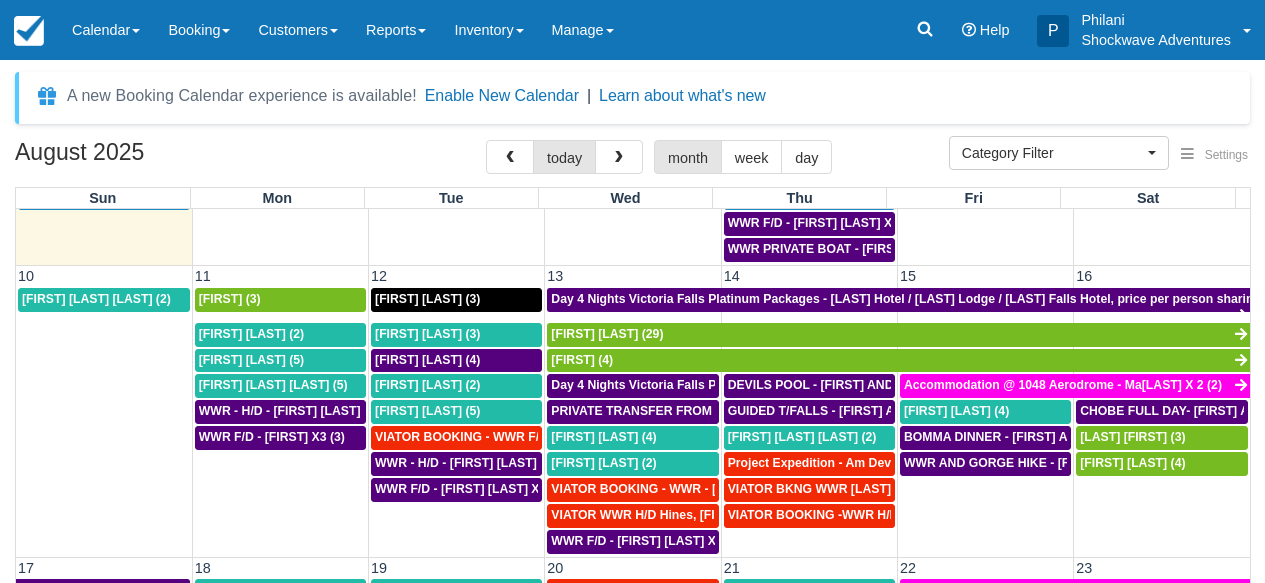 scroll, scrollTop: 594, scrollLeft: 0, axis: vertical 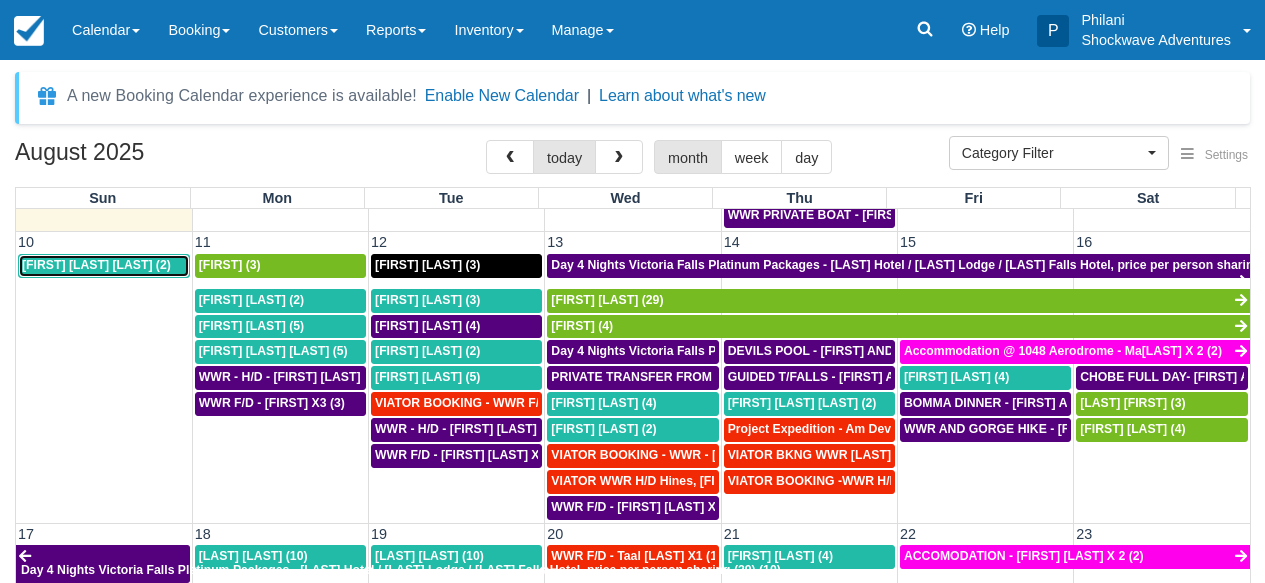 click on "[FIRST] [LAST] [LAST] (2)" at bounding box center [96, 265] 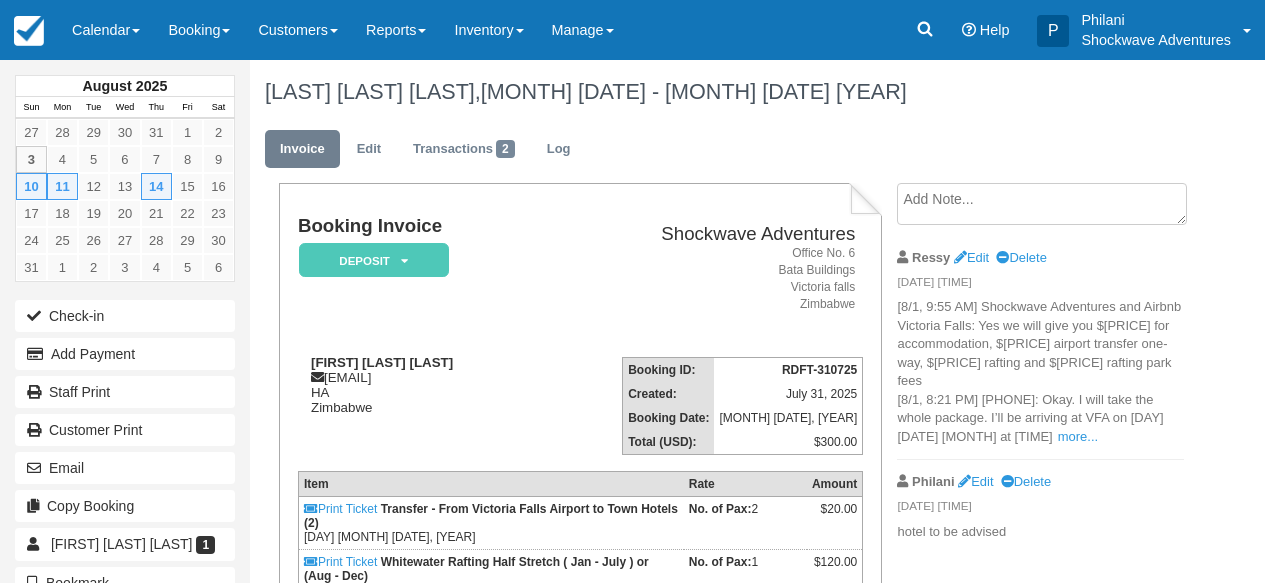scroll, scrollTop: 0, scrollLeft: 0, axis: both 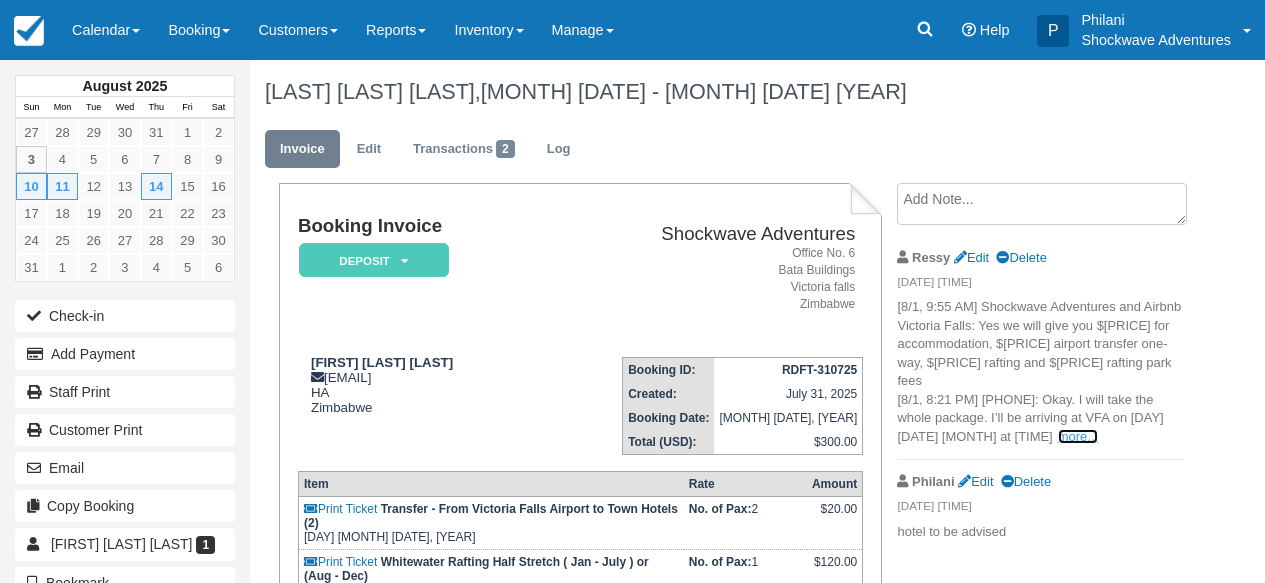 click on "more..." at bounding box center [1078, 436] 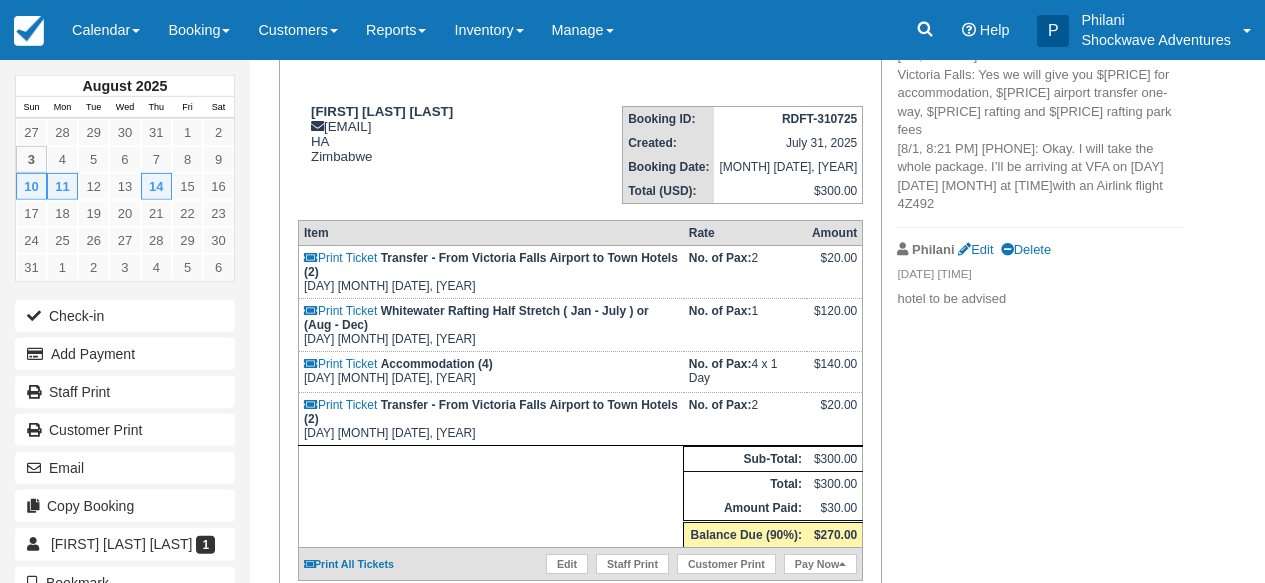 scroll, scrollTop: 240, scrollLeft: 0, axis: vertical 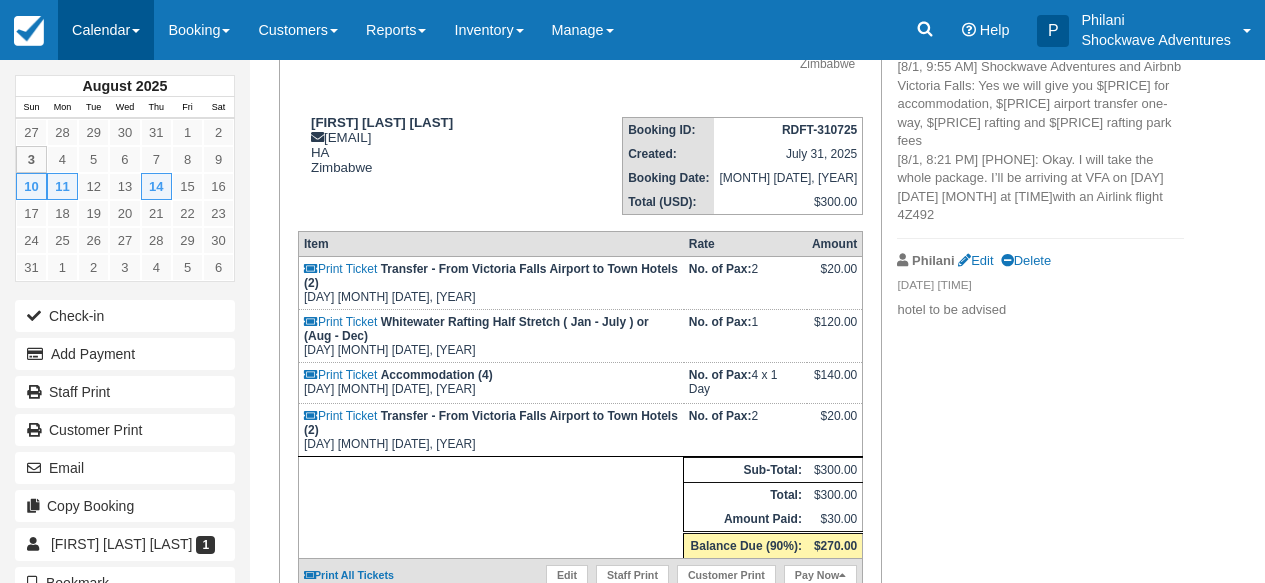 click on "Calendar" at bounding box center (106, 30) 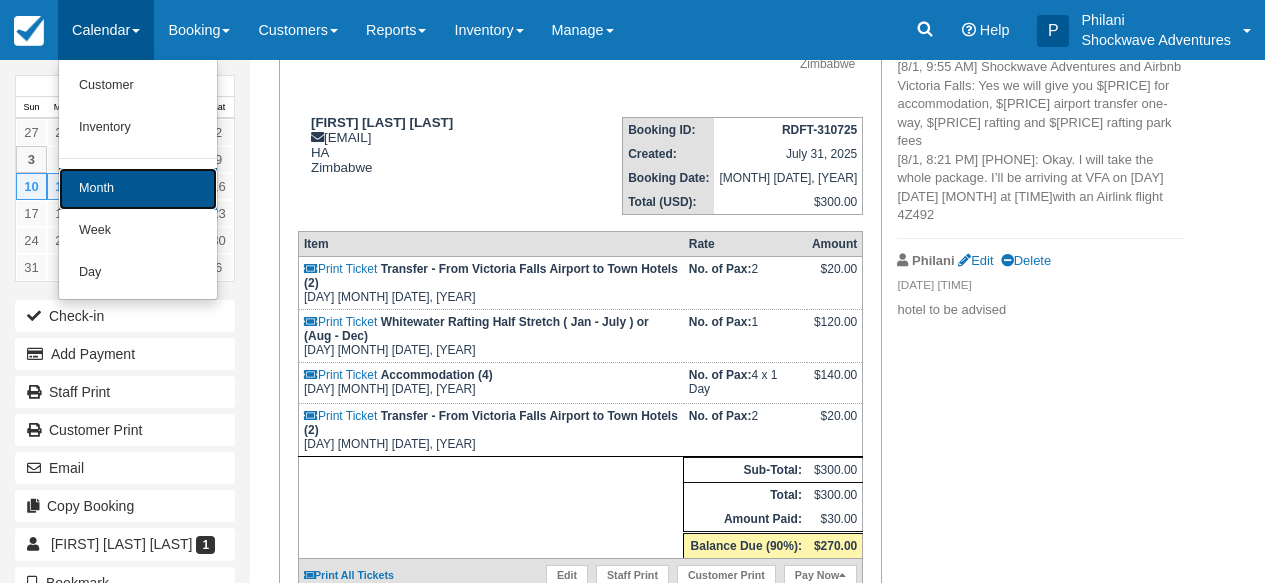 drag, startPoint x: 124, startPoint y: 185, endPoint x: 130, endPoint y: 202, distance: 18.027756 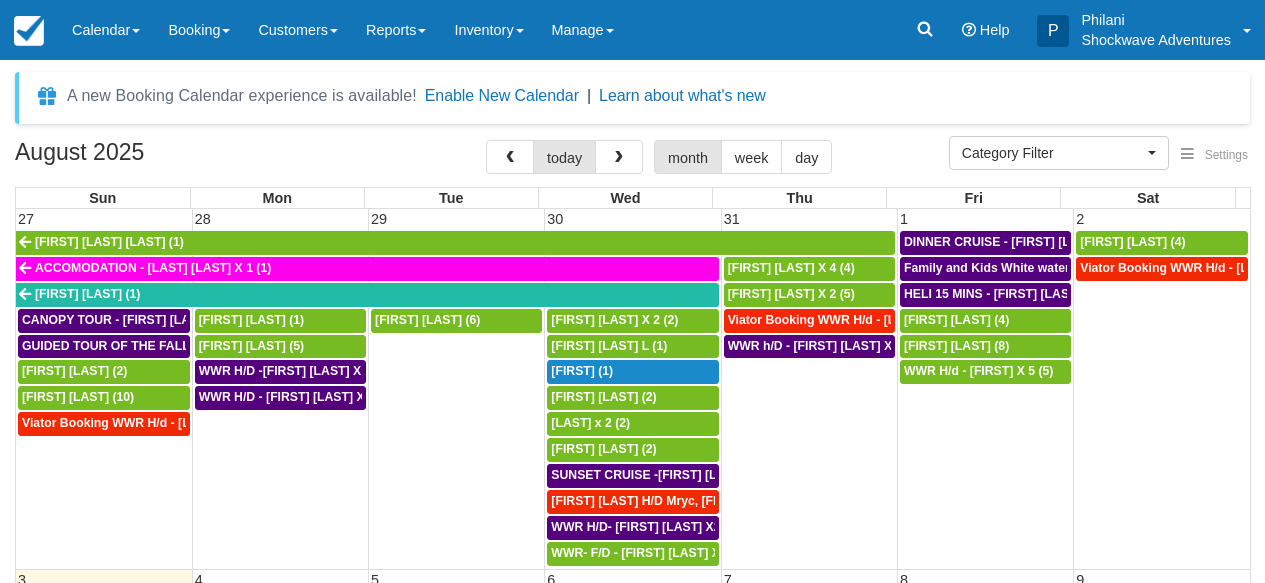 select 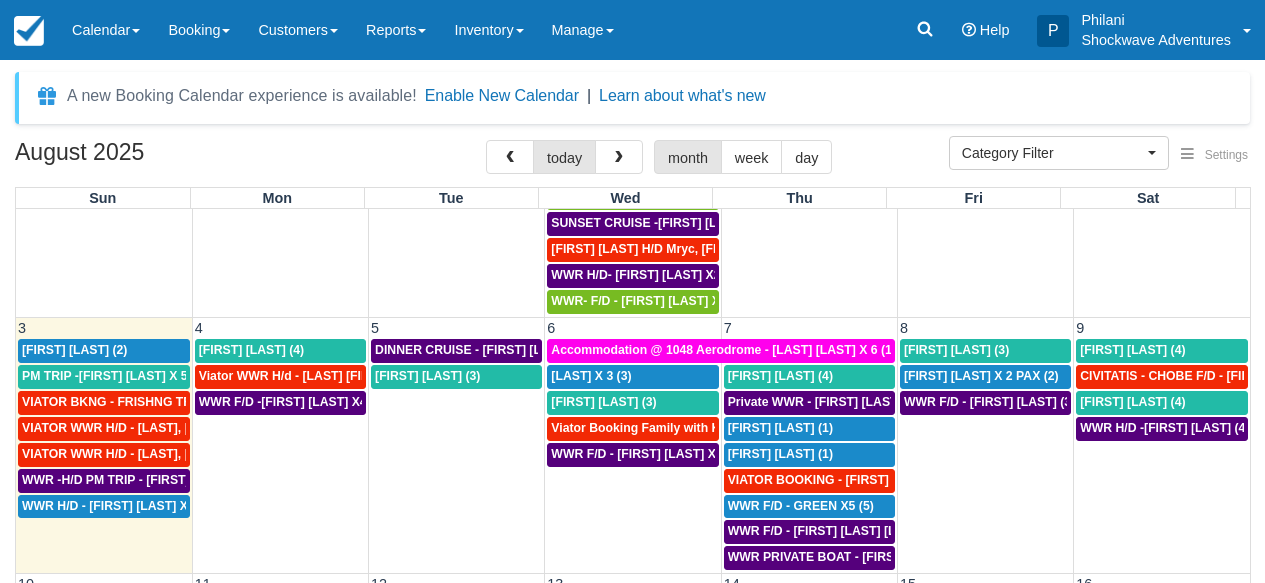 scroll, scrollTop: 353, scrollLeft: 0, axis: vertical 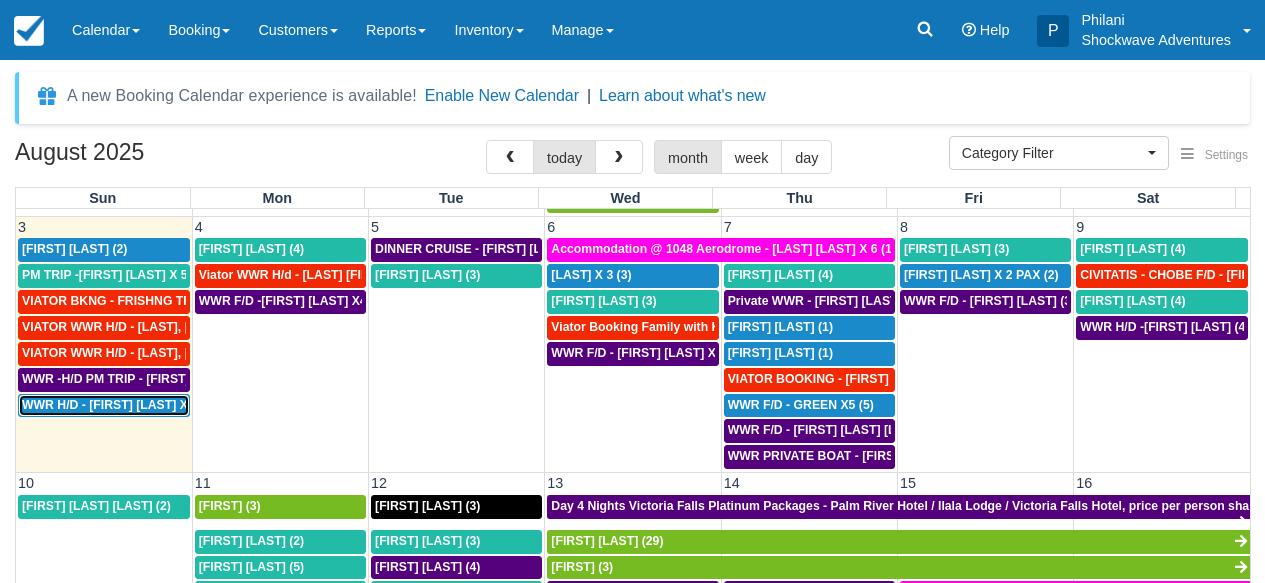 click on "WWR H/D - [FIRST] [LAST]  X2 (2)" at bounding box center (104, 406) 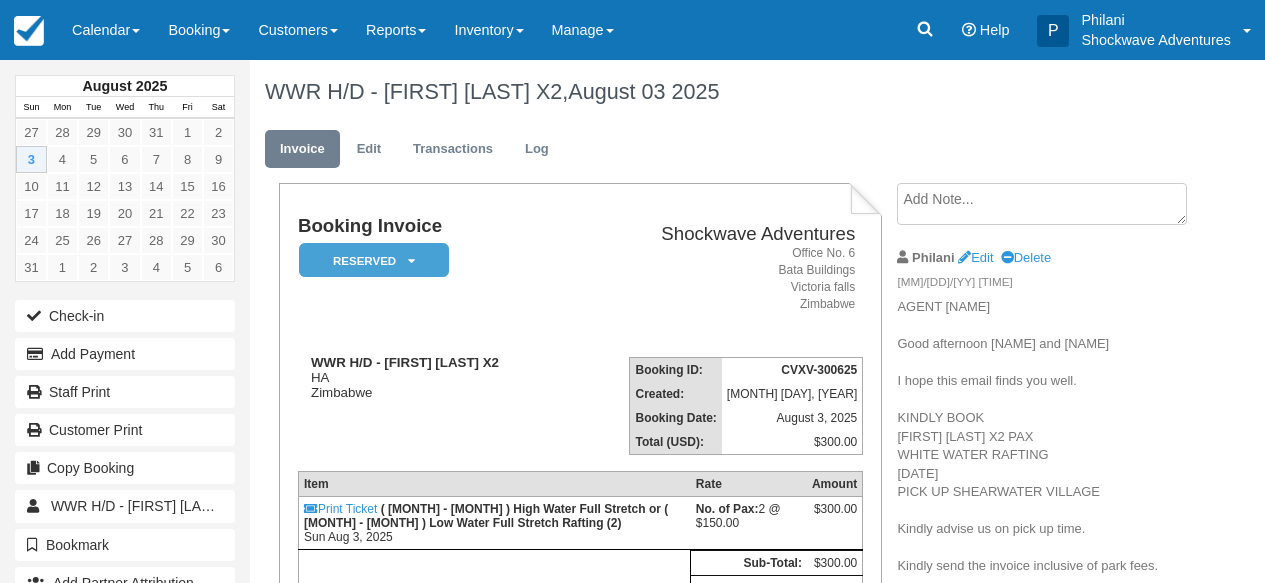 scroll, scrollTop: 0, scrollLeft: 0, axis: both 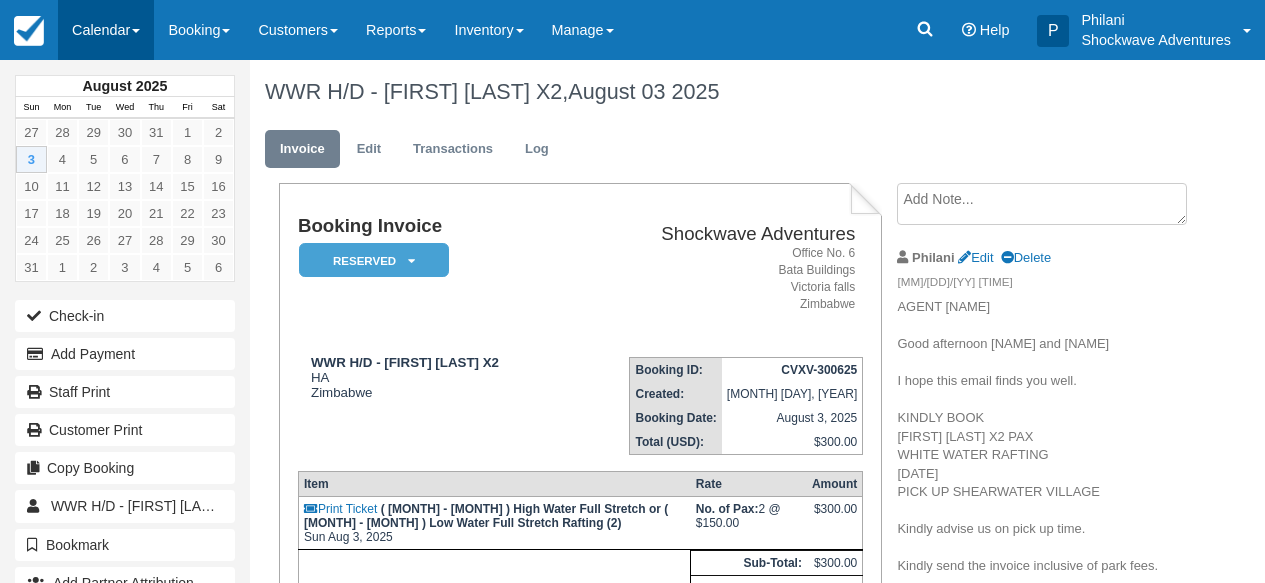 click on "Calendar" at bounding box center [106, 30] 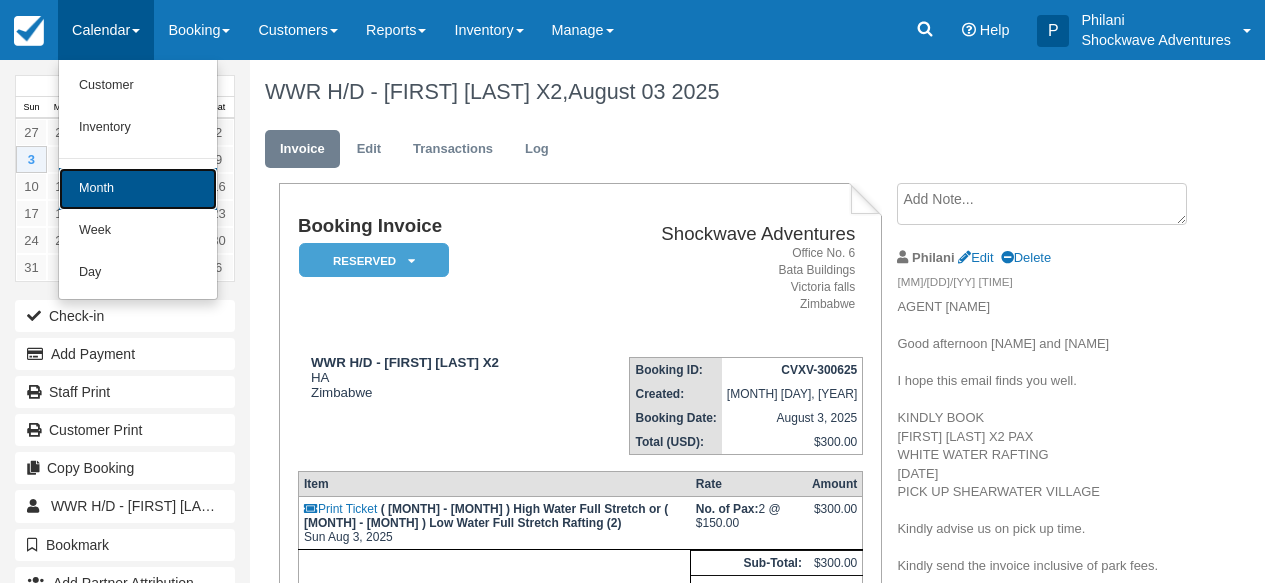 click on "Month" at bounding box center [138, 189] 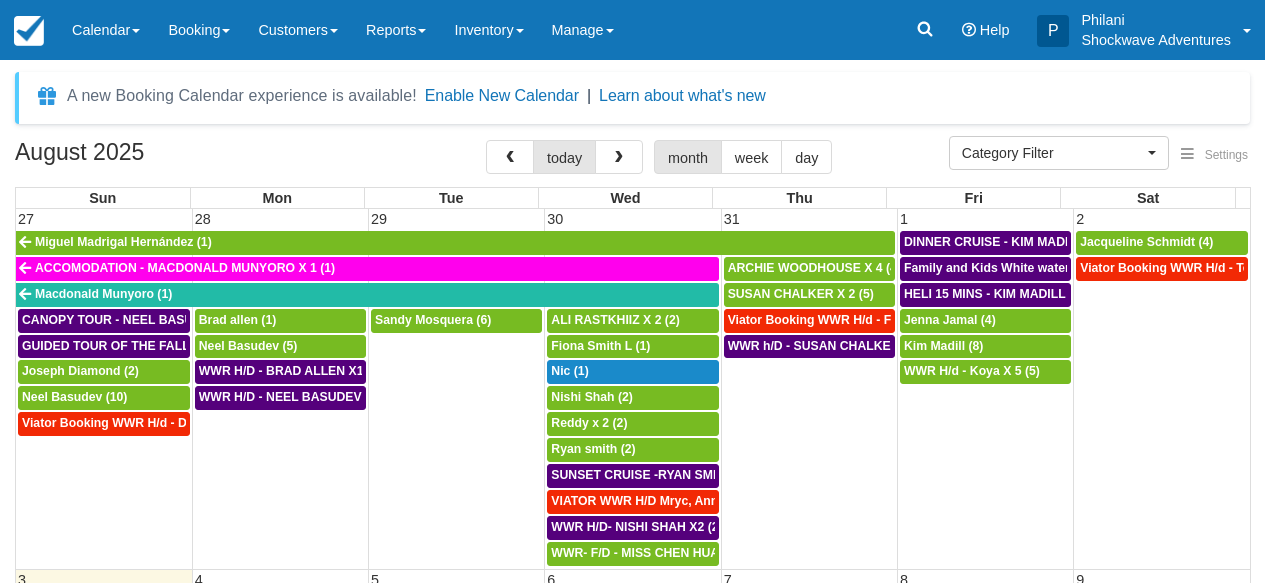 select 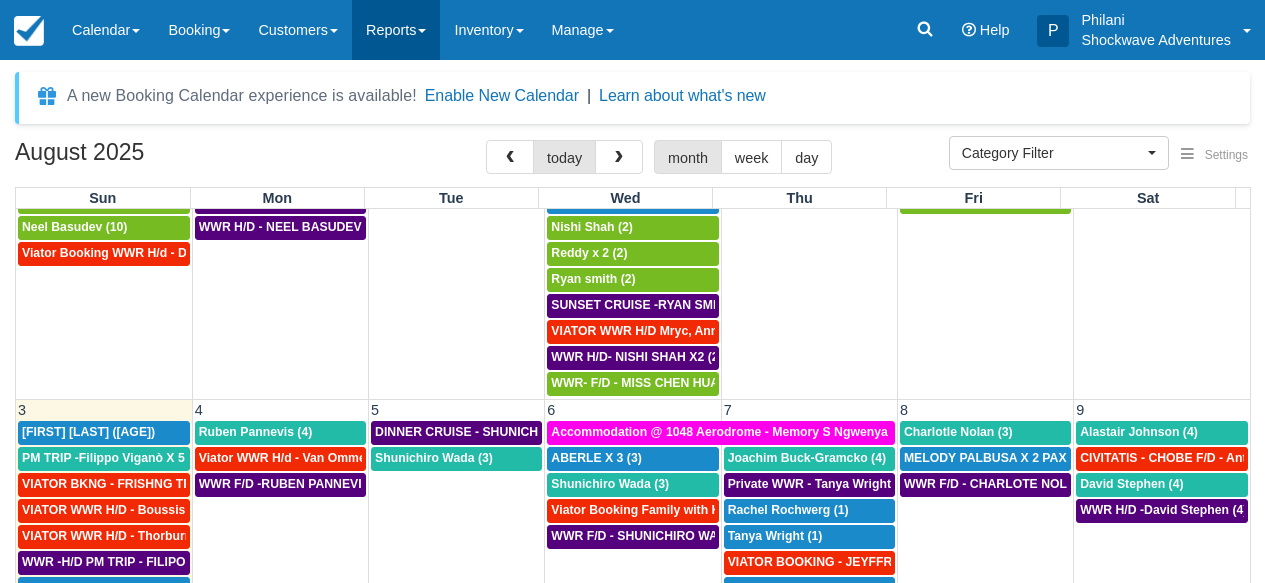 scroll, scrollTop: 234, scrollLeft: 0, axis: vertical 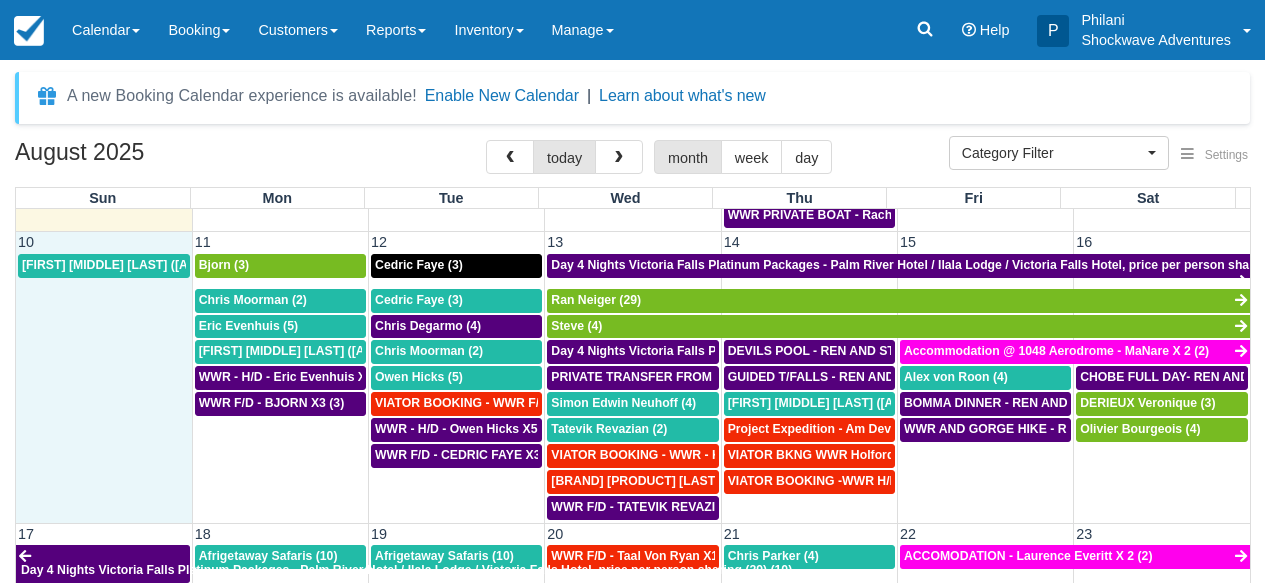click on "Kari Timo Kalervo (2)" at bounding box center [104, 387] 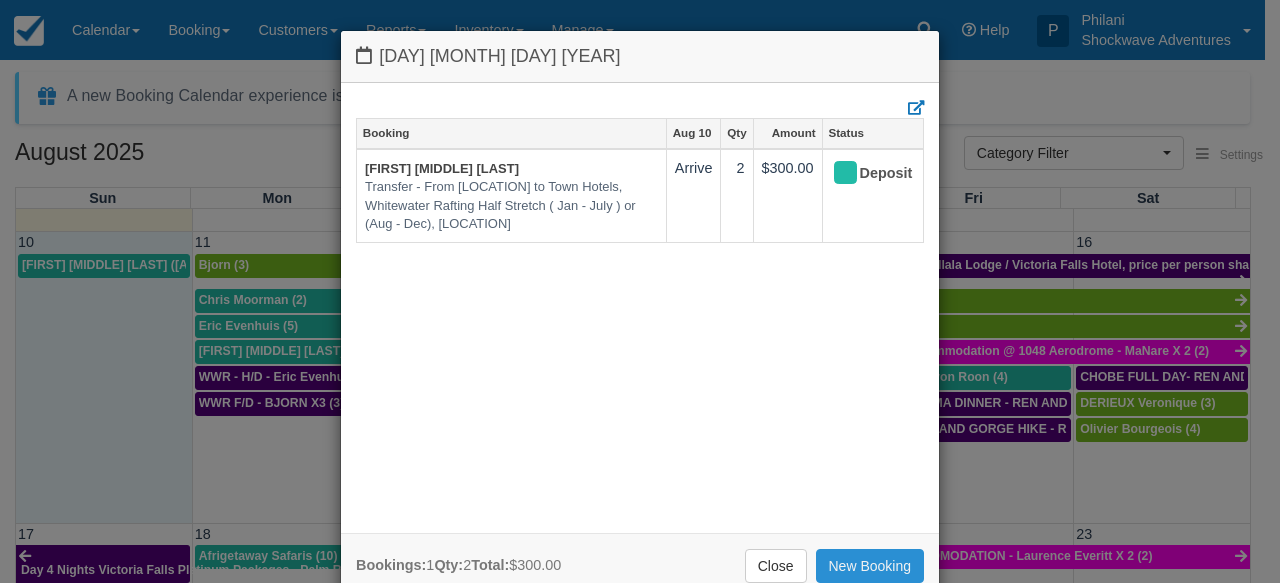 click on "New Booking" at bounding box center (870, 566) 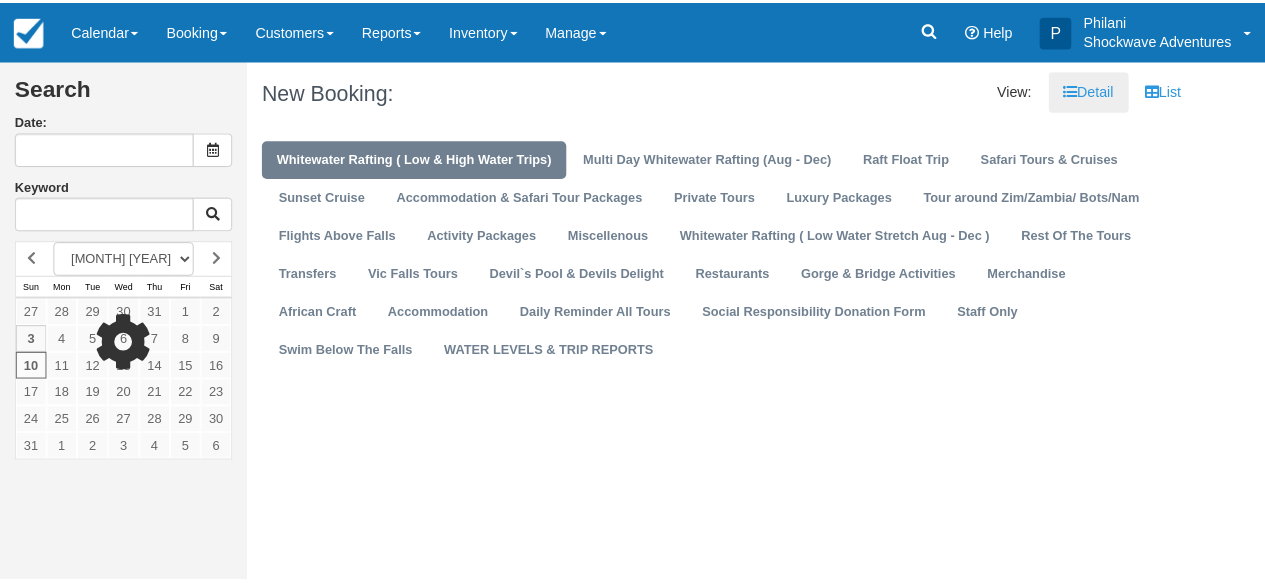 scroll, scrollTop: 0, scrollLeft: 0, axis: both 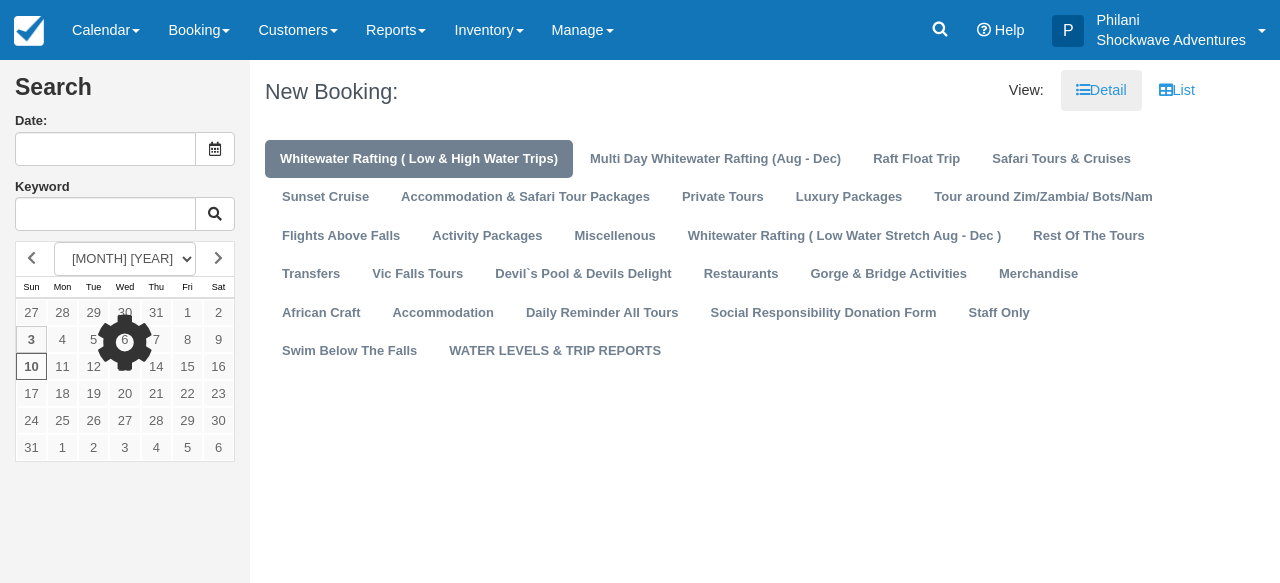 type on "08/10/25" 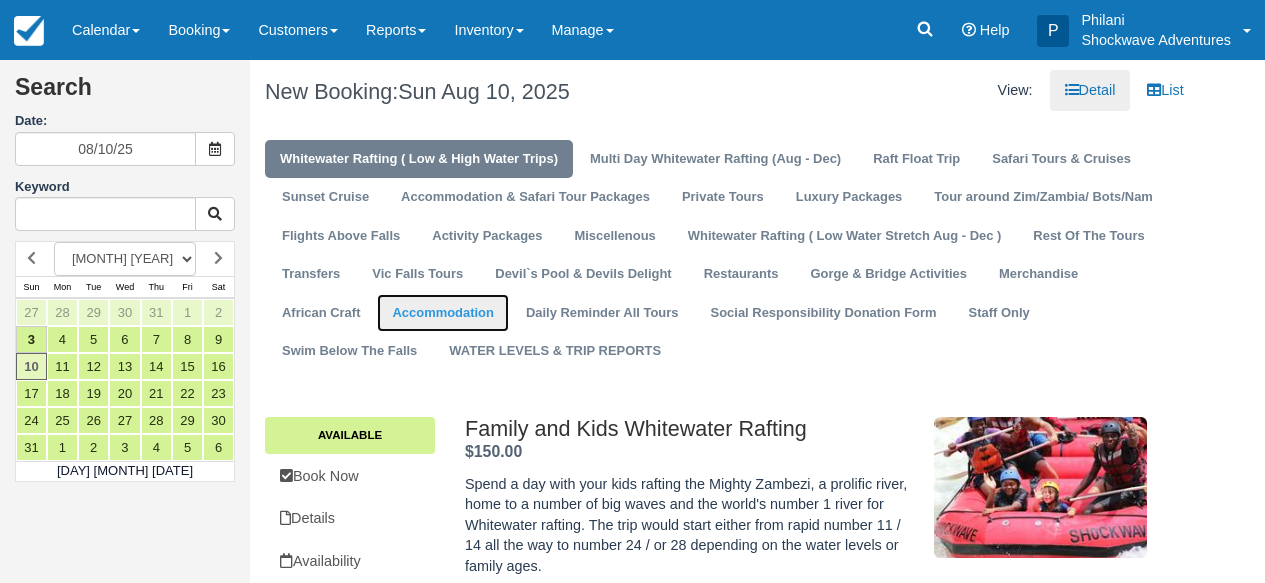 click on "Accommodation" at bounding box center [442, 313] 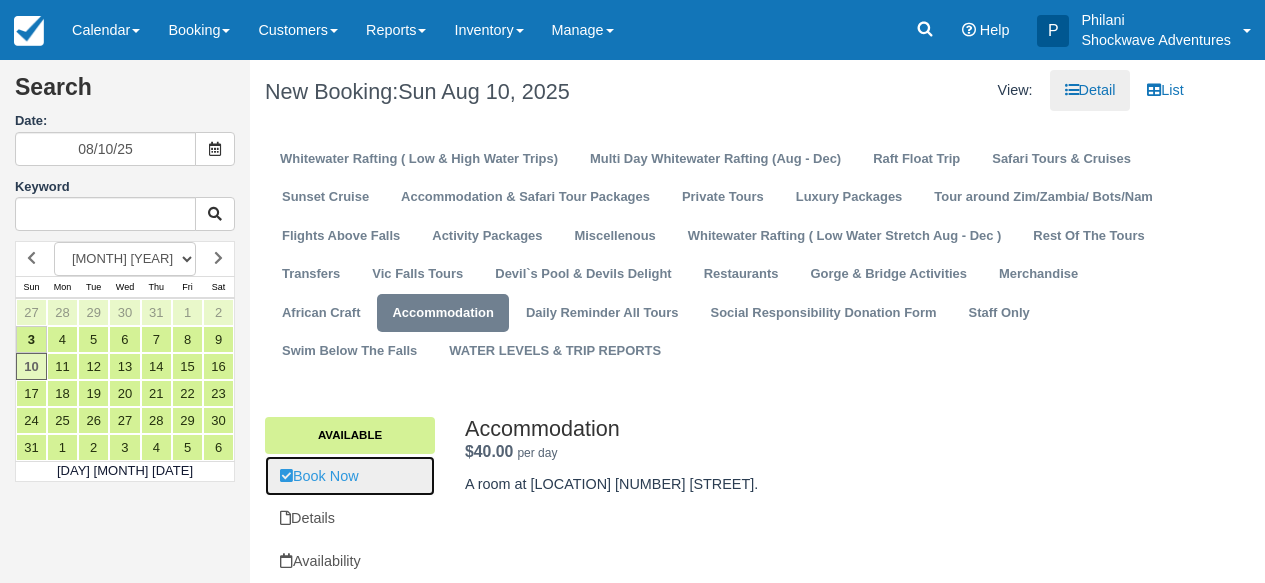 click on "Book Now" at bounding box center [350, 476] 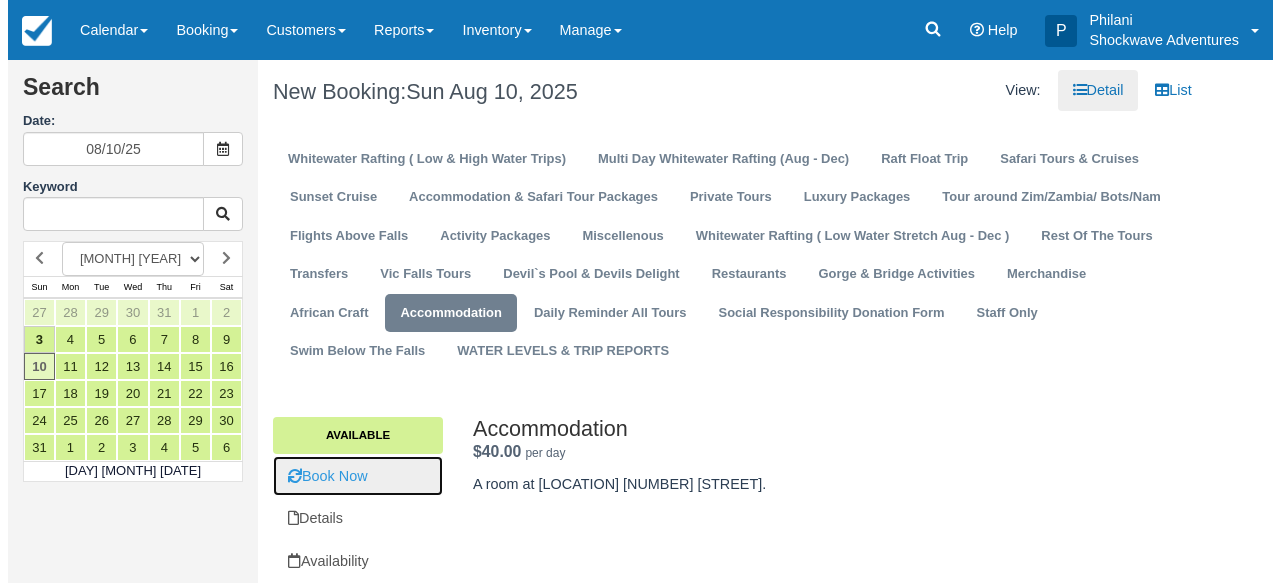 scroll, scrollTop: 21, scrollLeft: 0, axis: vertical 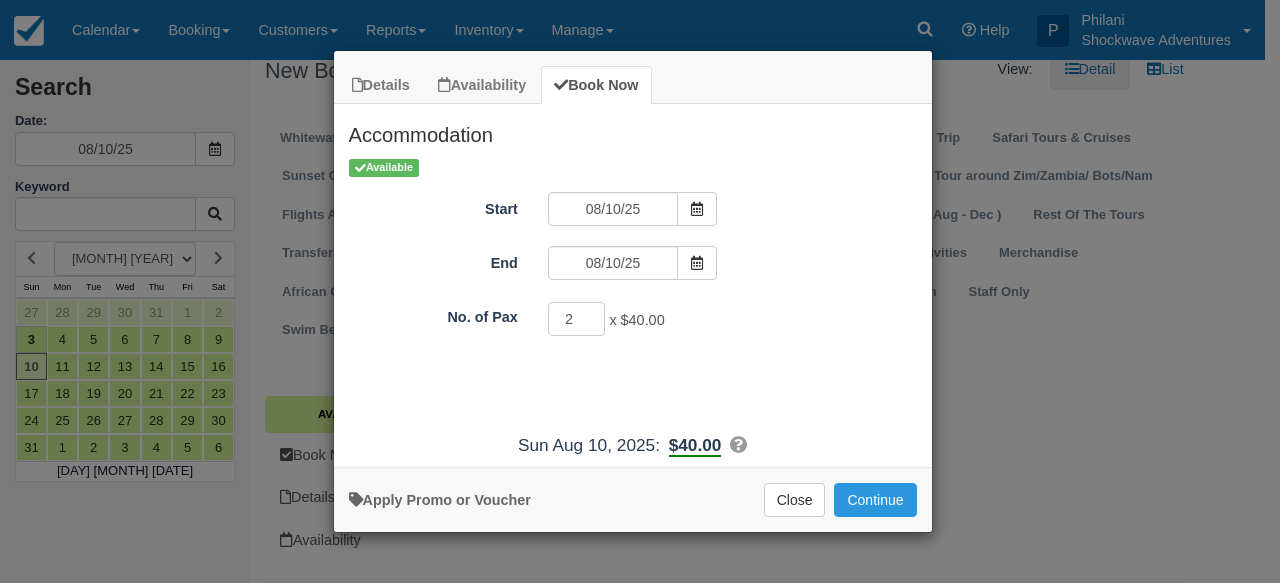 click on "2" at bounding box center (577, 319) 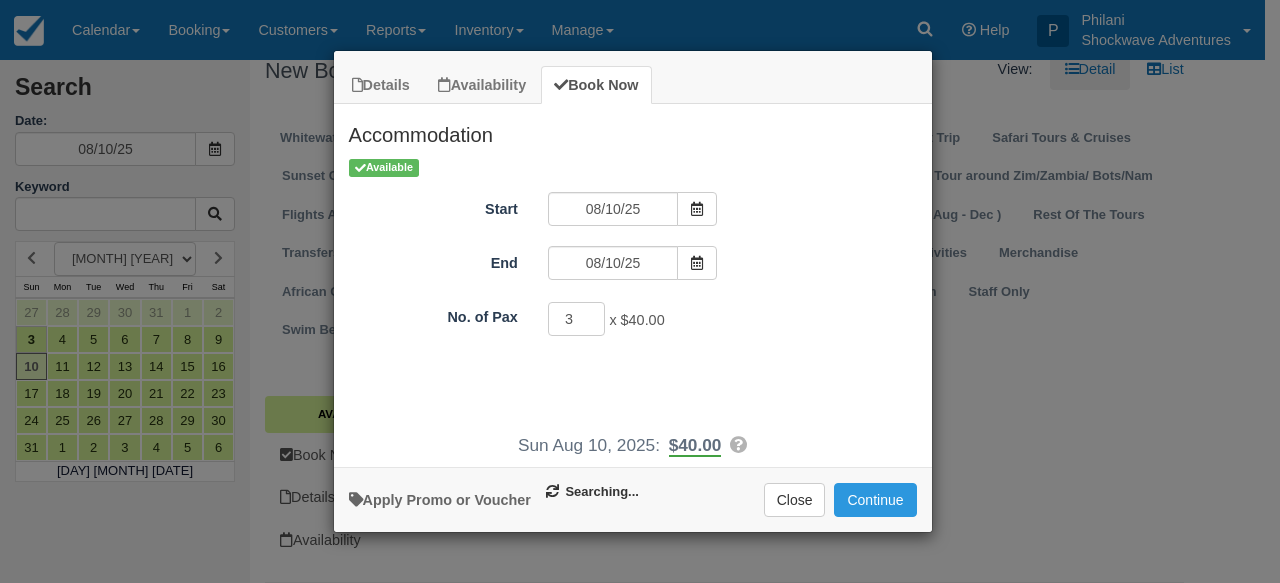 click on "3" at bounding box center [577, 319] 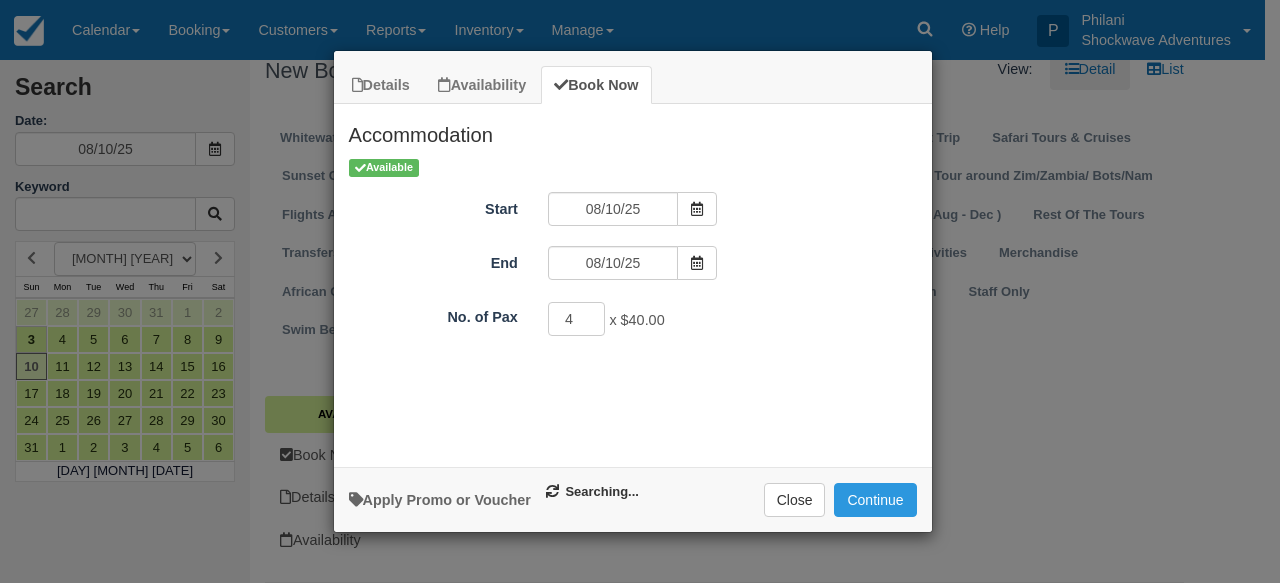 click on "4" at bounding box center [577, 319] 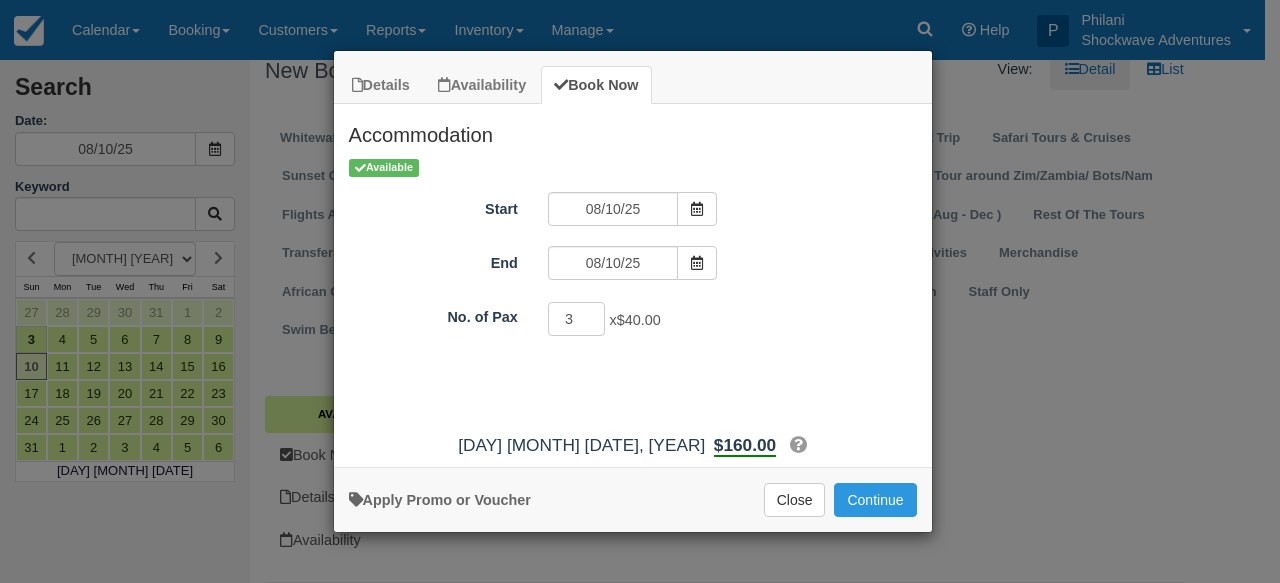 click on "3" at bounding box center (577, 319) 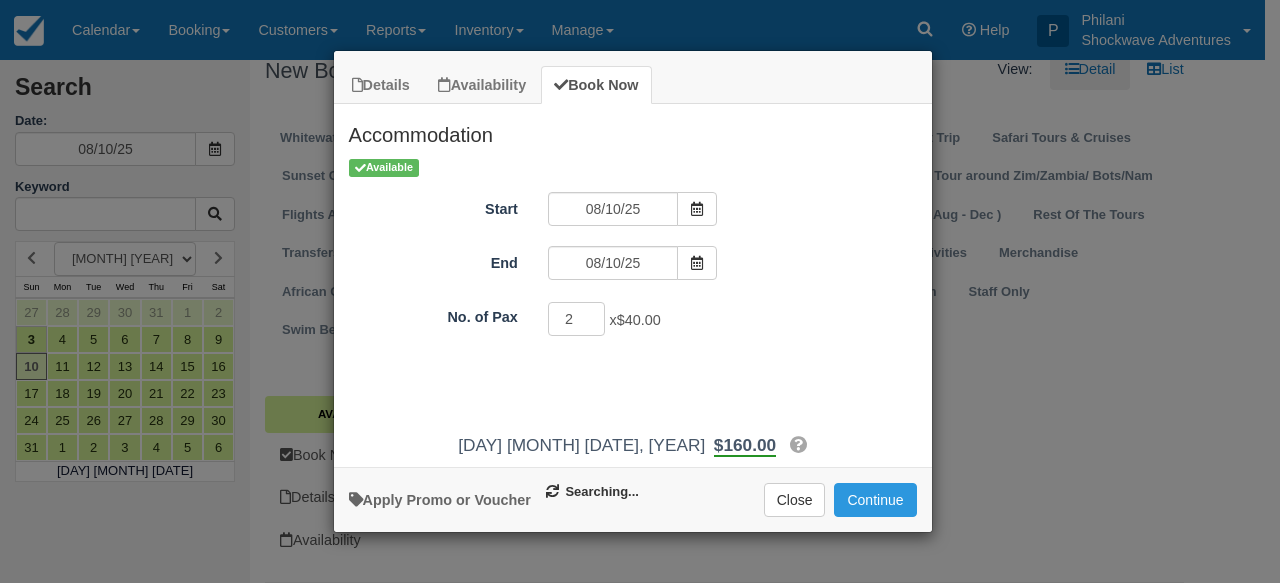 click on "2" at bounding box center [577, 319] 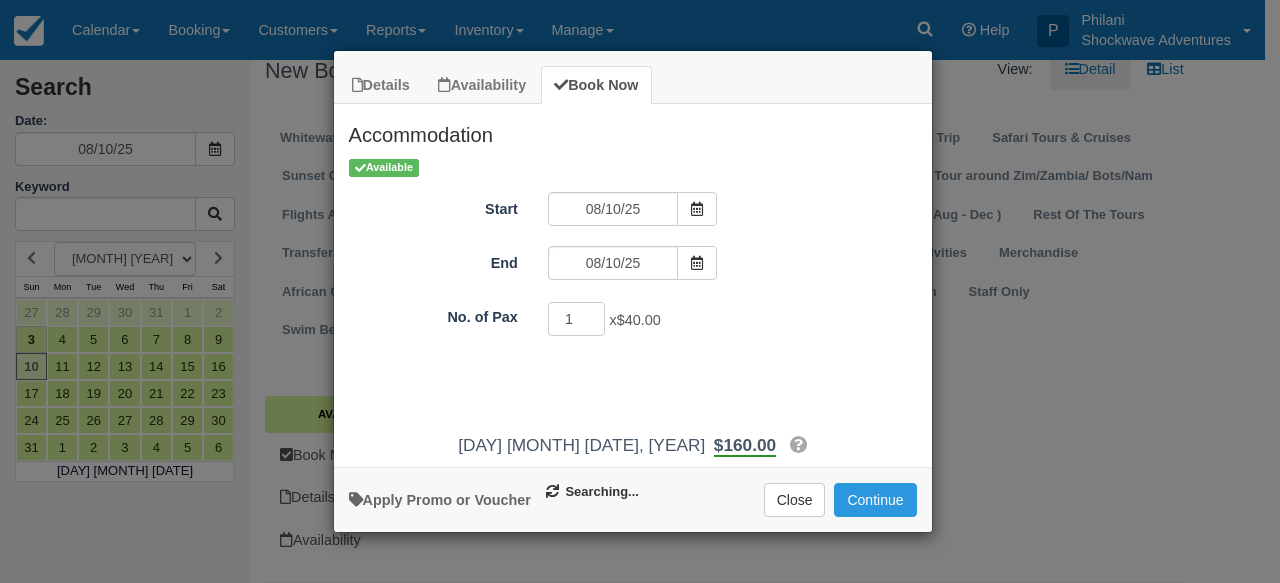 click on "1" at bounding box center [577, 319] 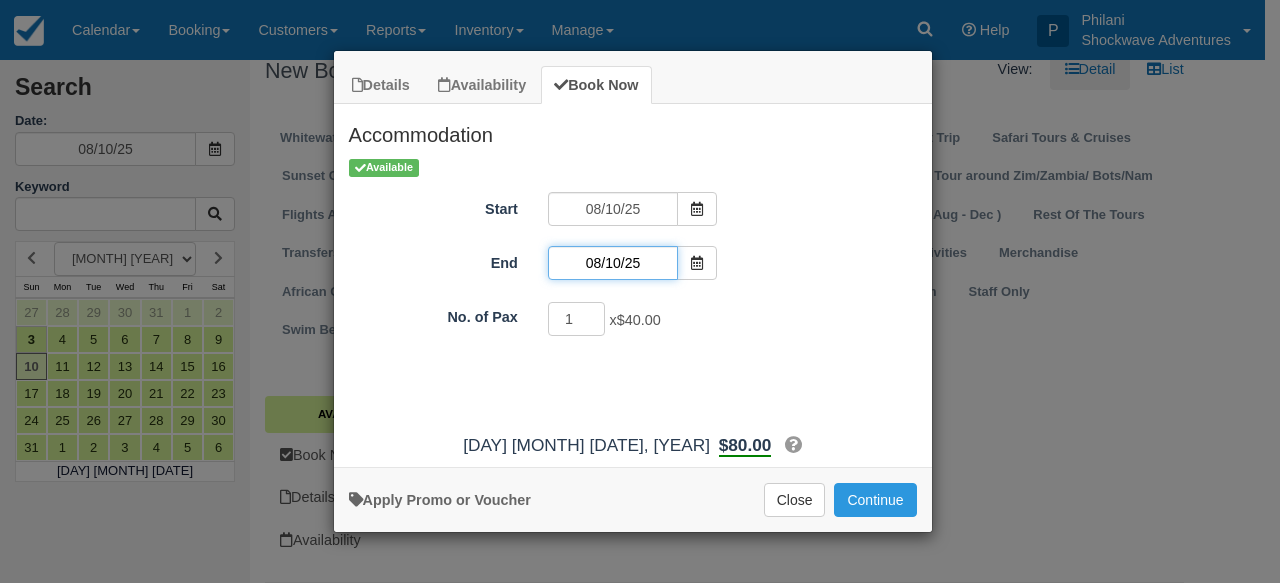 click on "08/10/25" at bounding box center [613, 263] 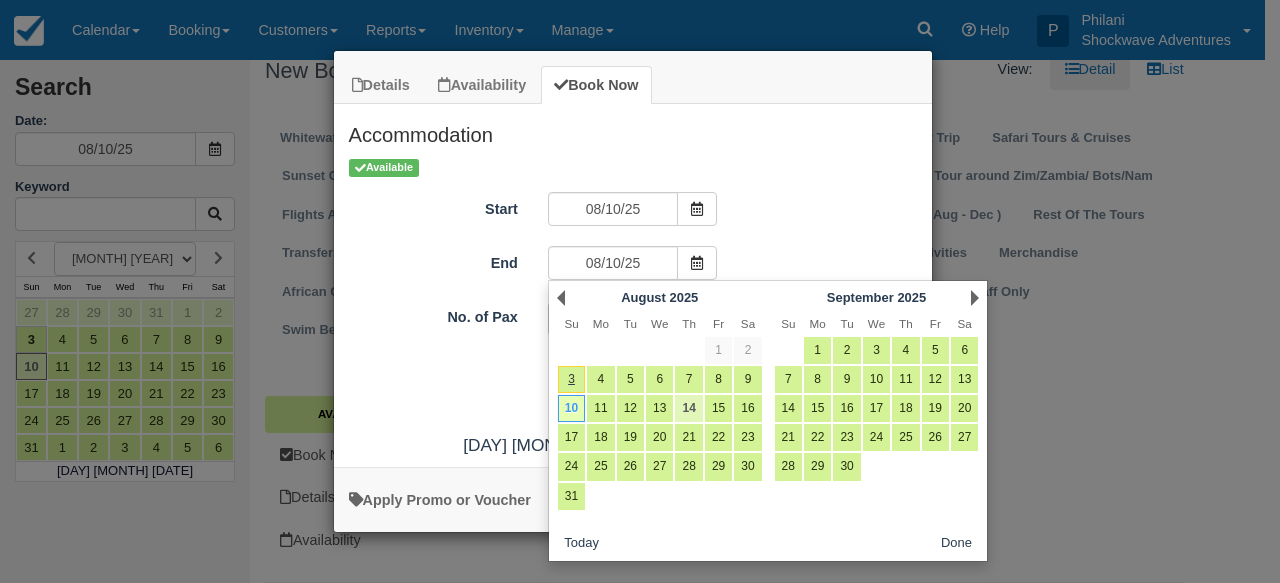click on "14" at bounding box center [688, 408] 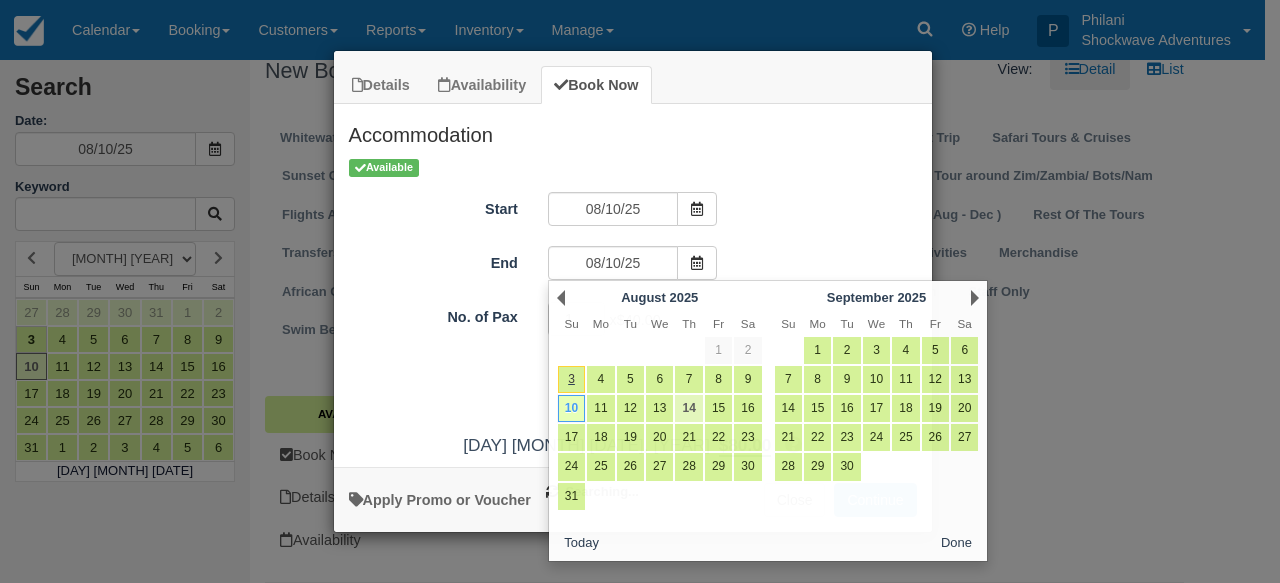 type on "08/14/25" 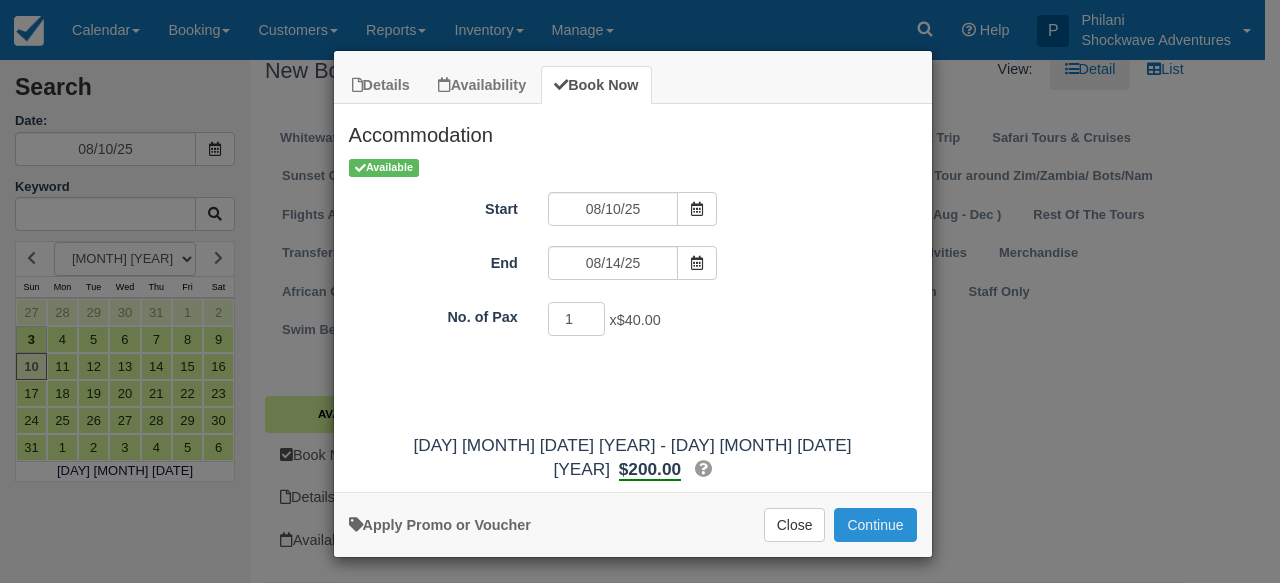 click on "Continue" at bounding box center [875, 525] 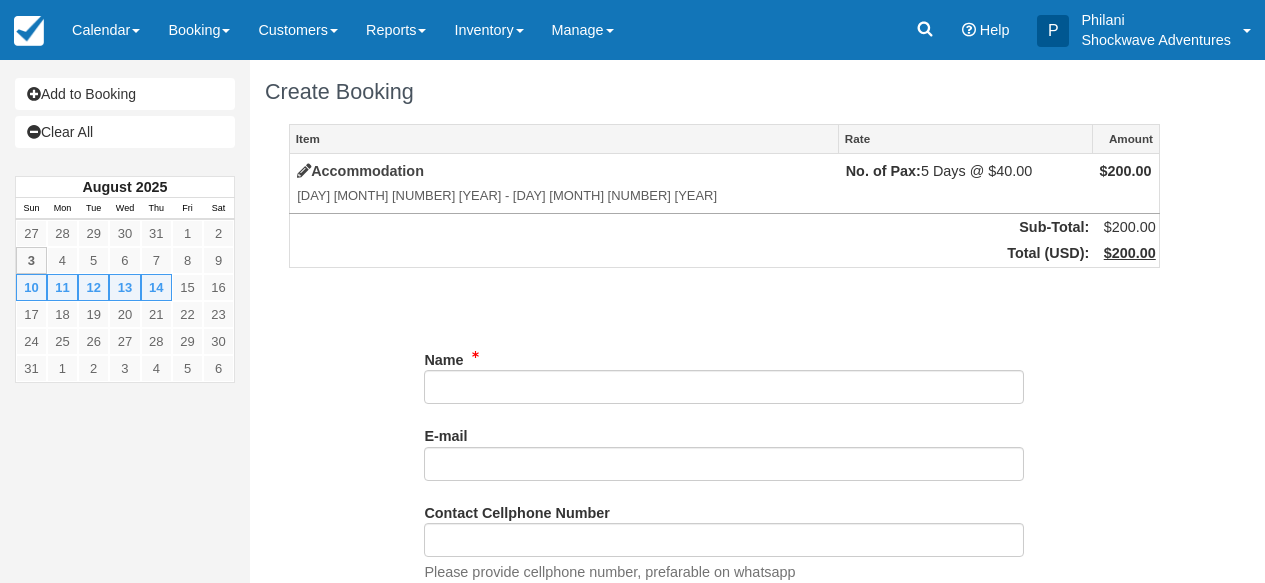scroll, scrollTop: 0, scrollLeft: 0, axis: both 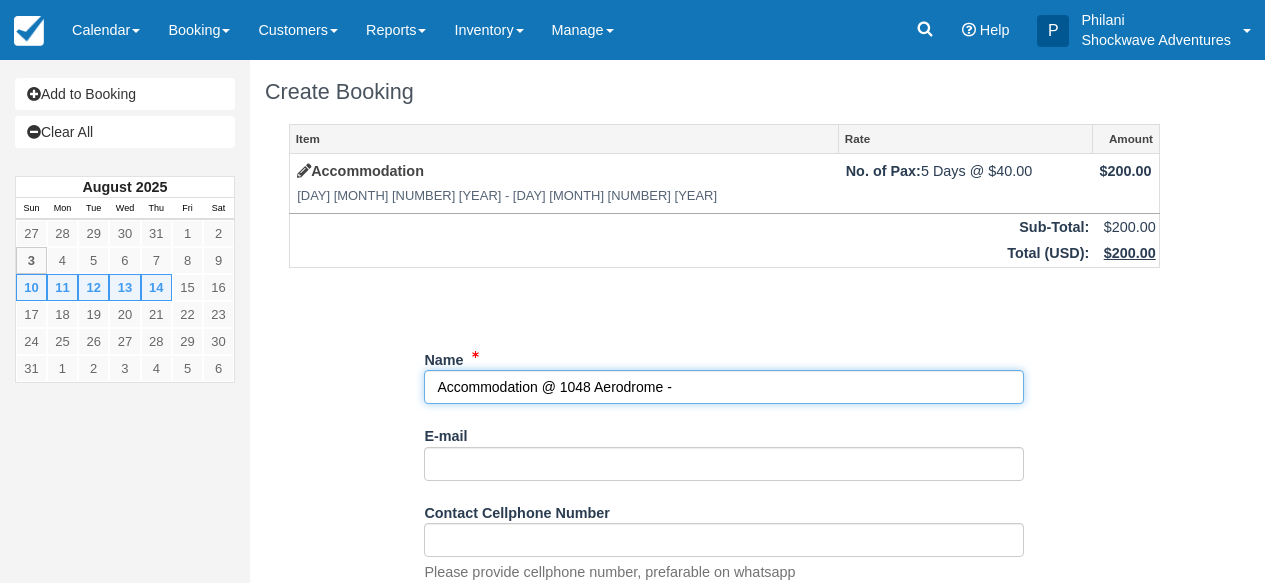 paste on "Kari Timo Kalervo" 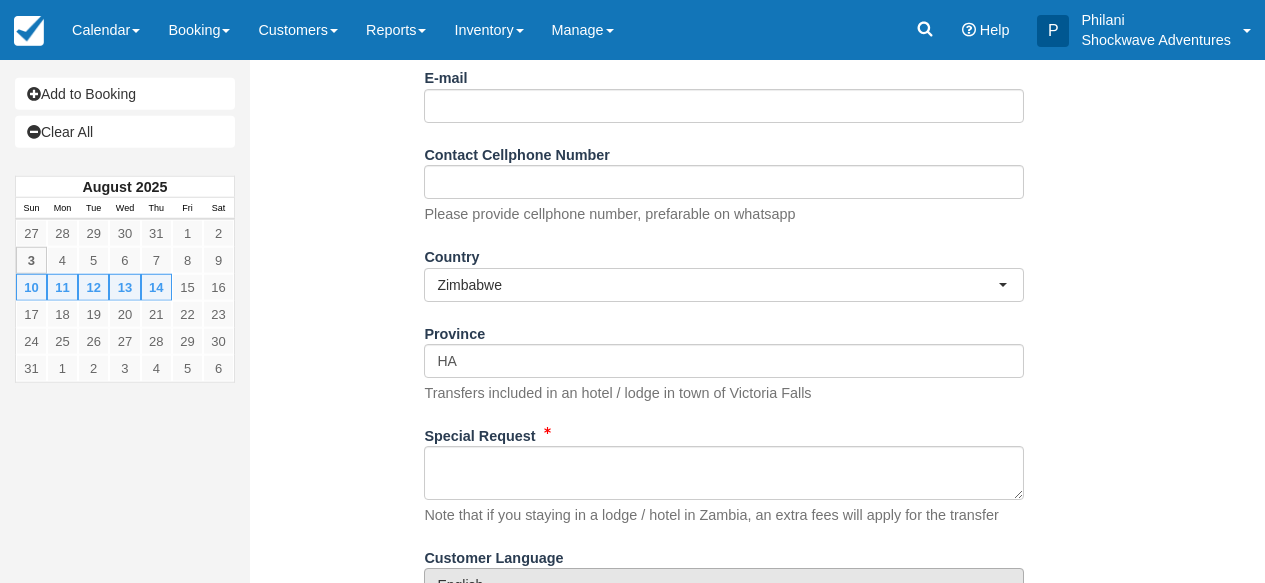 scroll, scrollTop: 451, scrollLeft: 0, axis: vertical 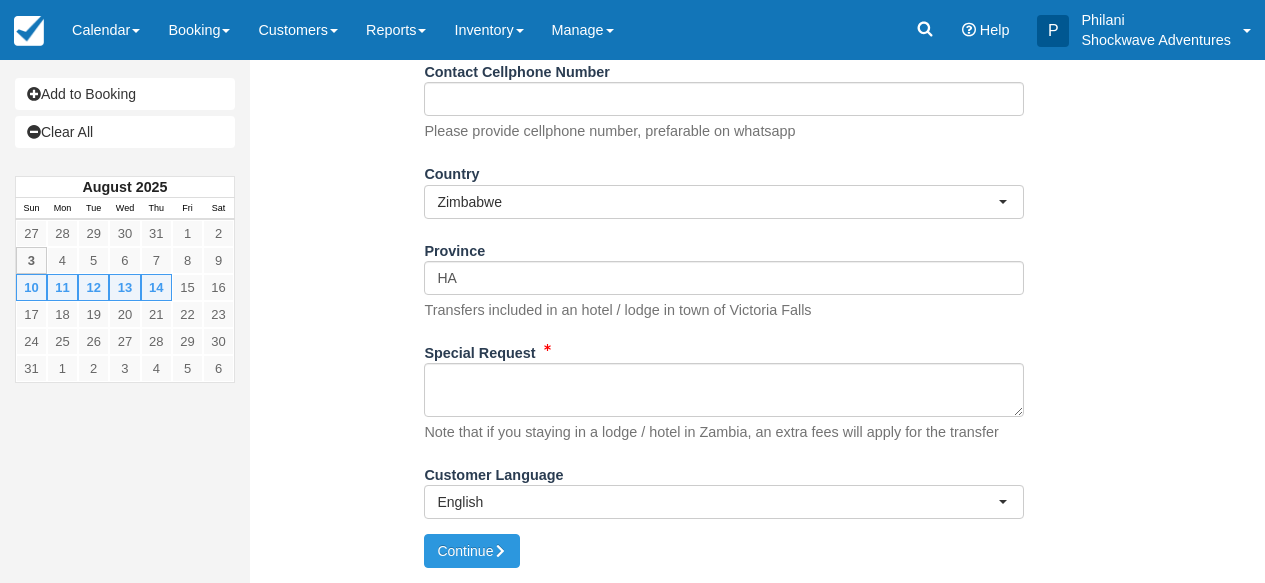 type on "Accommodation @ 1048 Aerodrome - Kari Timo Kalervo X 1" 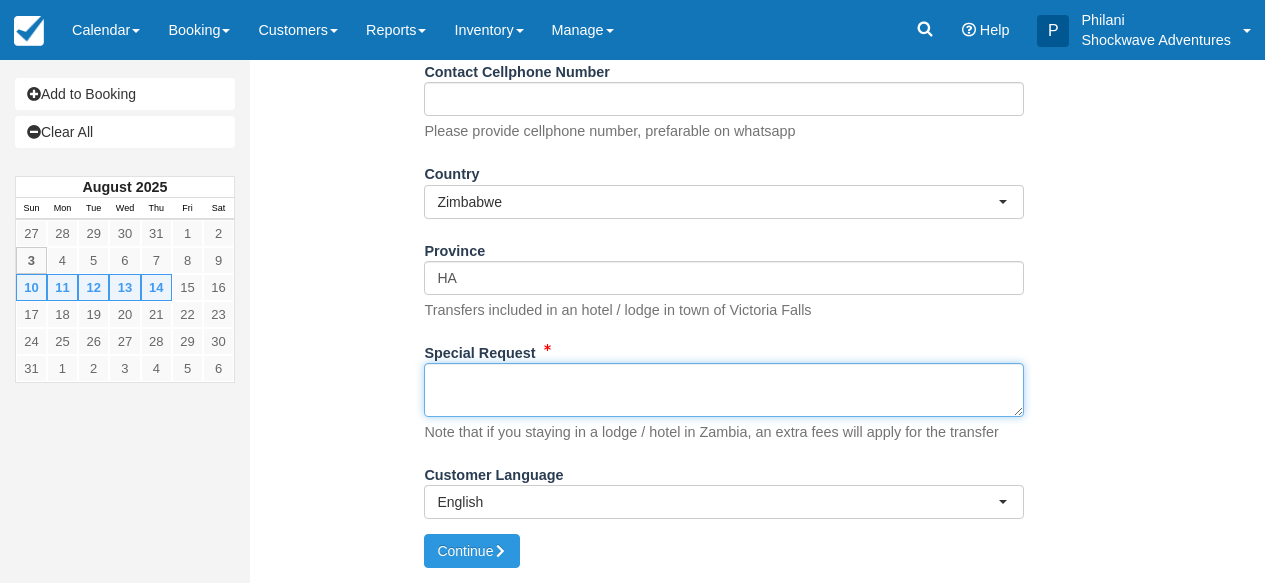 click on "Special Request" at bounding box center (724, 390) 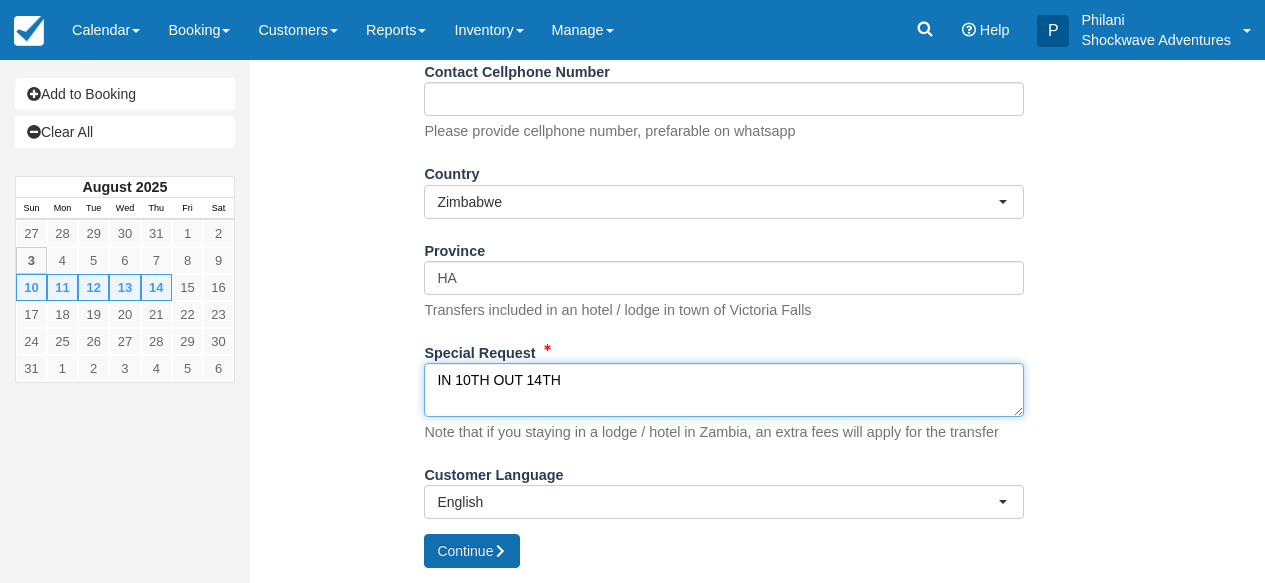 type on "IN 10TH OUT 14TH" 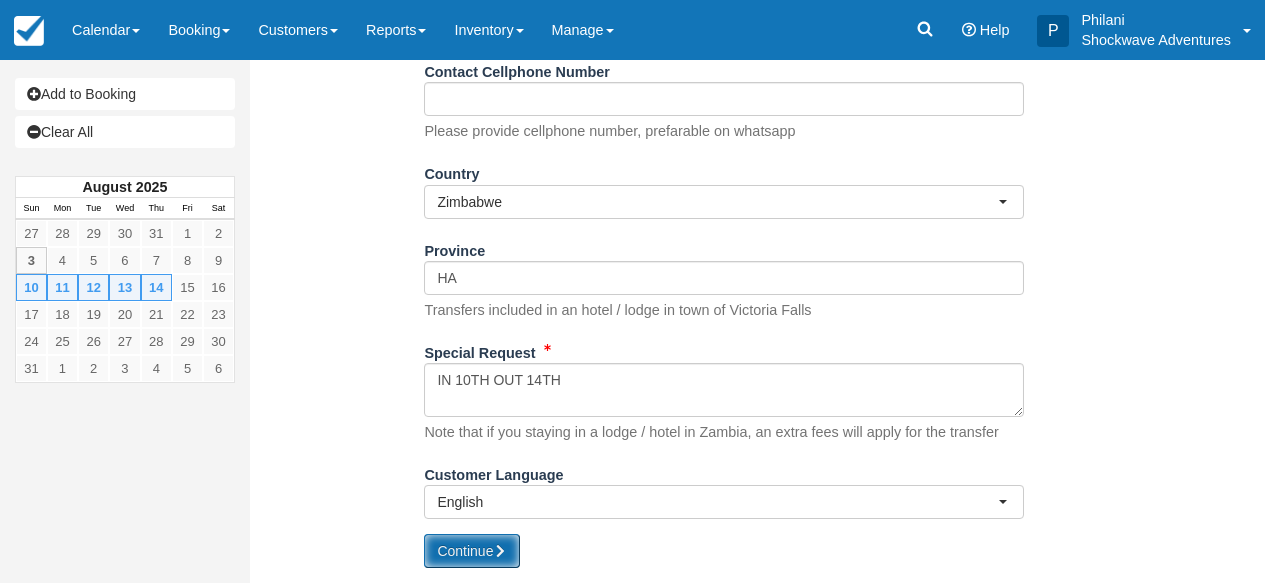 click on "Continue" at bounding box center (472, 551) 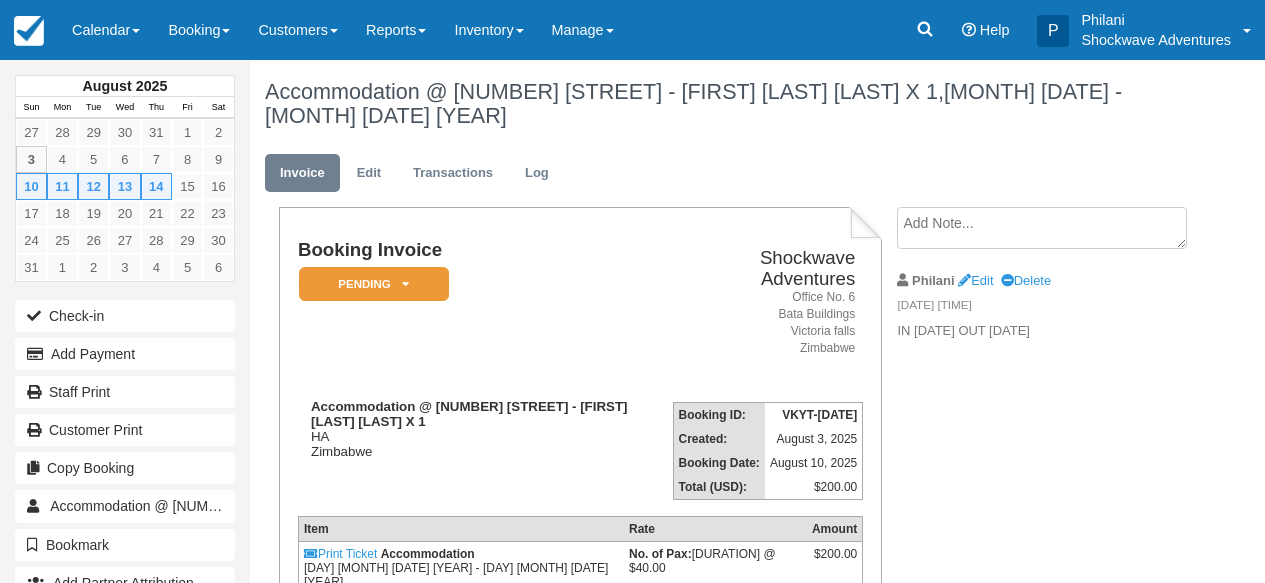 scroll, scrollTop: 0, scrollLeft: 0, axis: both 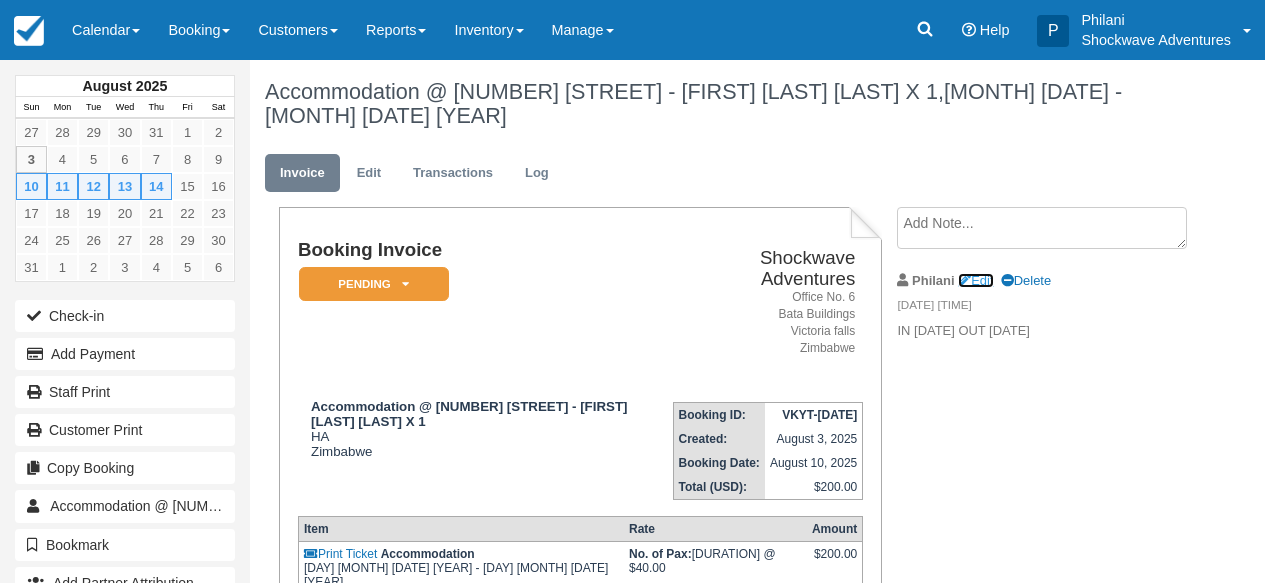 click on "Edit" at bounding box center [975, 280] 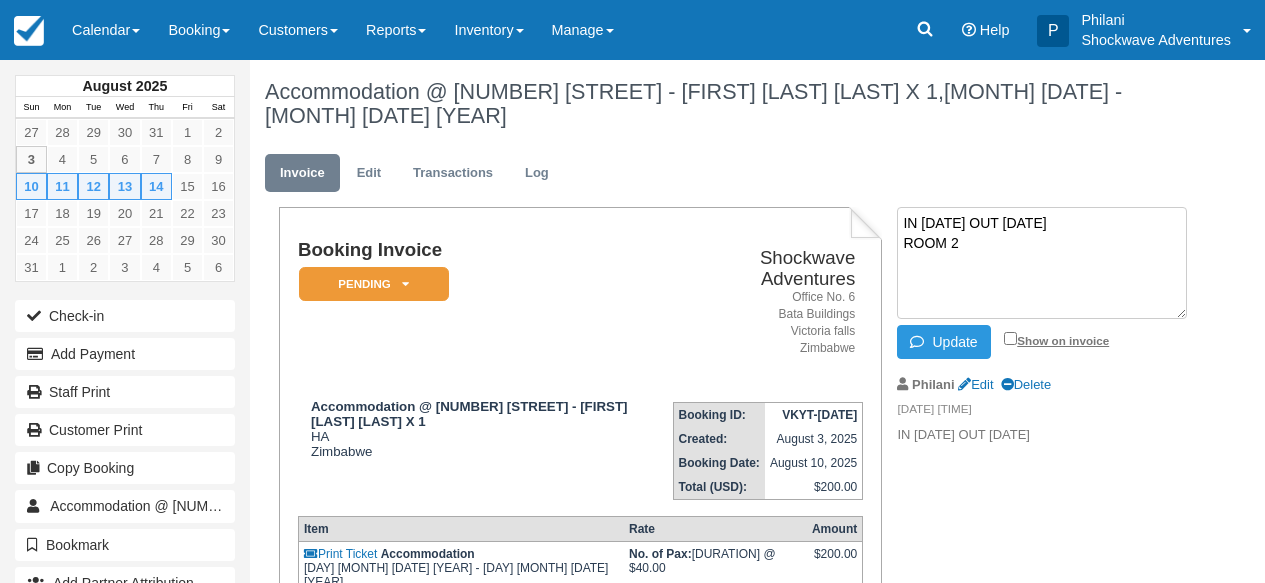 type on "IN [DATE] OUT [DATE]
ROOM 2" 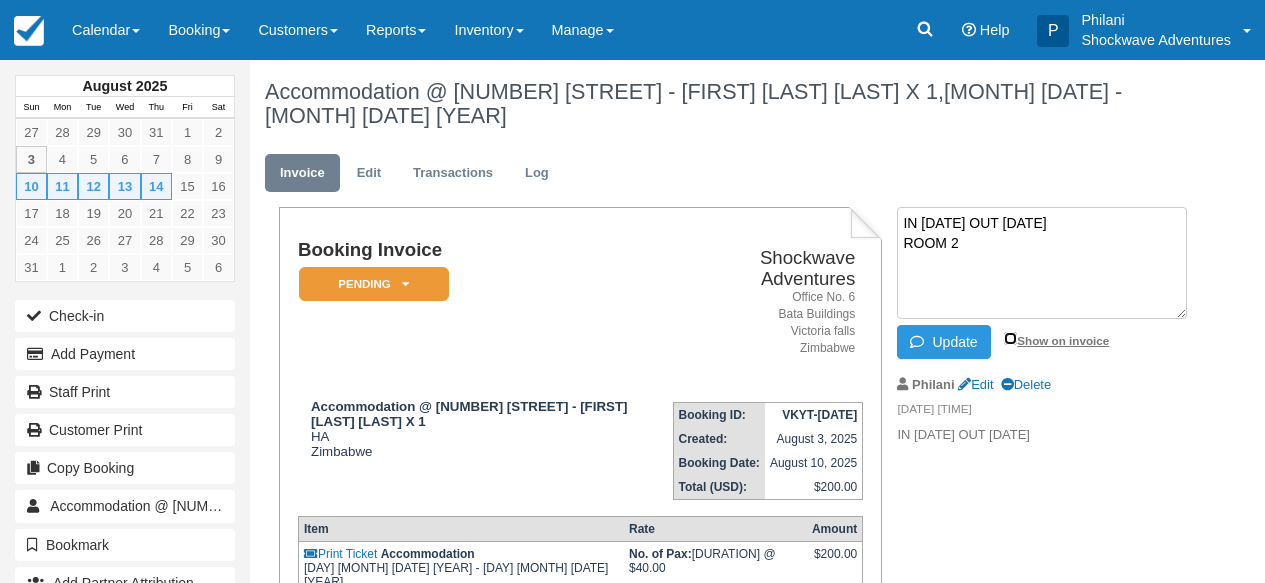 click on "Show on invoice" at bounding box center (1010, 338) 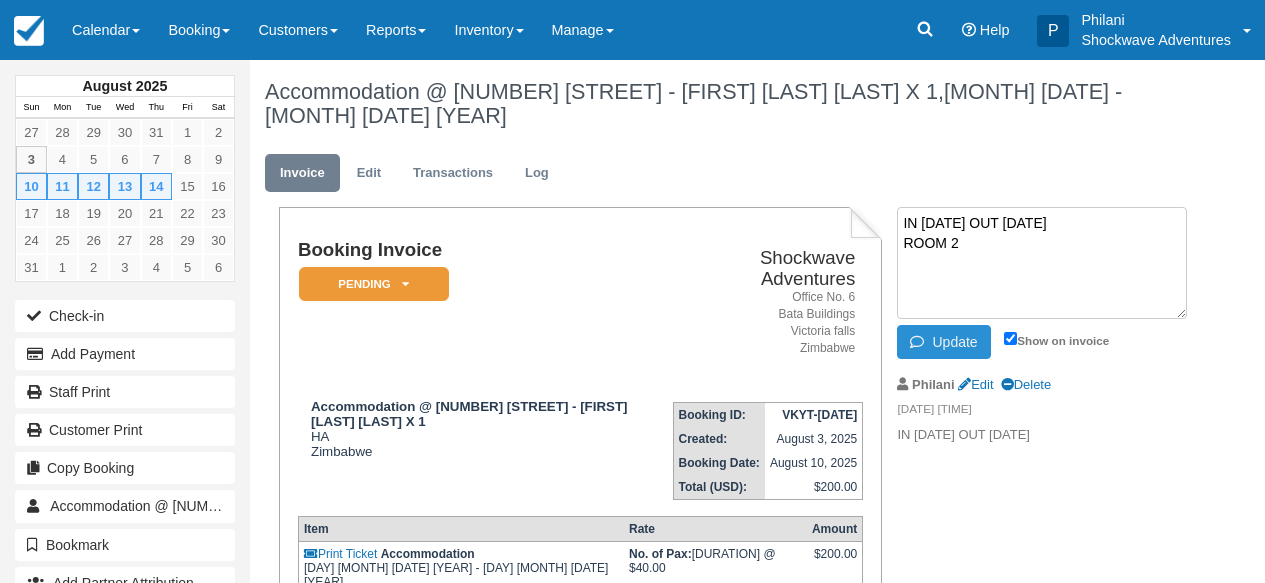 click on "Update" at bounding box center (943, 342) 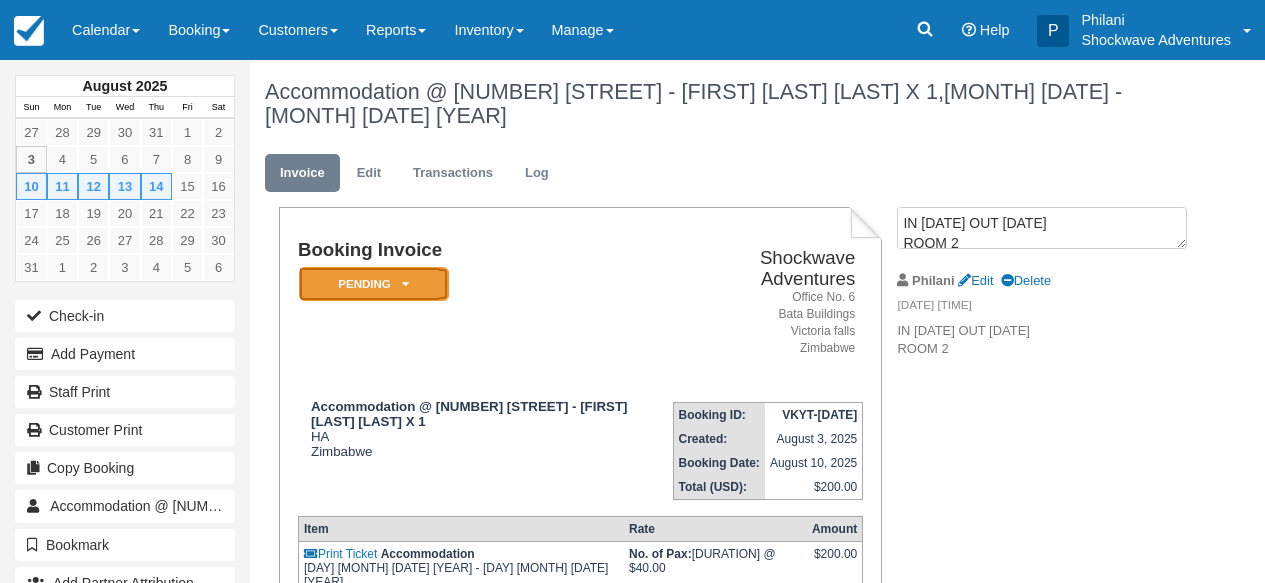click at bounding box center (405, 284) 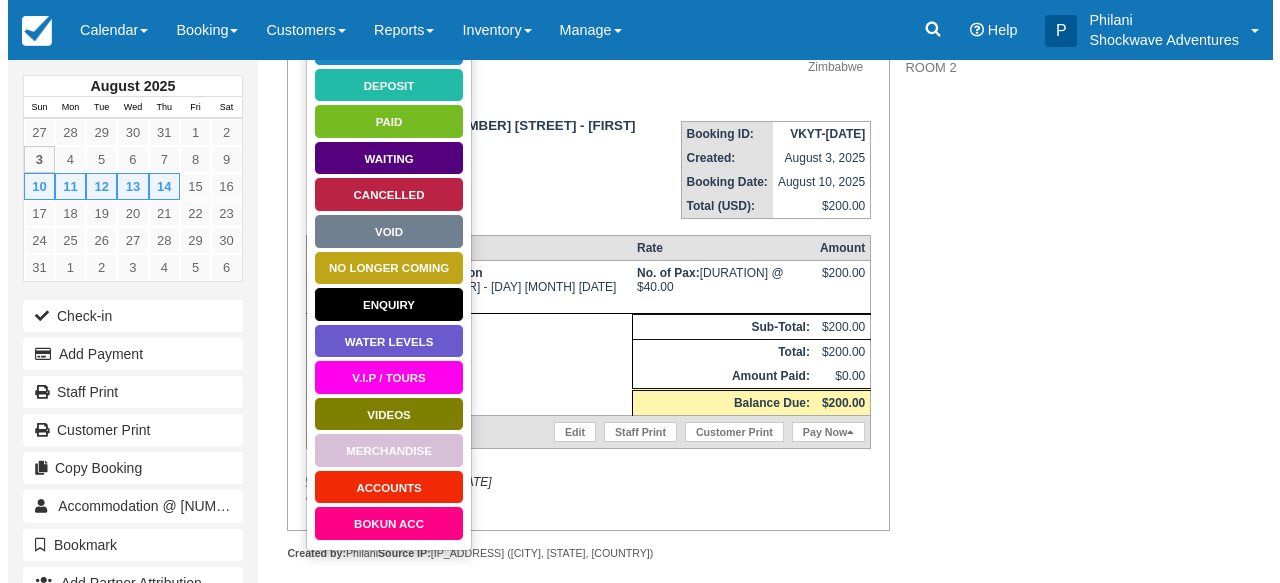 scroll, scrollTop: 287, scrollLeft: 0, axis: vertical 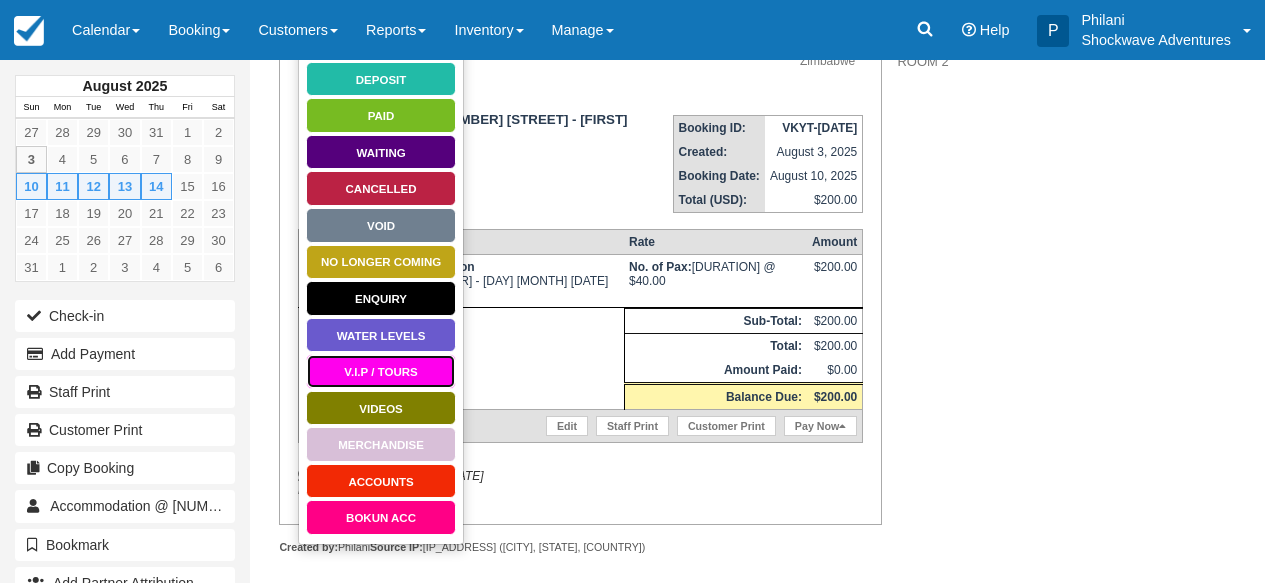 click on "V.I.P / TOURS" at bounding box center (381, 371) 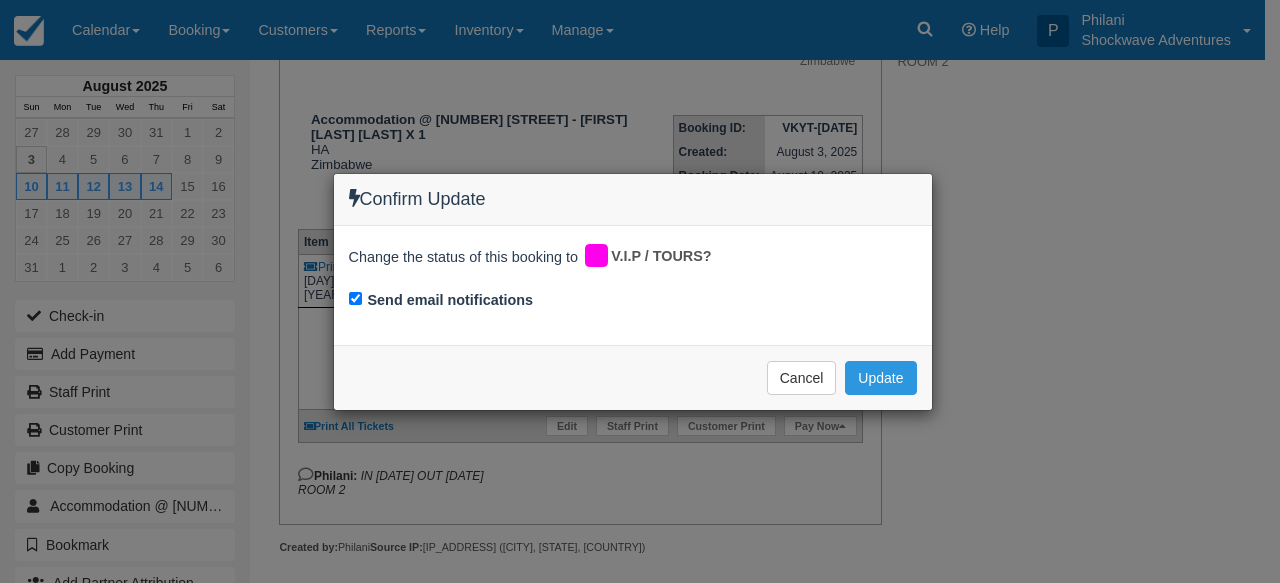 click on "Change the status of this booking to
V.I.P / TOURS?
Send email notifications" at bounding box center [633, 285] 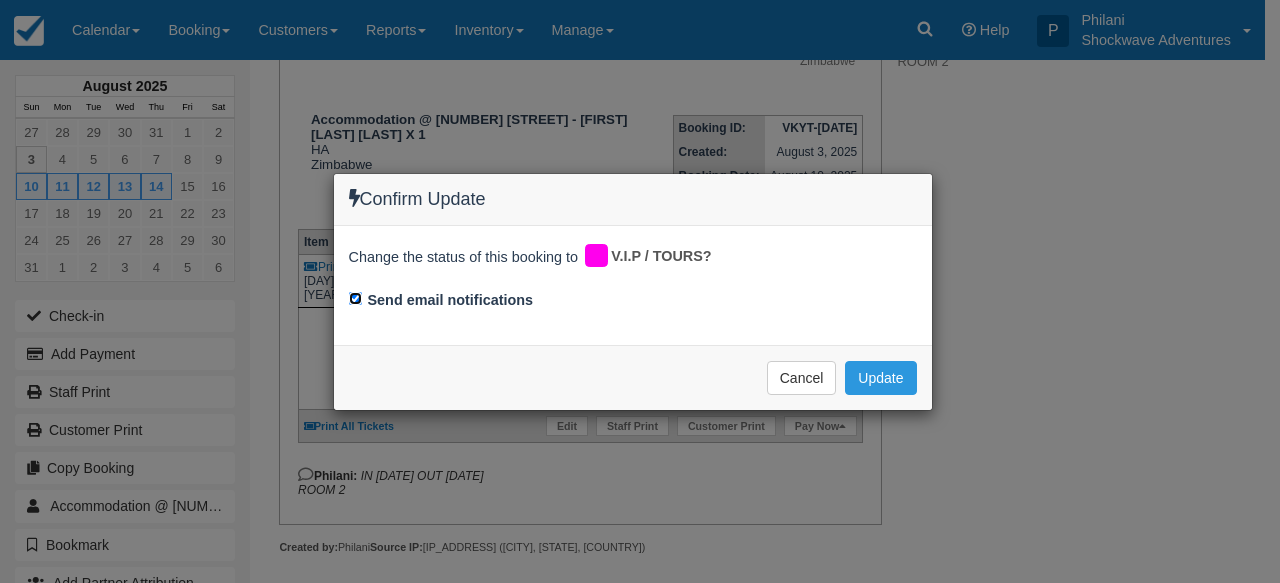 click on "Send email notifications" at bounding box center [355, 298] 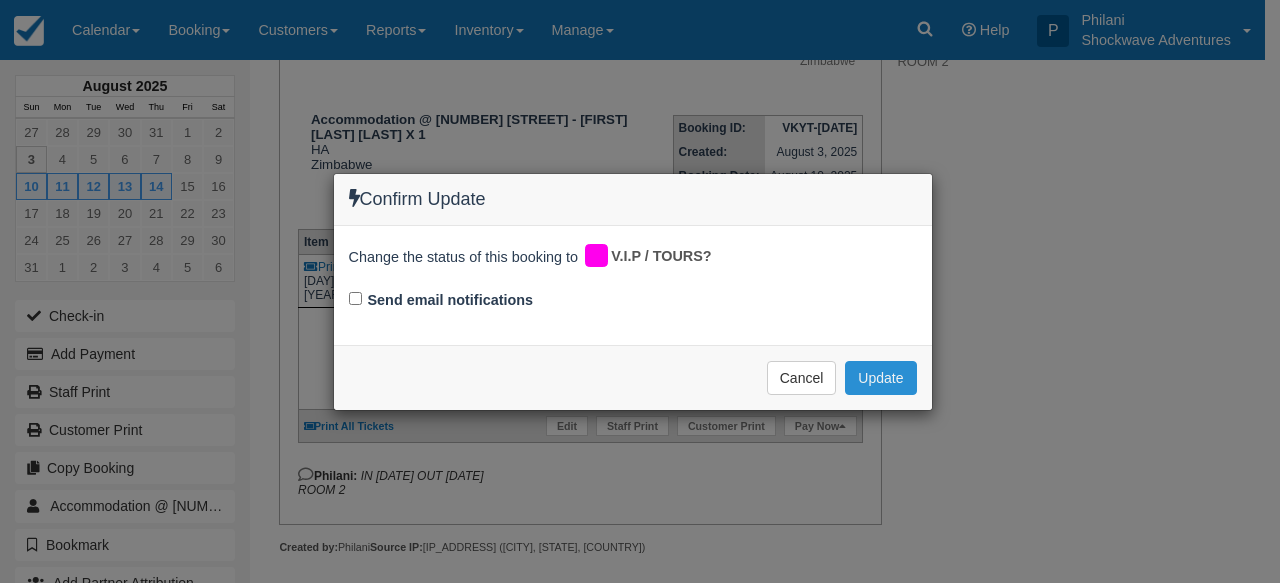 click on "Update" at bounding box center (880, 378) 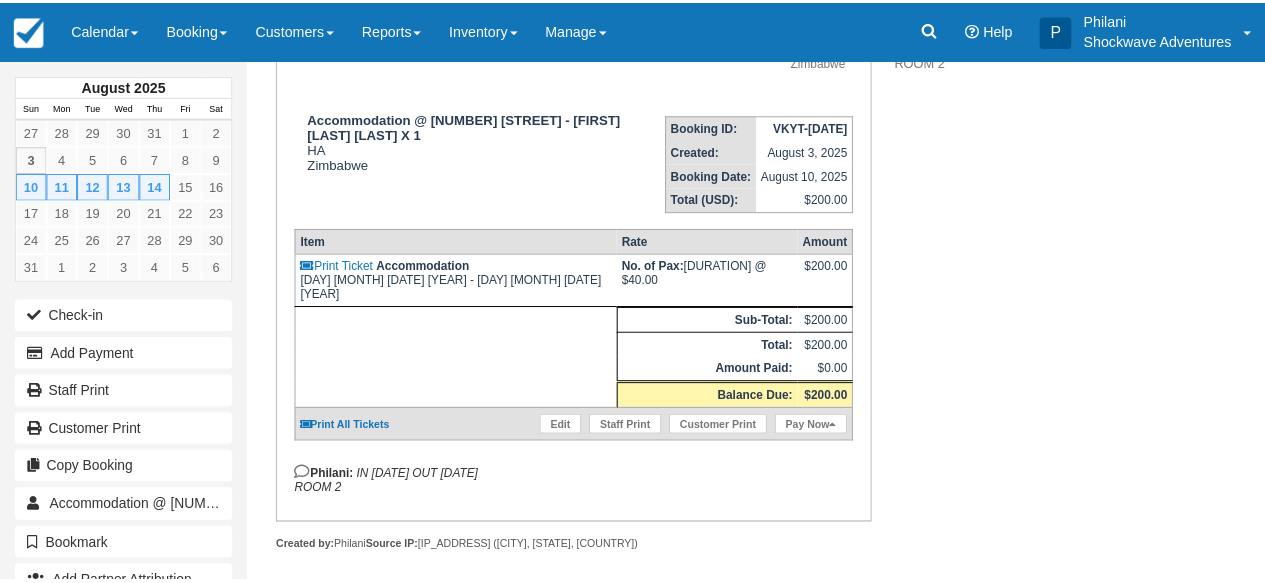 scroll, scrollTop: 31, scrollLeft: 0, axis: vertical 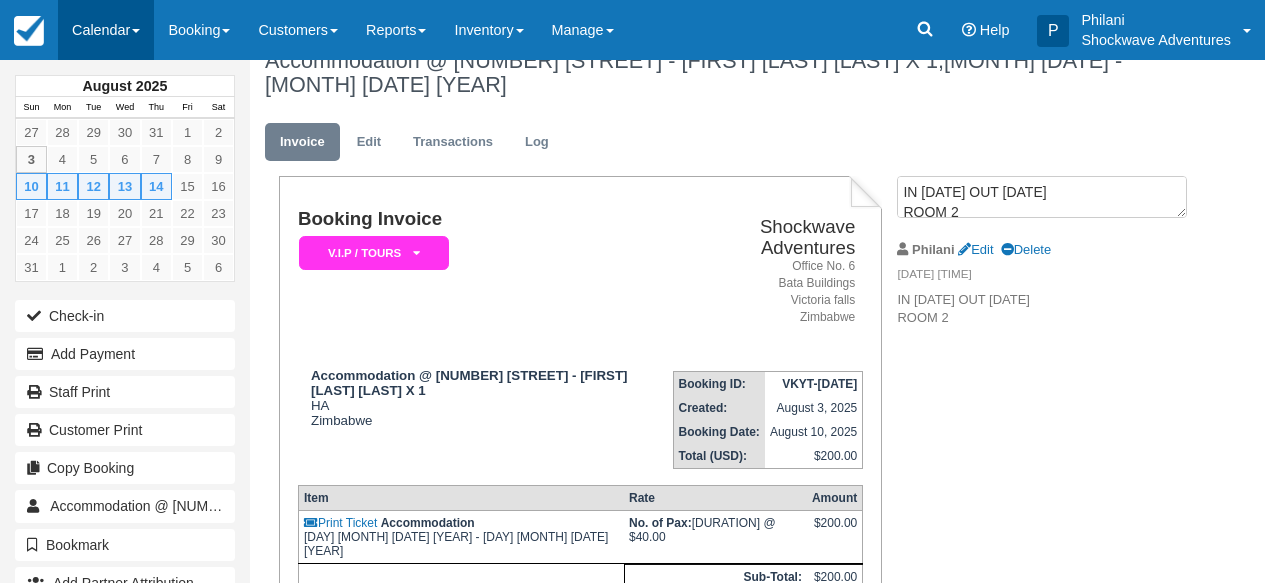 click on "Calendar" at bounding box center [106, 30] 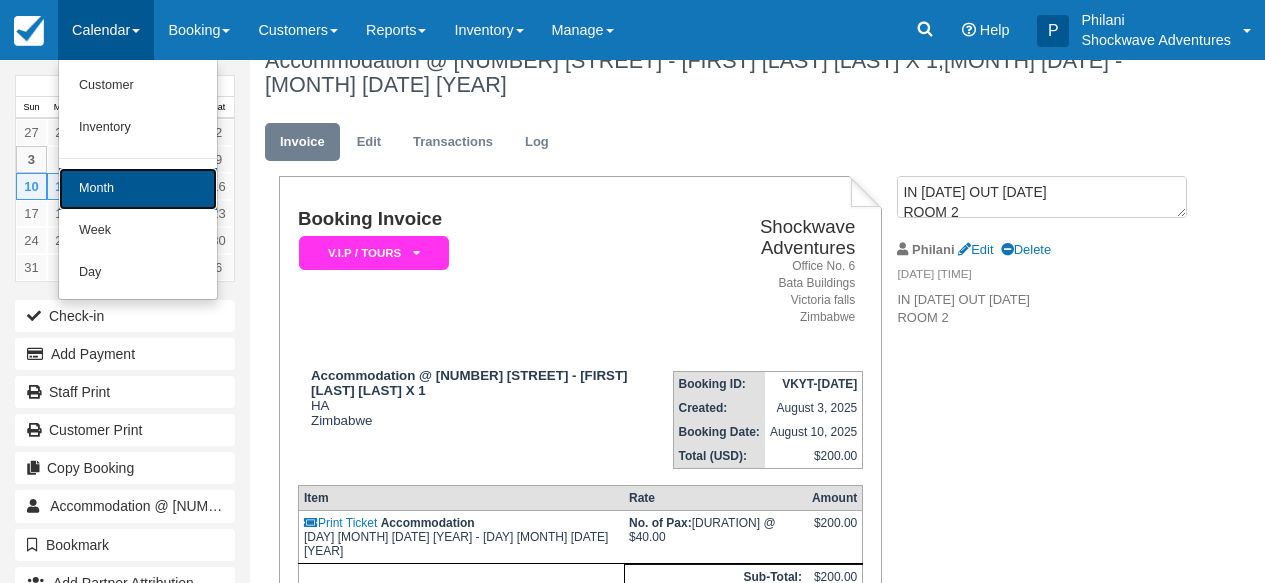 drag, startPoint x: 111, startPoint y: 189, endPoint x: 127, endPoint y: 199, distance: 18.867962 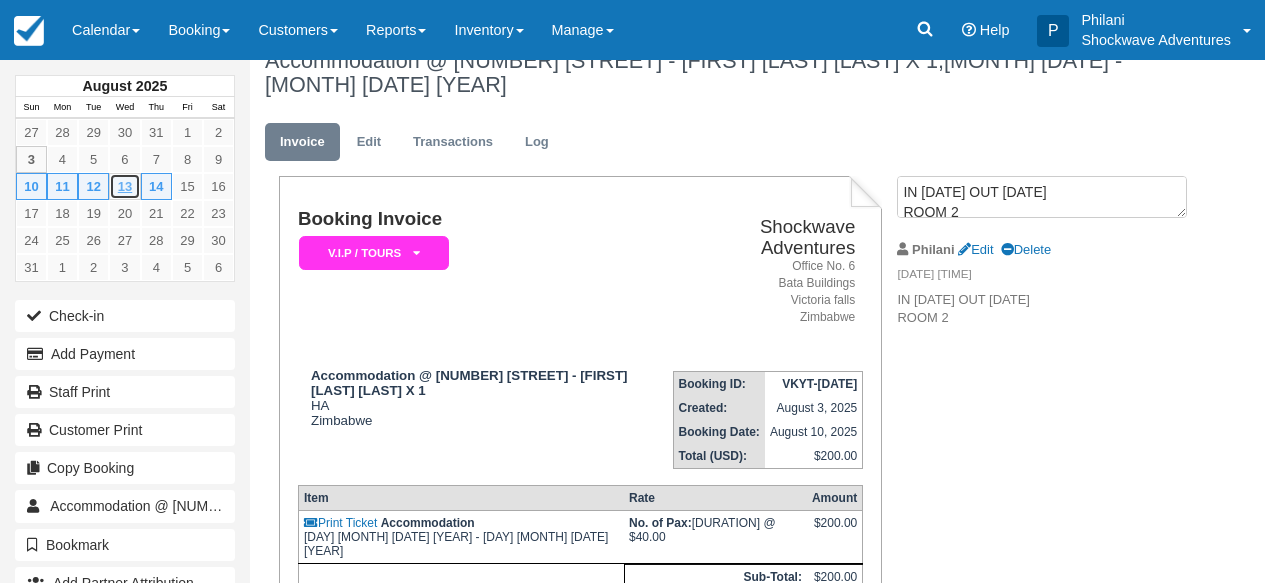 click on "13" at bounding box center (124, 186) 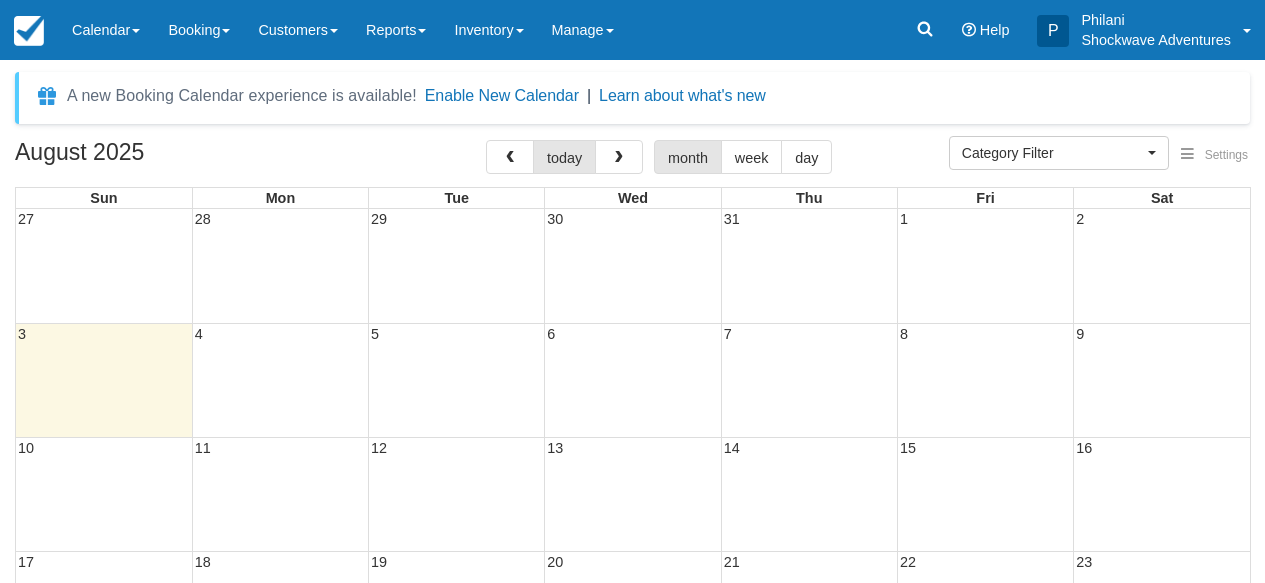 select 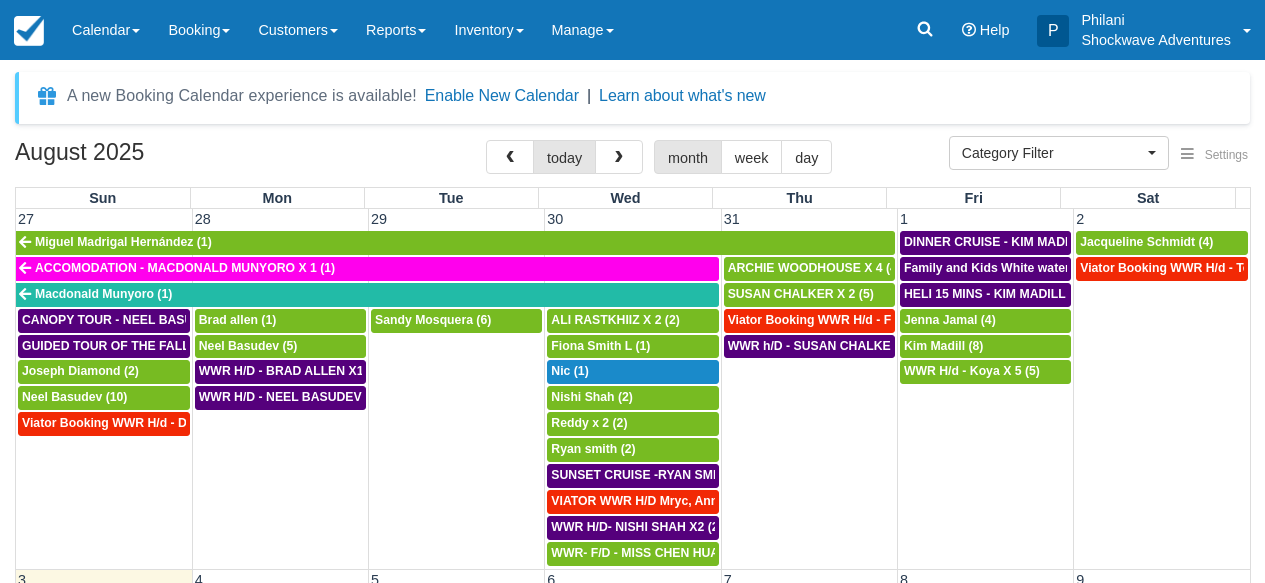 scroll, scrollTop: 0, scrollLeft: 0, axis: both 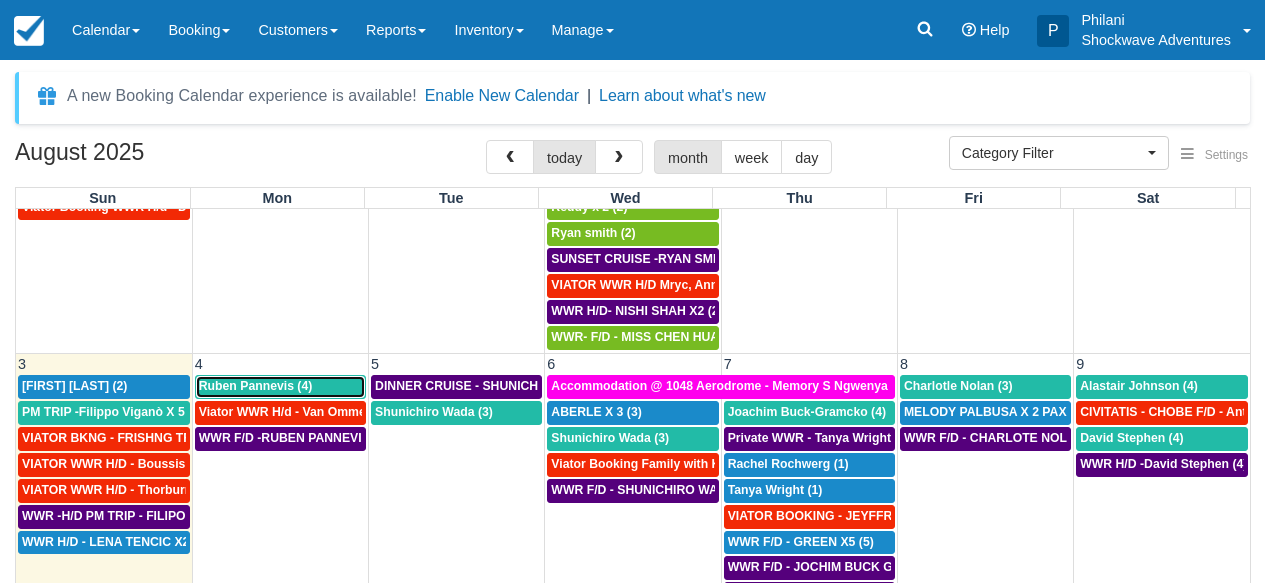 click on "Ruben Pannevis (4)" at bounding box center (256, 386) 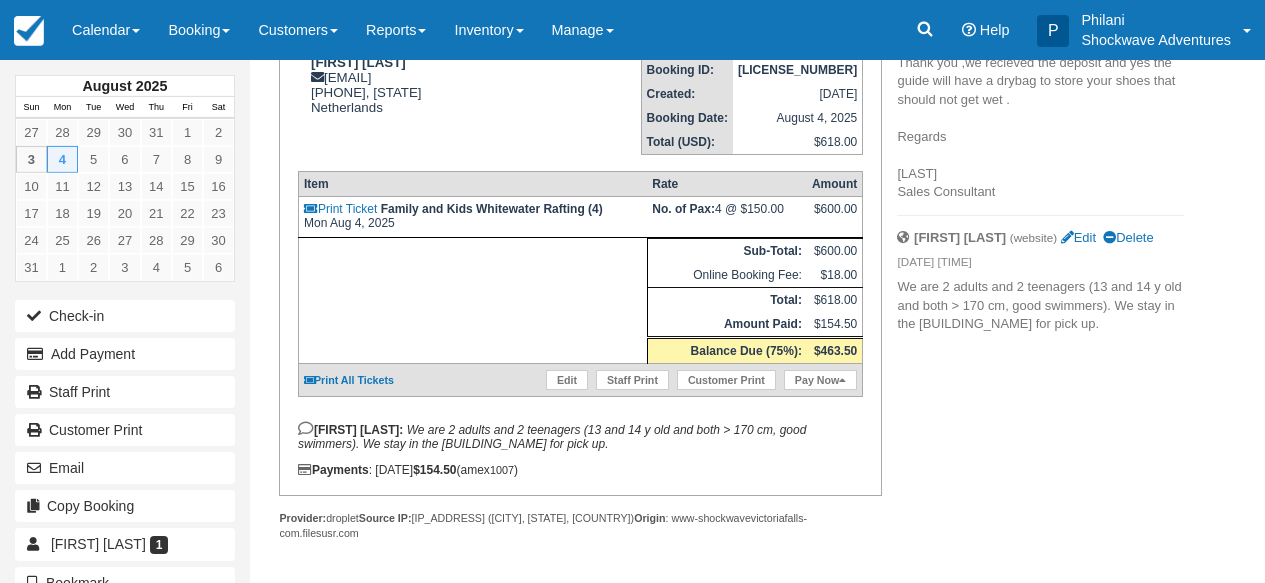 scroll, scrollTop: 310, scrollLeft: 0, axis: vertical 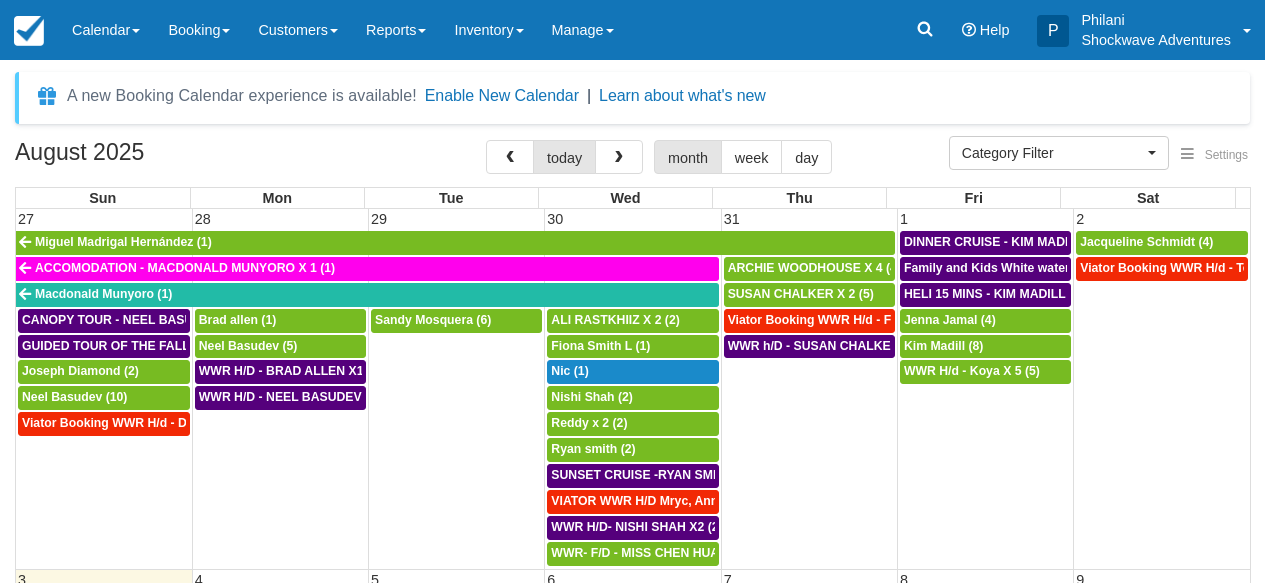 select 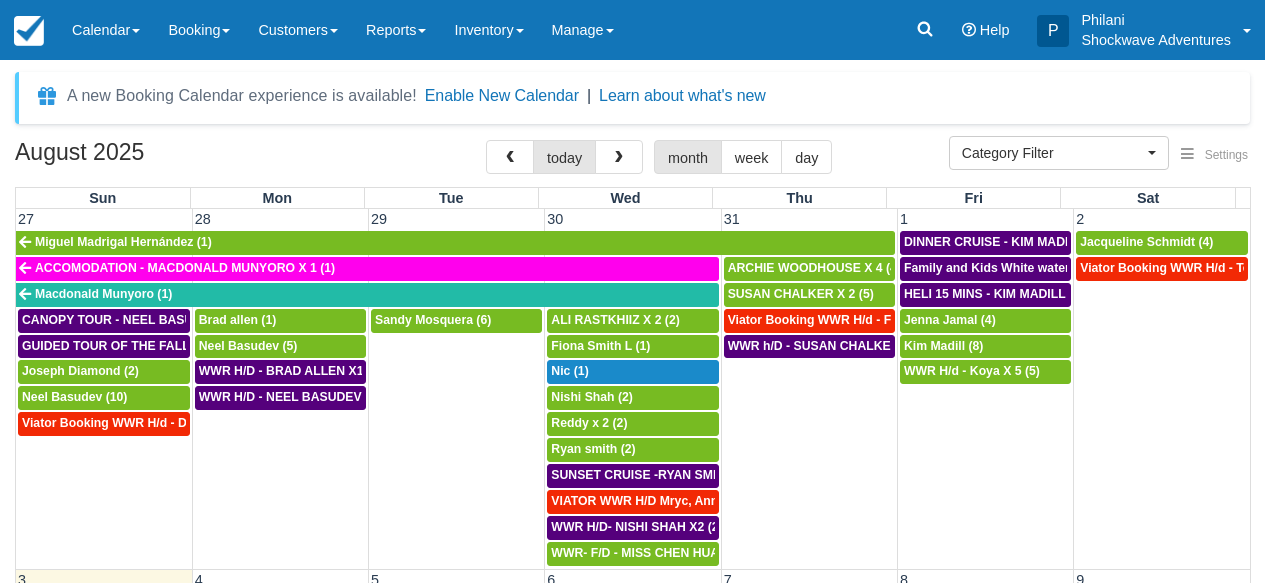 scroll, scrollTop: 270, scrollLeft: 0, axis: vertical 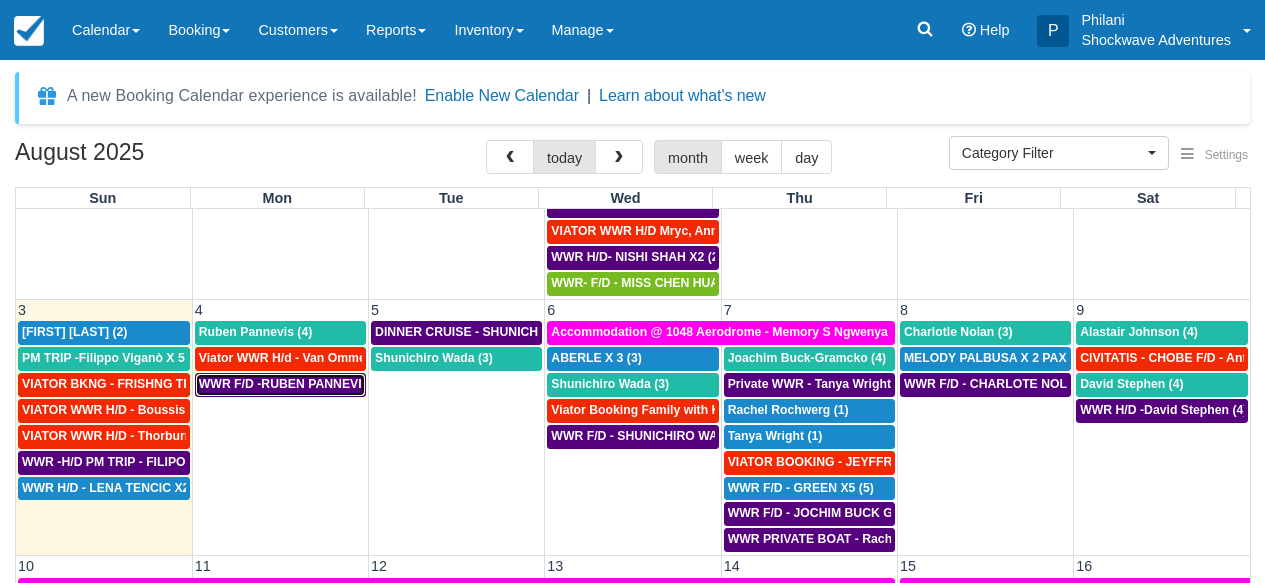 click on "WWR F/D -RUBEN PANNEVIS X4 (4)" at bounding box center (303, 384) 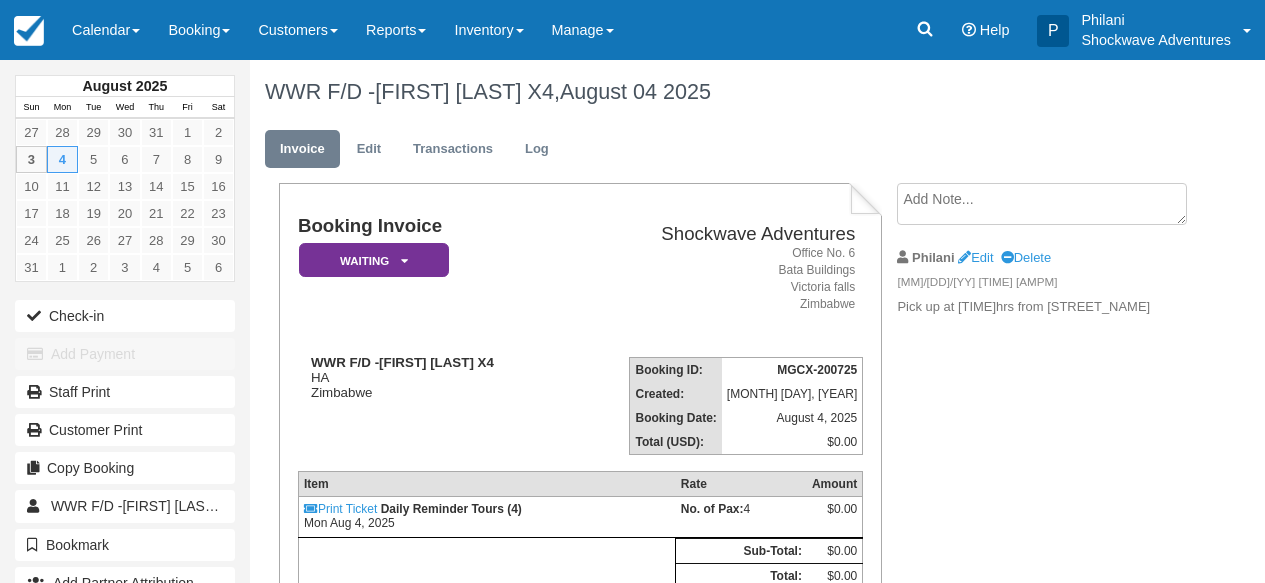 scroll, scrollTop: 0, scrollLeft: 0, axis: both 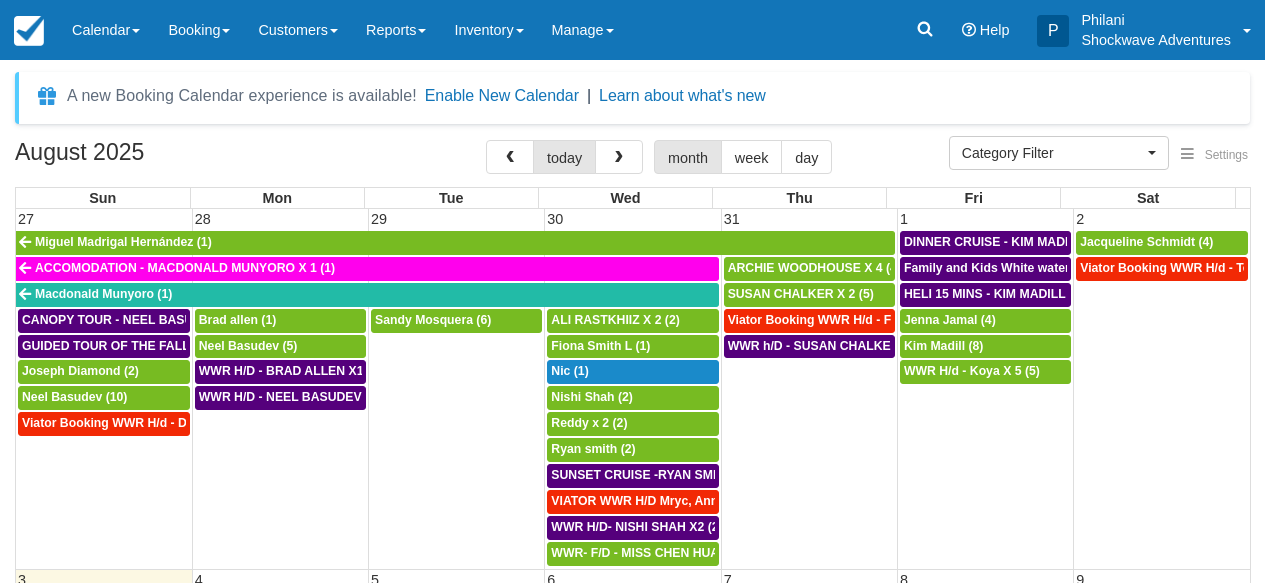 select 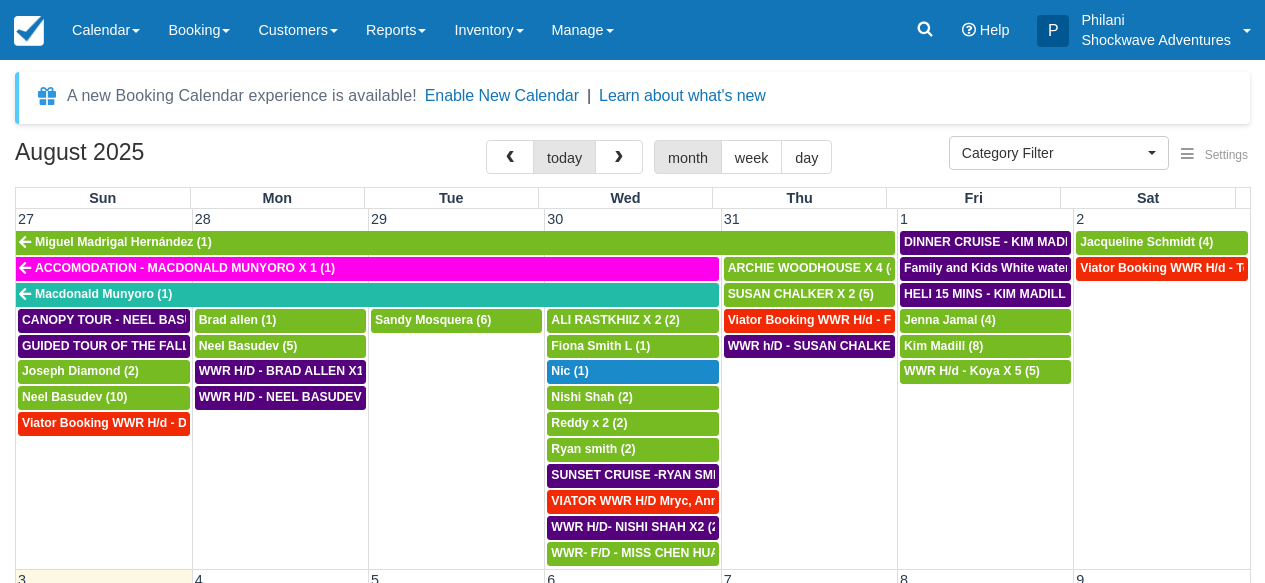 scroll, scrollTop: 288, scrollLeft: 0, axis: vertical 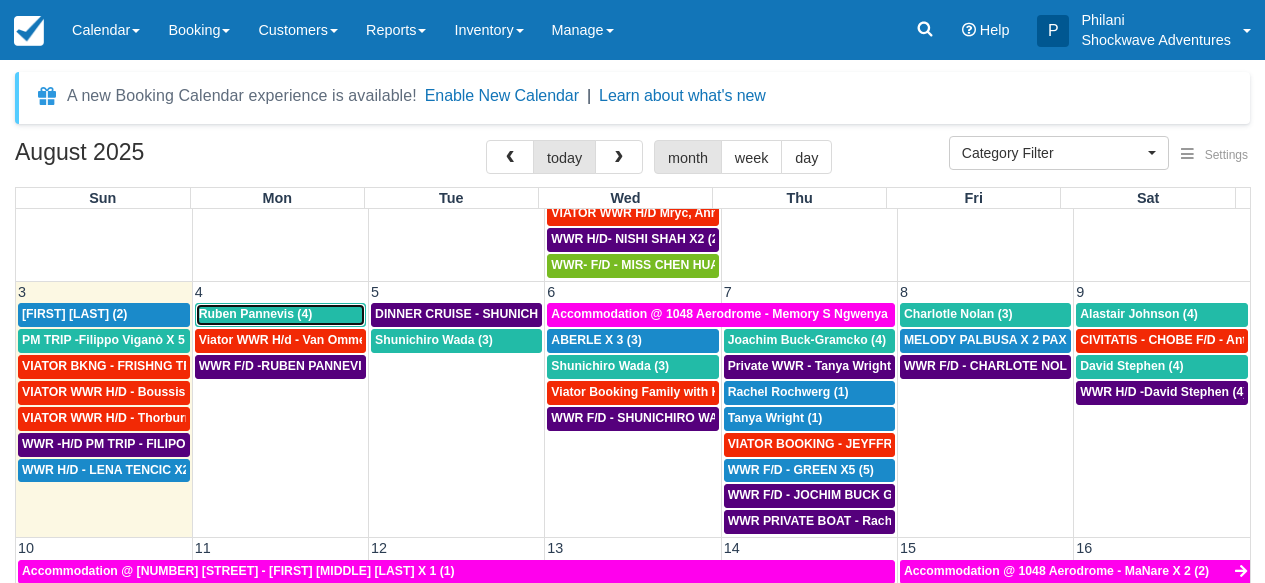 click on "Ruben Pannevis (4)" at bounding box center [256, 314] 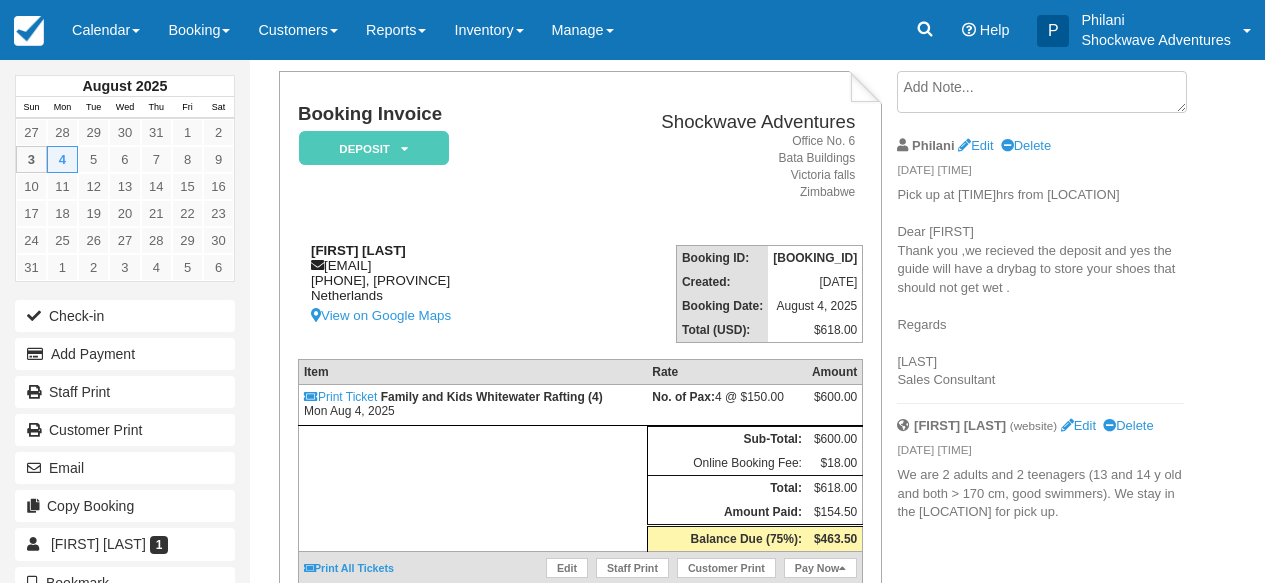 scroll, scrollTop: 112, scrollLeft: 0, axis: vertical 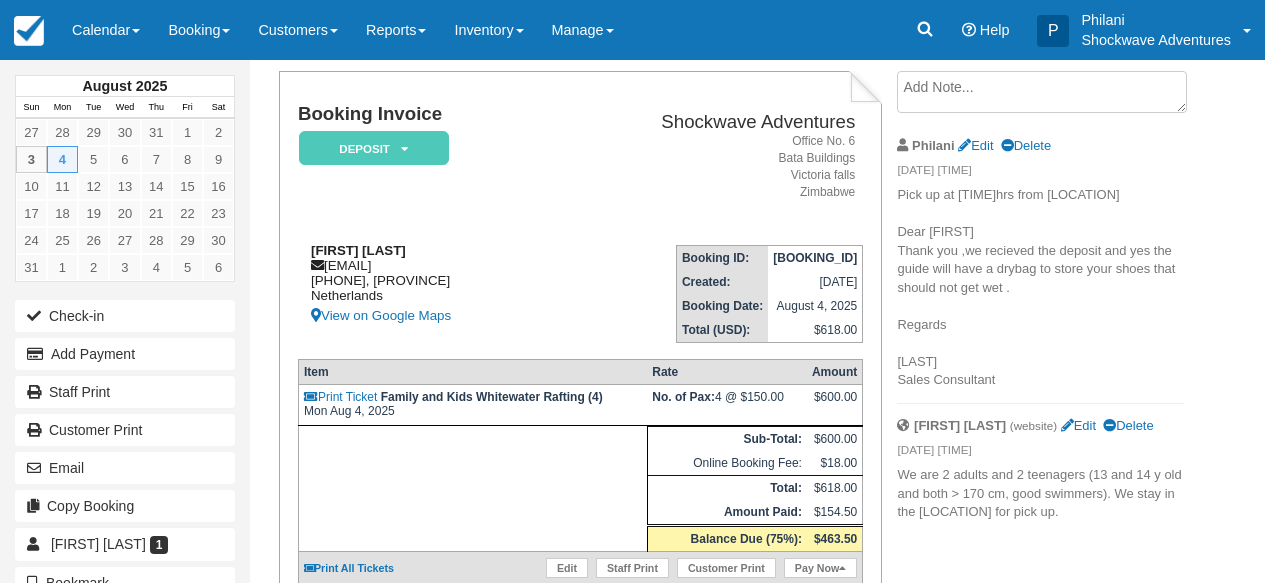 drag, startPoint x: 501, startPoint y: 269, endPoint x: 340, endPoint y: 275, distance: 161.11176 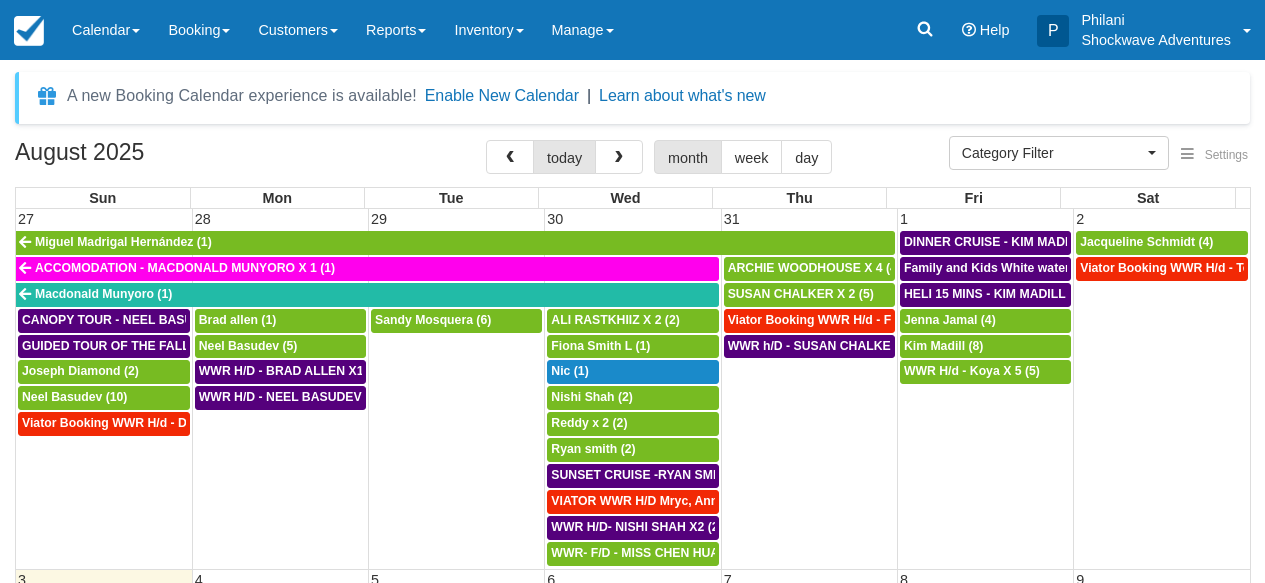 select 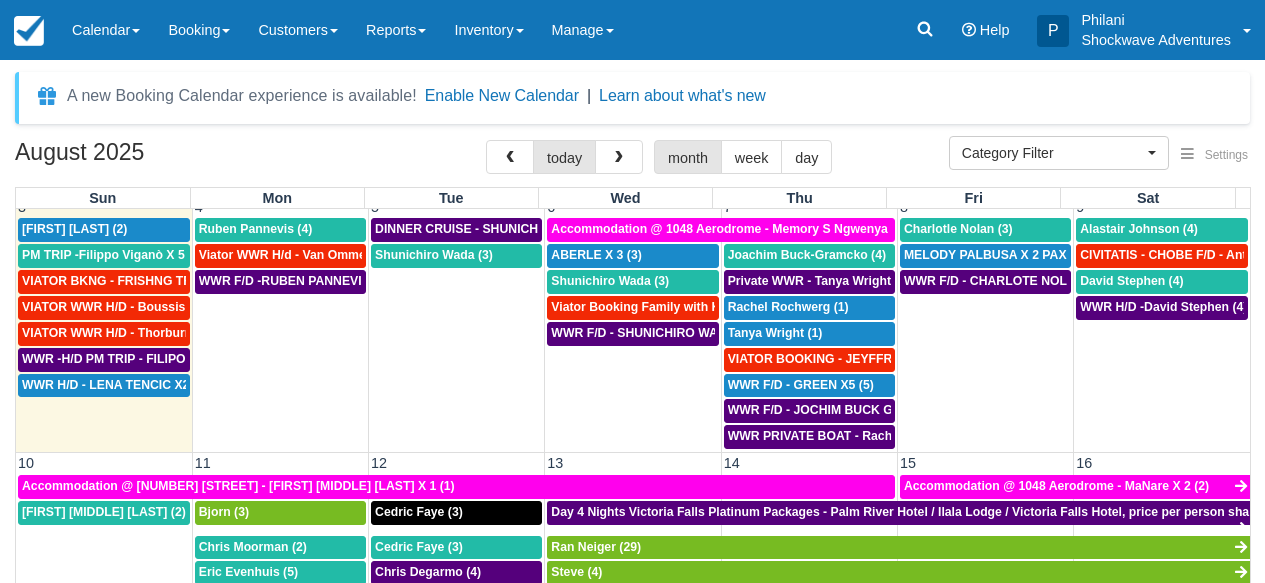 scroll, scrollTop: 378, scrollLeft: 0, axis: vertical 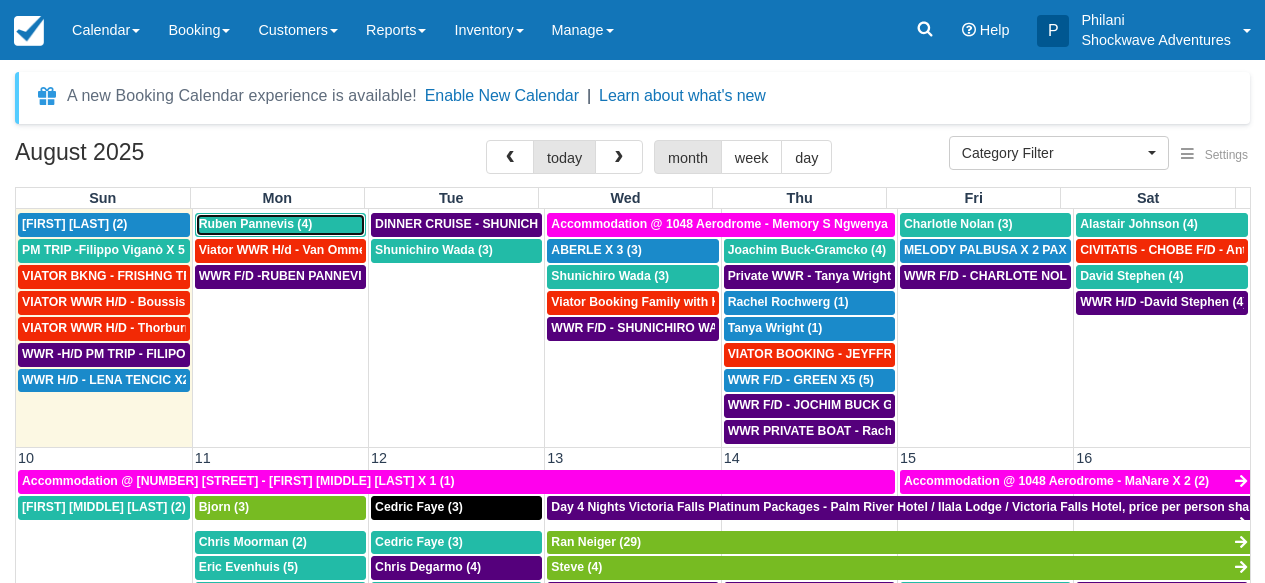 click on "Ruben Pannevis (4)" at bounding box center (256, 224) 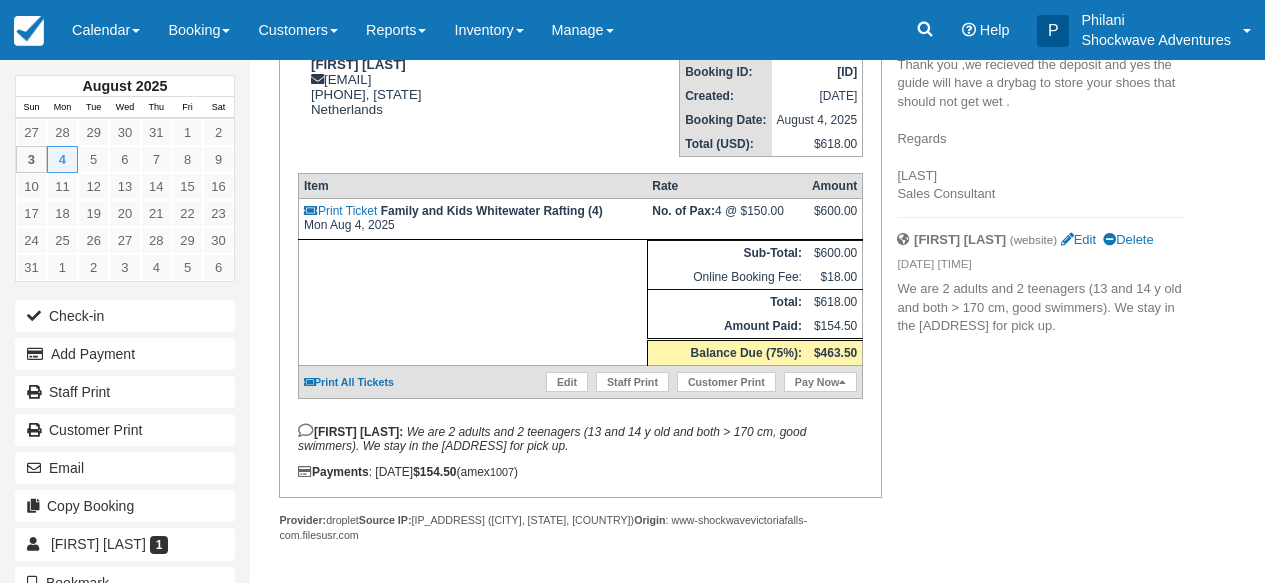 scroll, scrollTop: 310, scrollLeft: 0, axis: vertical 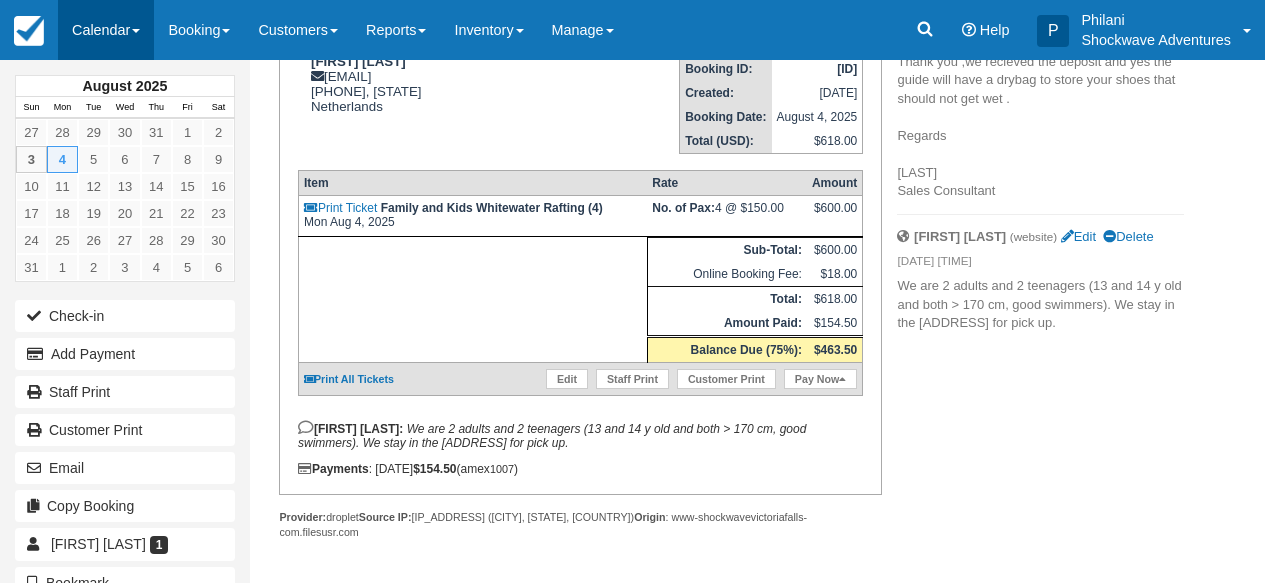 click on "Calendar" at bounding box center (106, 30) 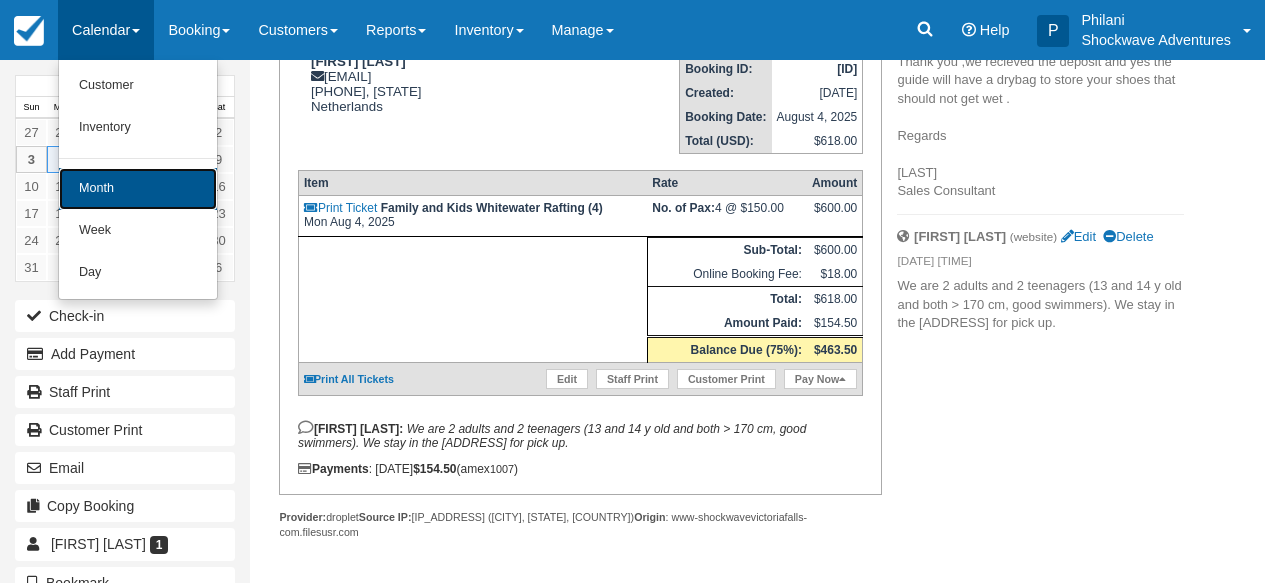 click on "Month" at bounding box center (138, 189) 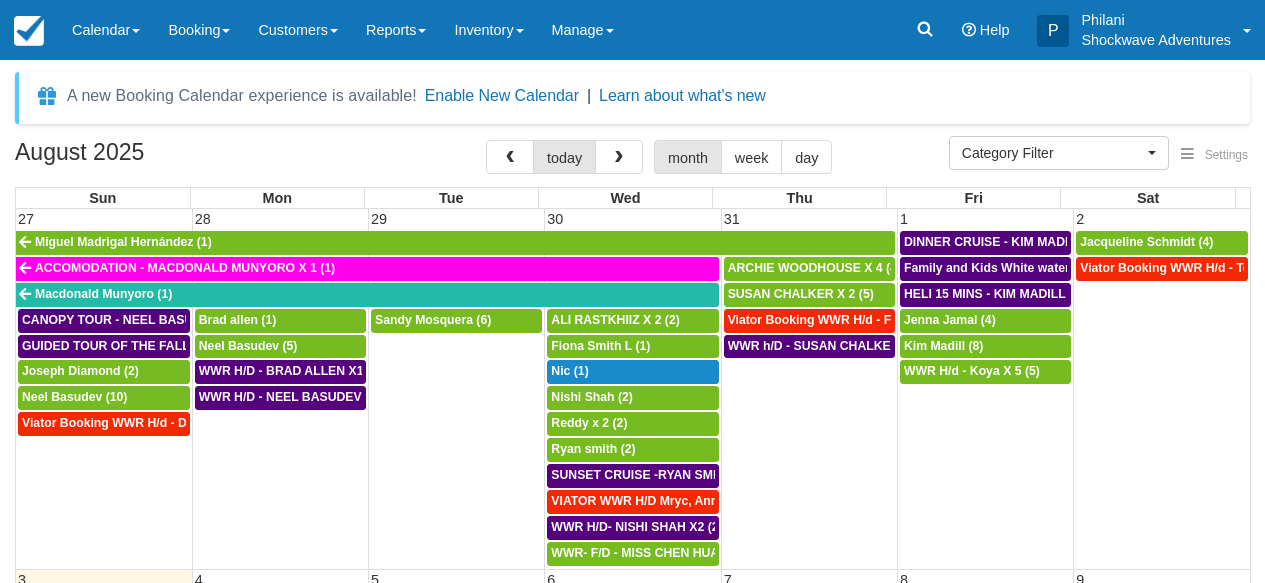 select 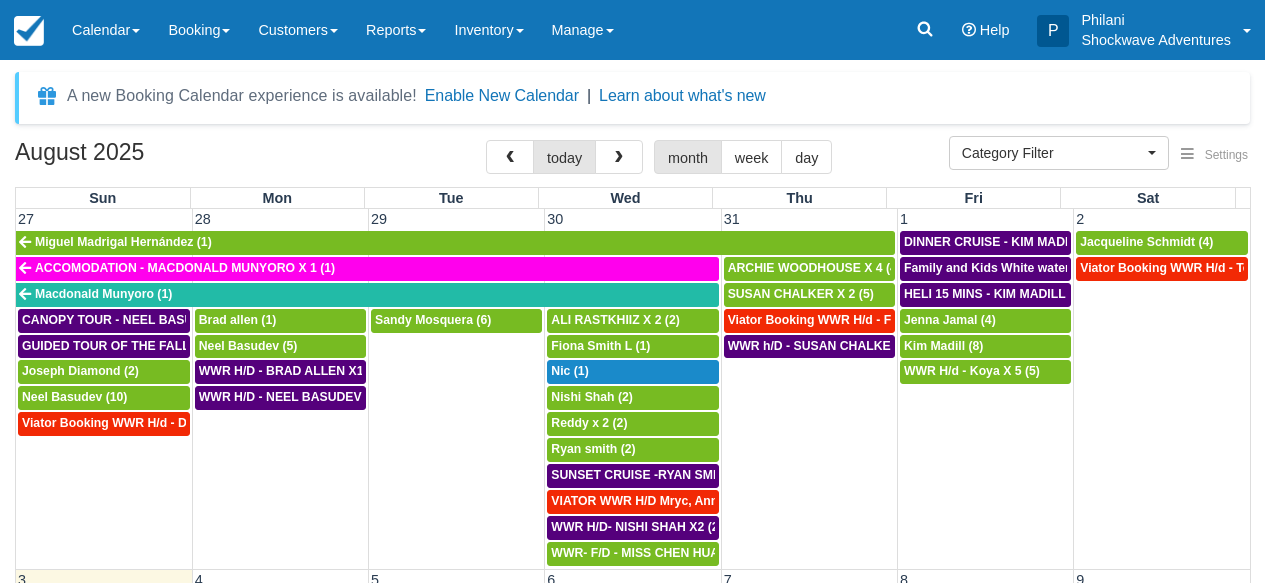 scroll, scrollTop: 0, scrollLeft: 0, axis: both 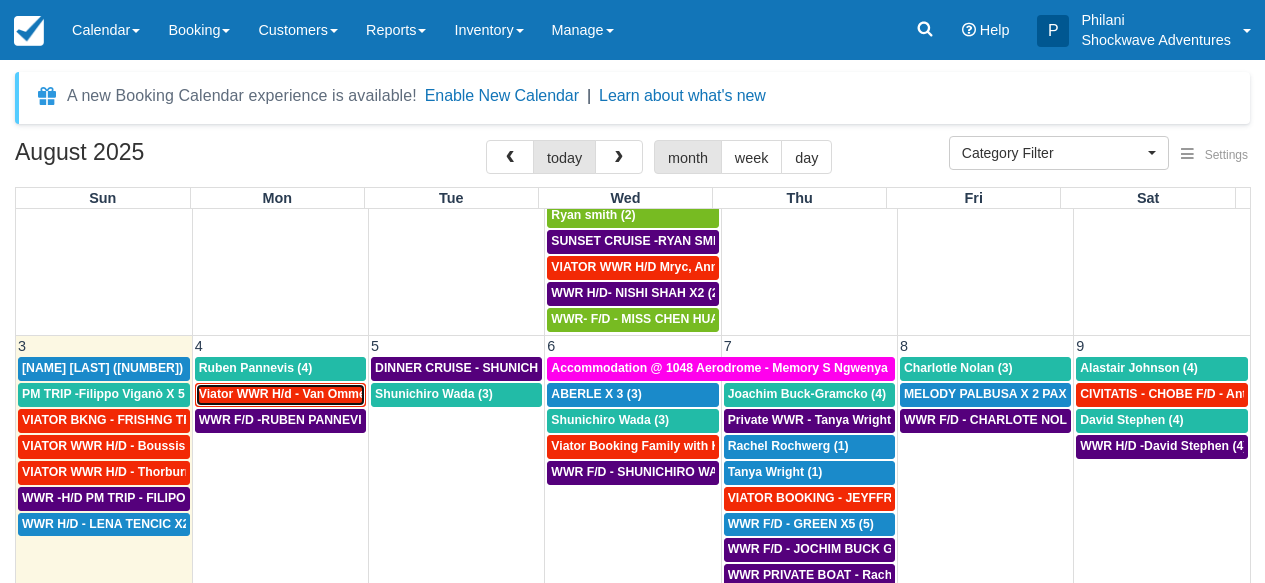 click on "Viator WWR H/d - Van Ommeren Nick  X 4 (4)" at bounding box center (326, 394) 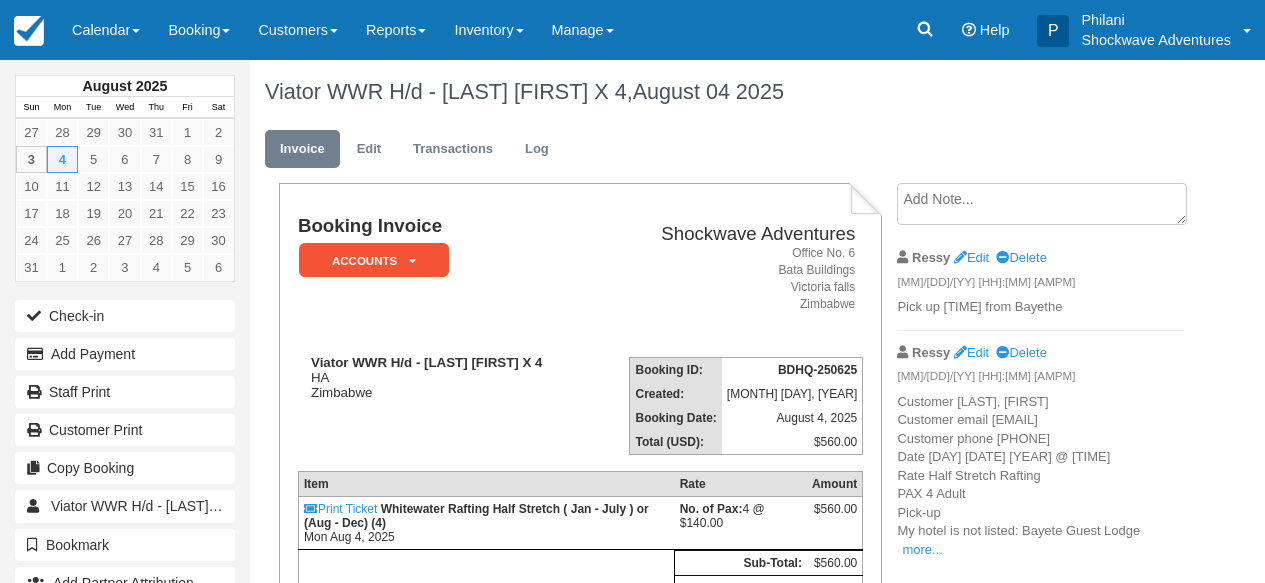 scroll, scrollTop: 16, scrollLeft: 0, axis: vertical 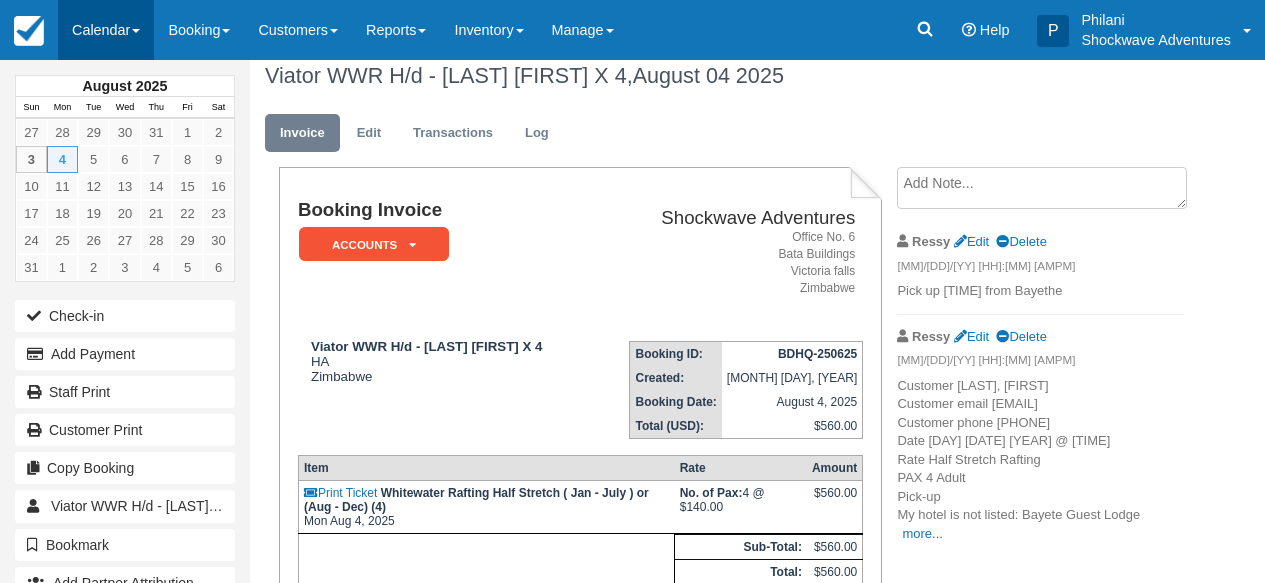 click on "Calendar" at bounding box center [106, 30] 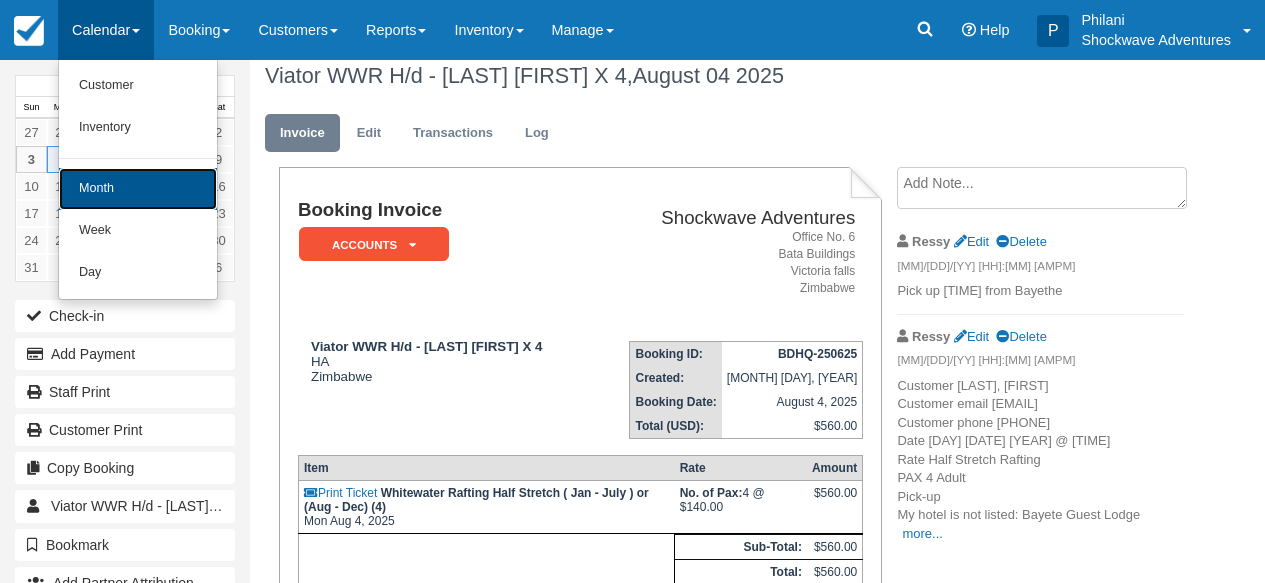 click on "Month" at bounding box center (138, 189) 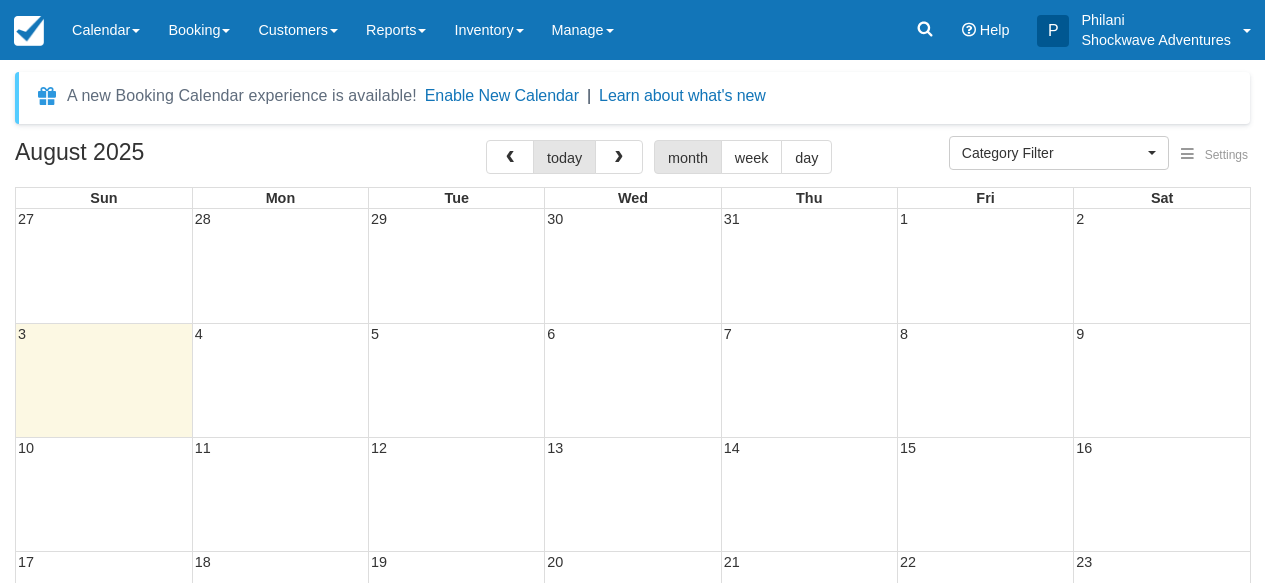 select 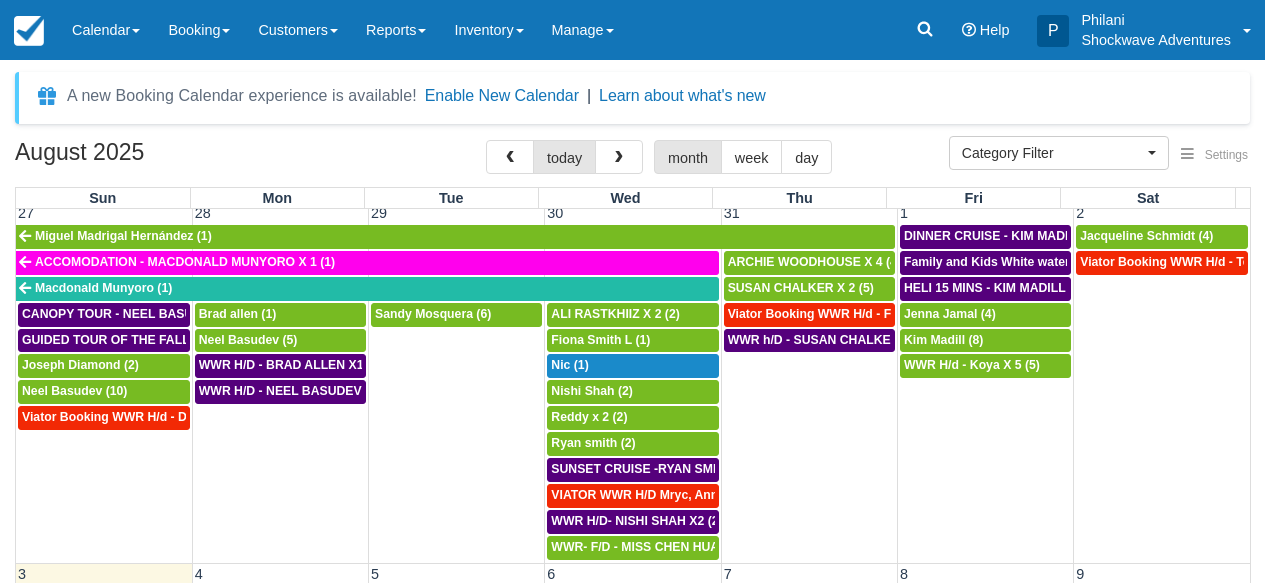 scroll, scrollTop: 0, scrollLeft: 0, axis: both 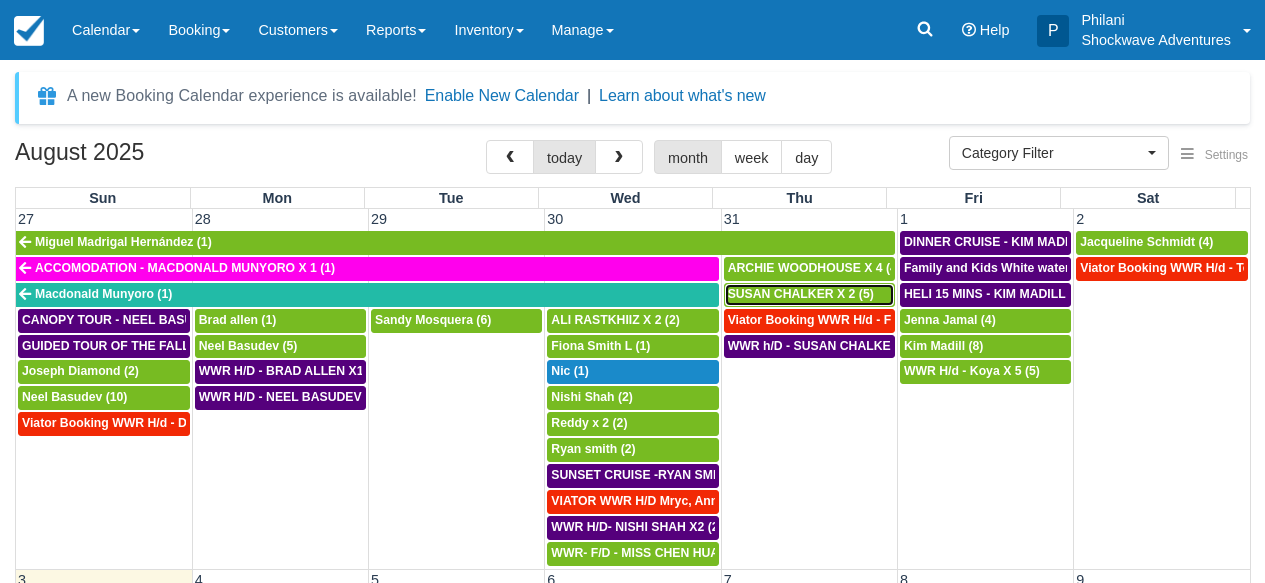 click on "SUSAN CHALKER X 2 (5)" at bounding box center [801, 294] 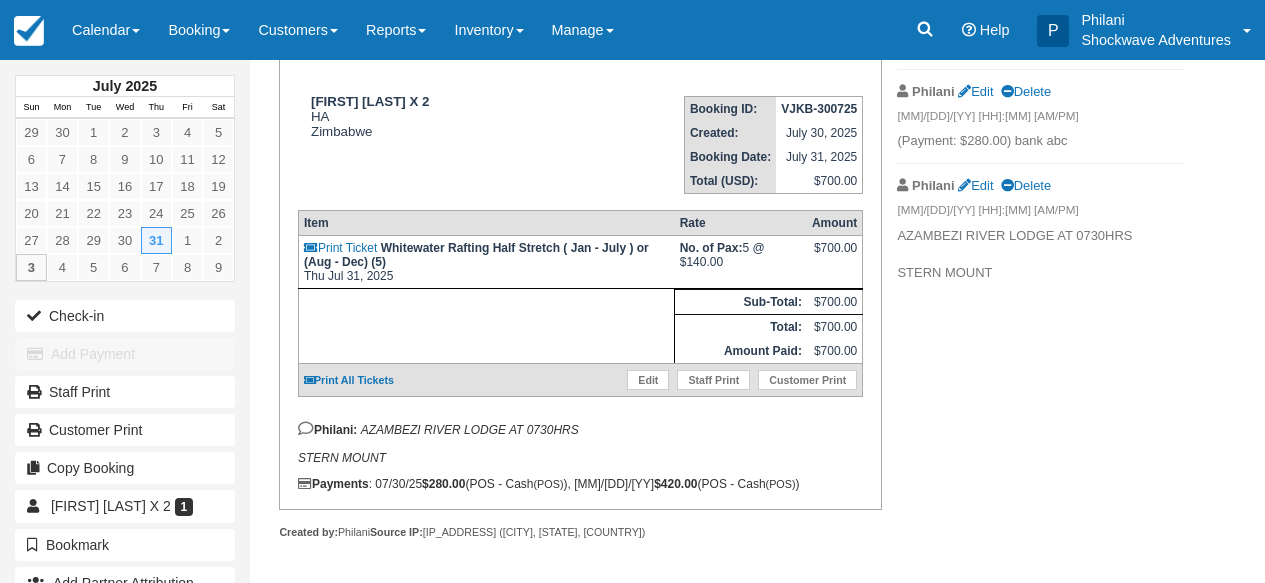 scroll, scrollTop: 111, scrollLeft: 0, axis: vertical 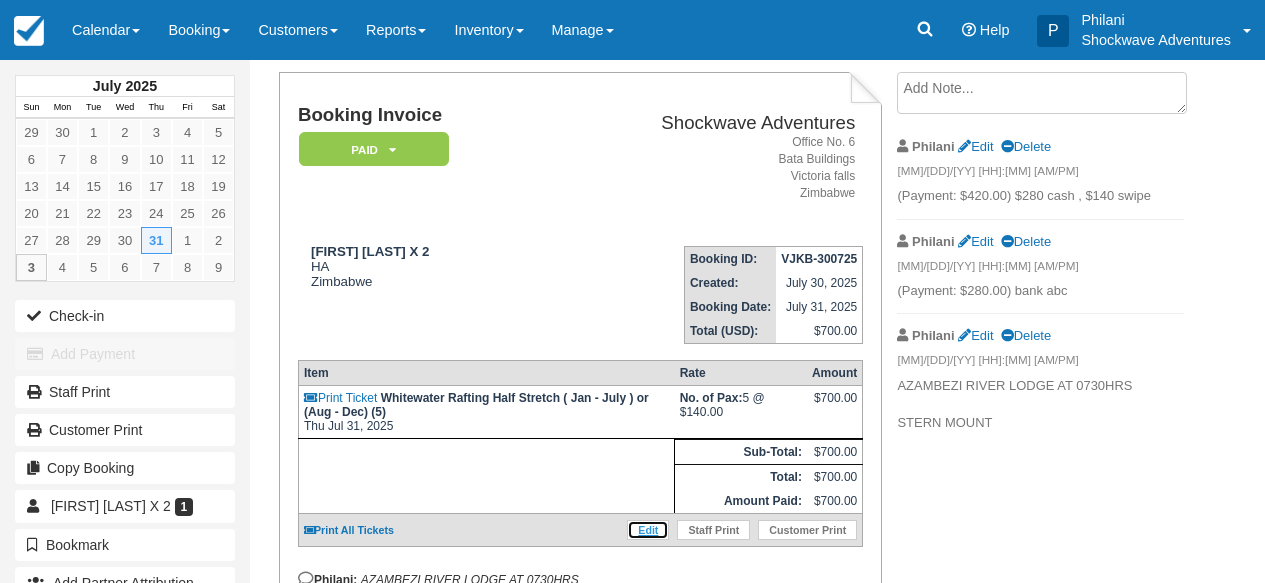 click on "Edit" at bounding box center (648, 530) 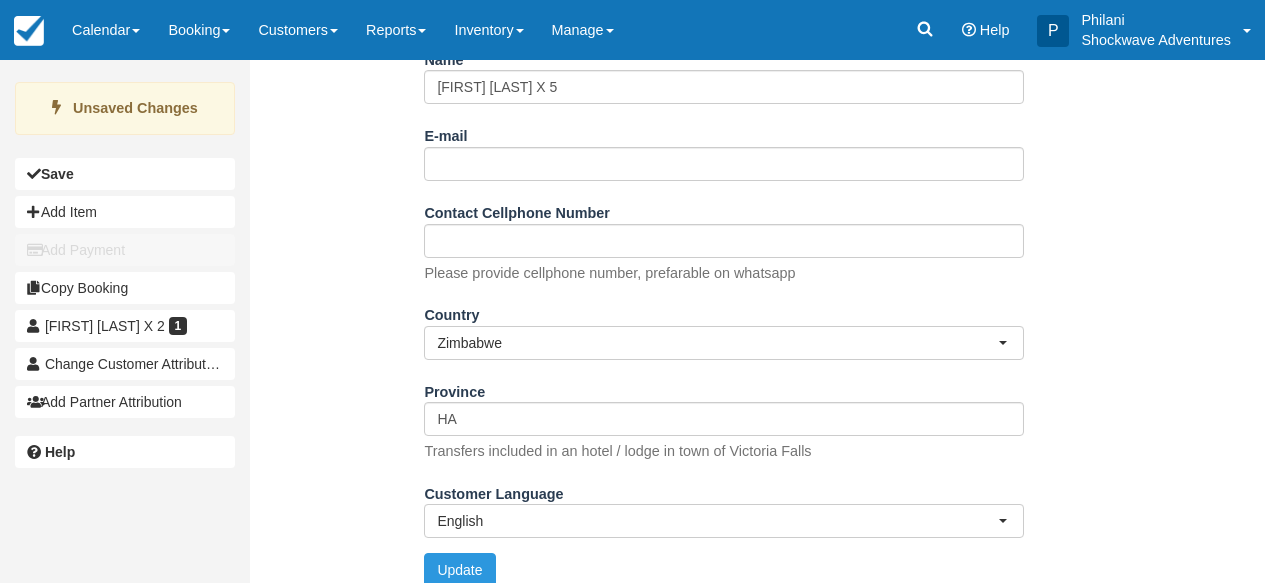scroll, scrollTop: 353, scrollLeft: 0, axis: vertical 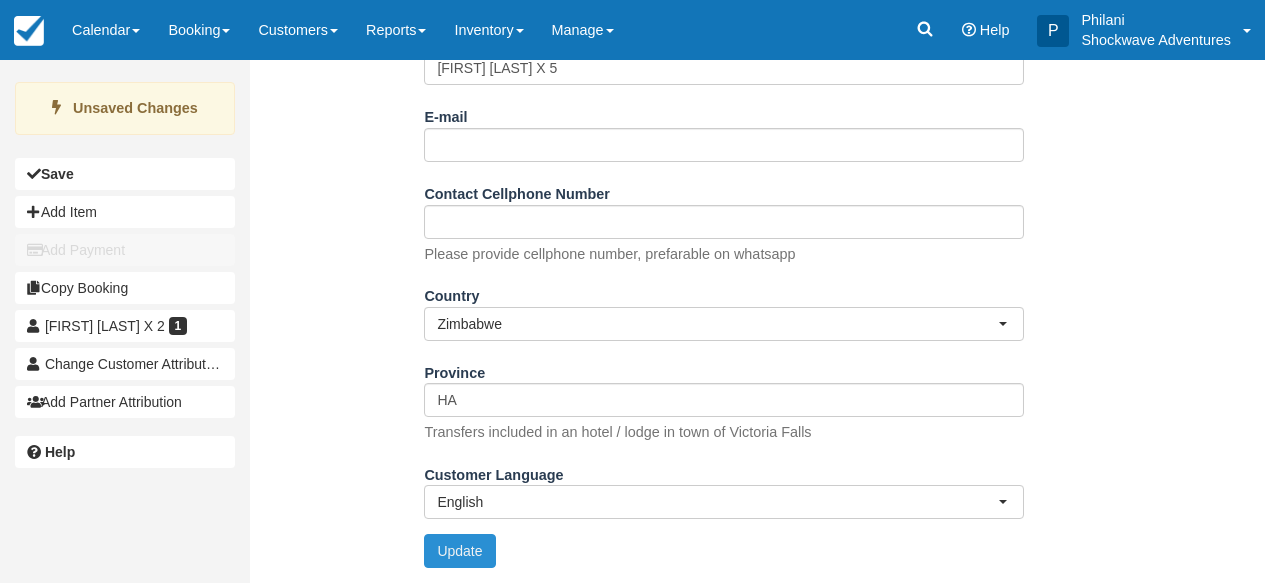 type on "[FIRST] [LAST] X 5" 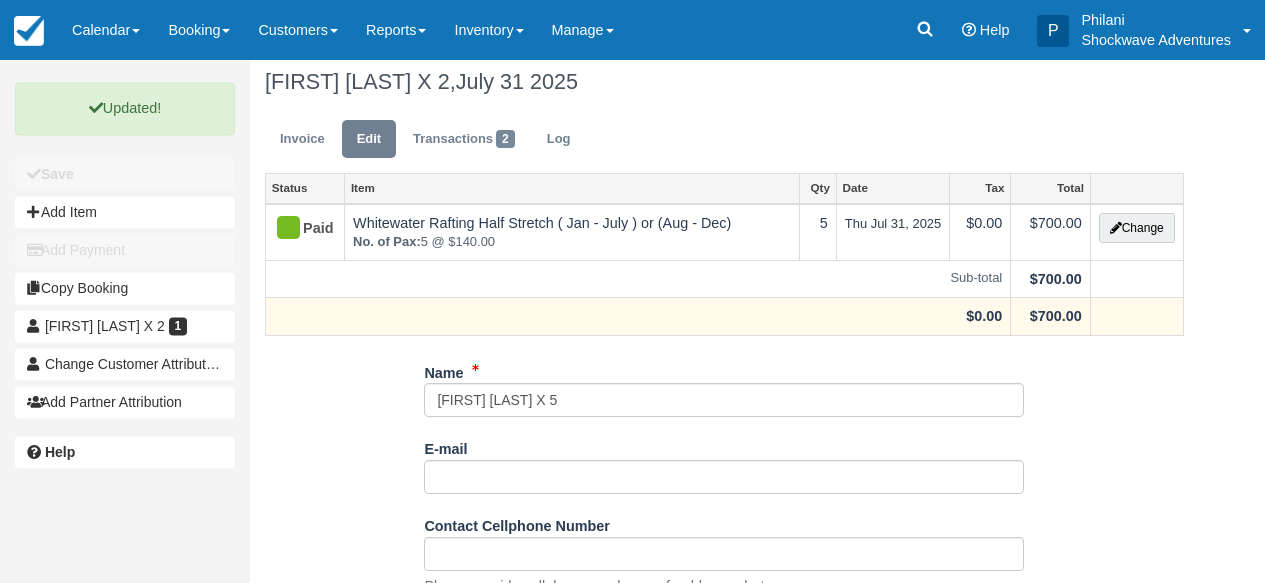 scroll, scrollTop: 0, scrollLeft: 0, axis: both 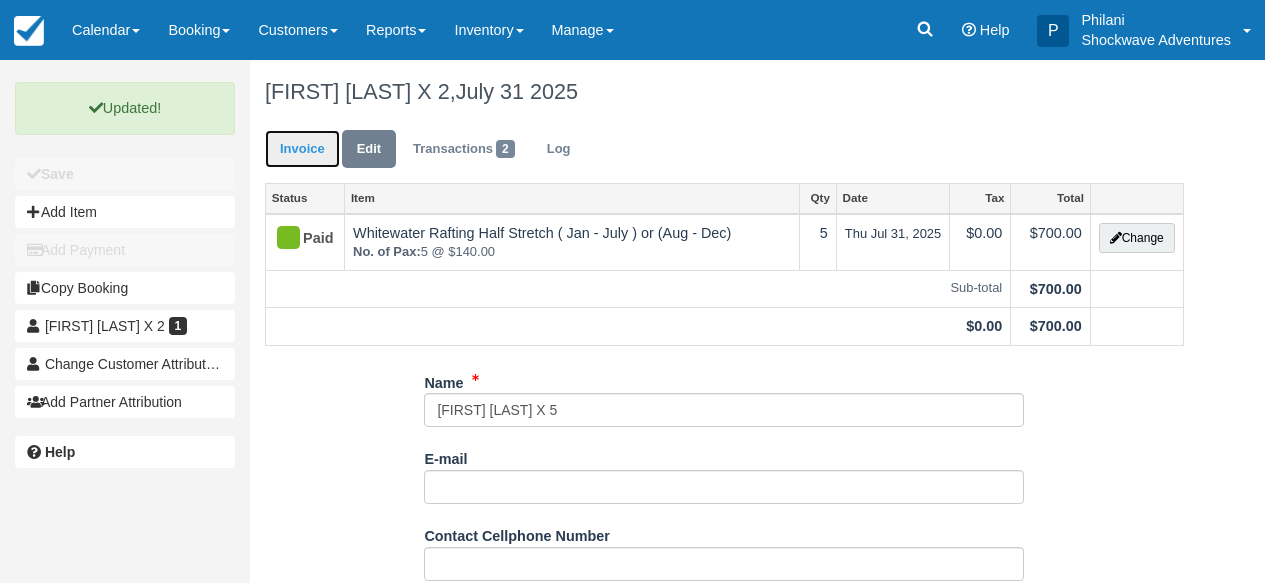 click on "Invoice" at bounding box center [302, 149] 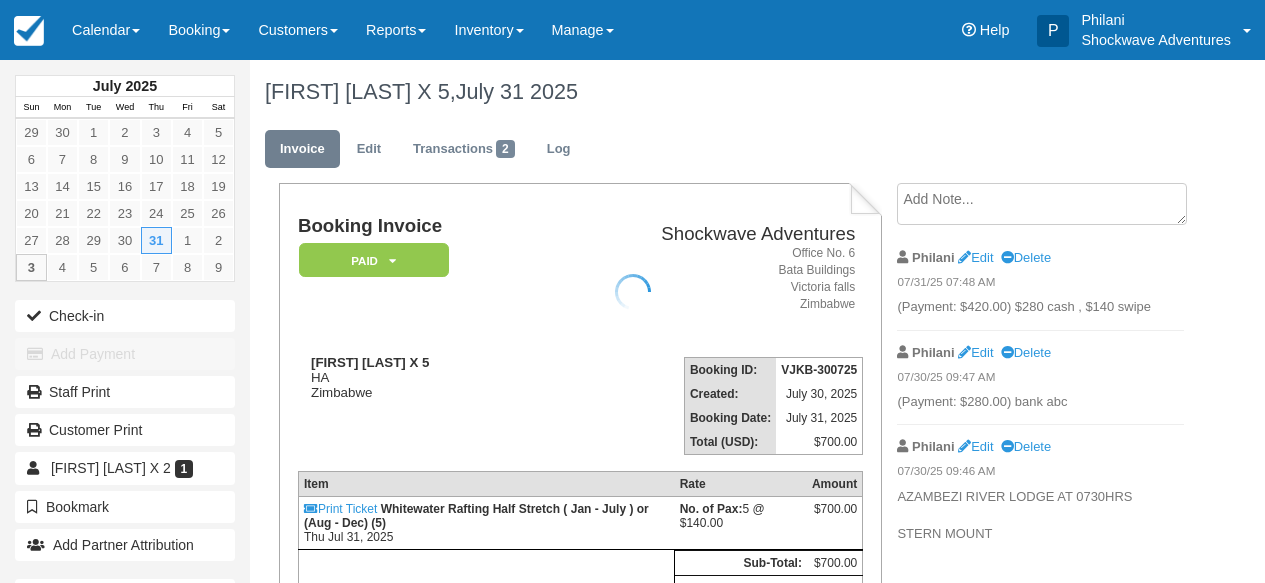 scroll, scrollTop: 0, scrollLeft: 0, axis: both 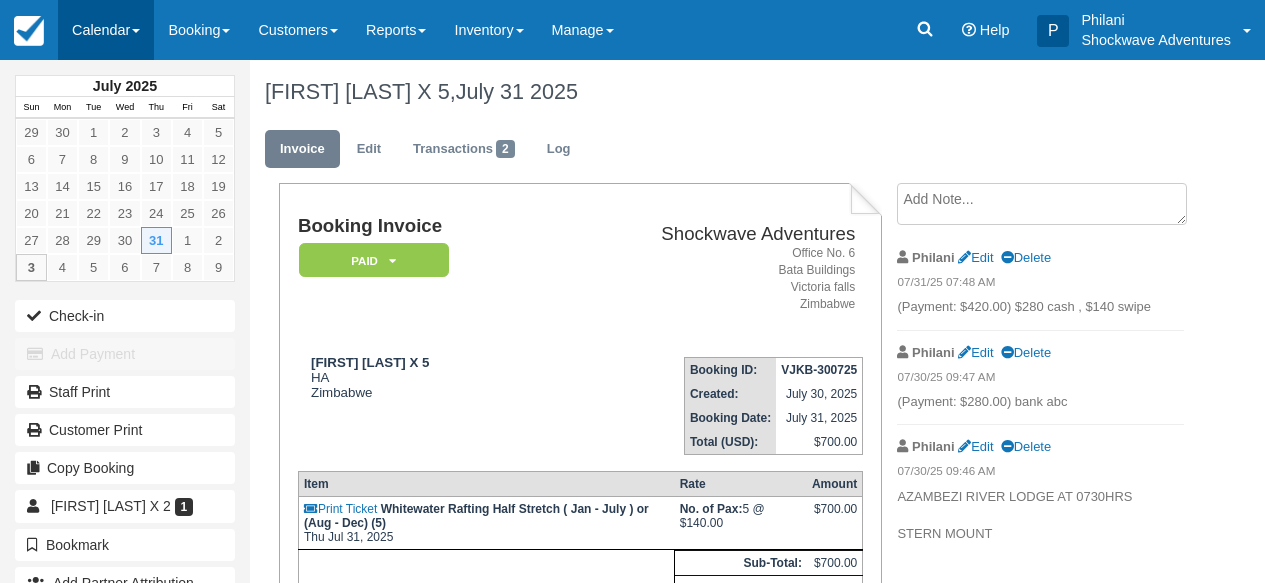 click on "Calendar" at bounding box center [106, 30] 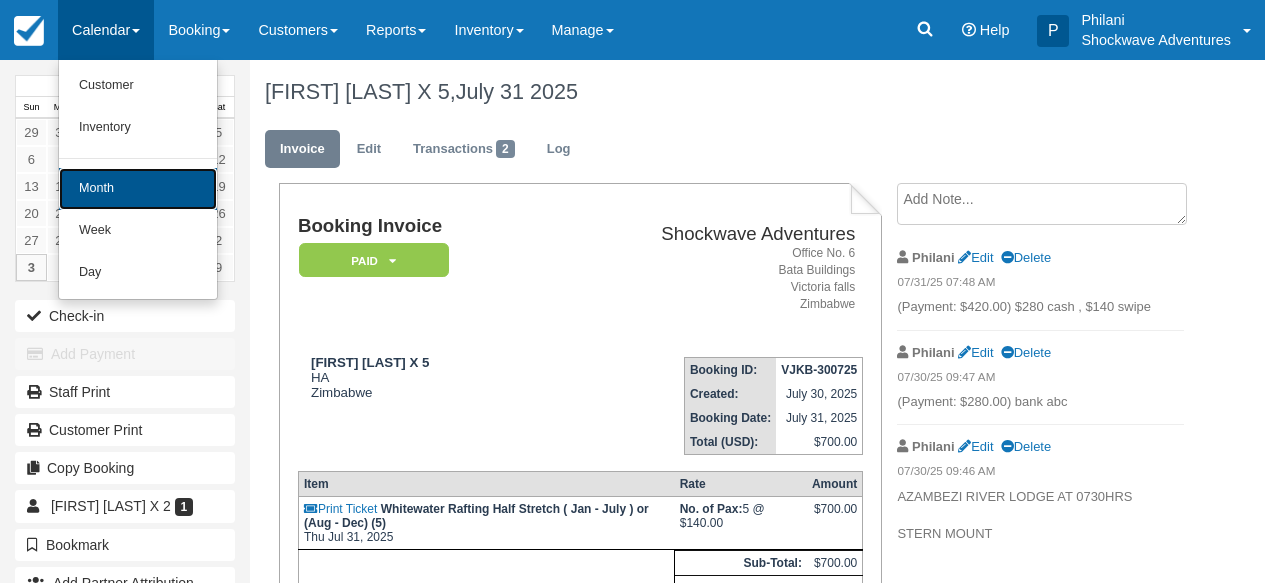 click on "Month" at bounding box center [138, 189] 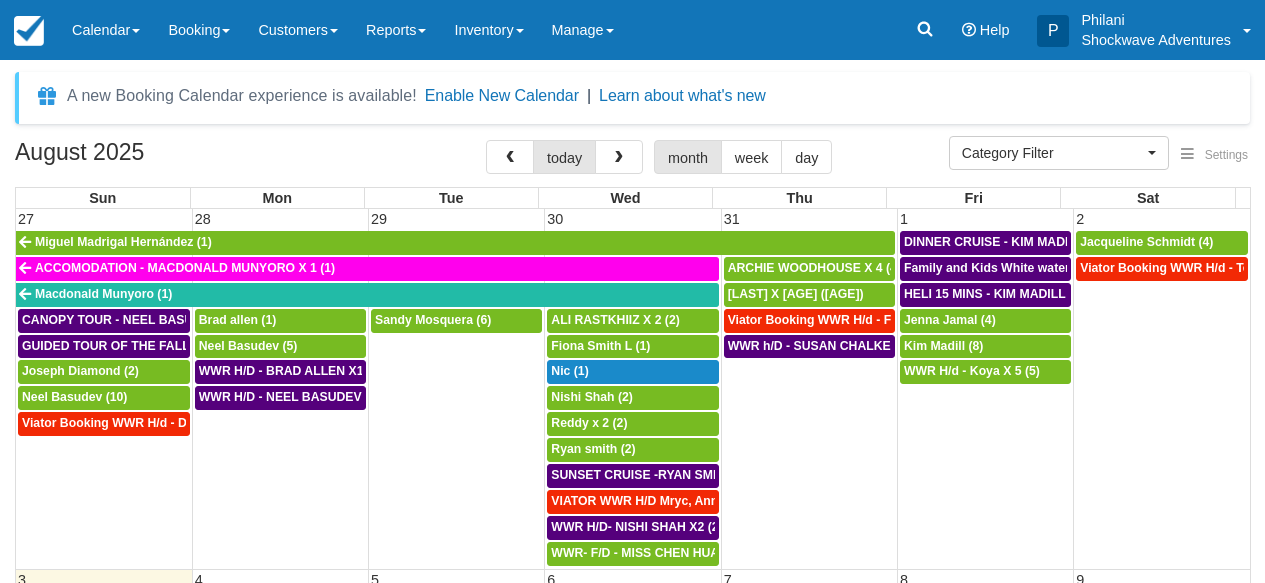 select 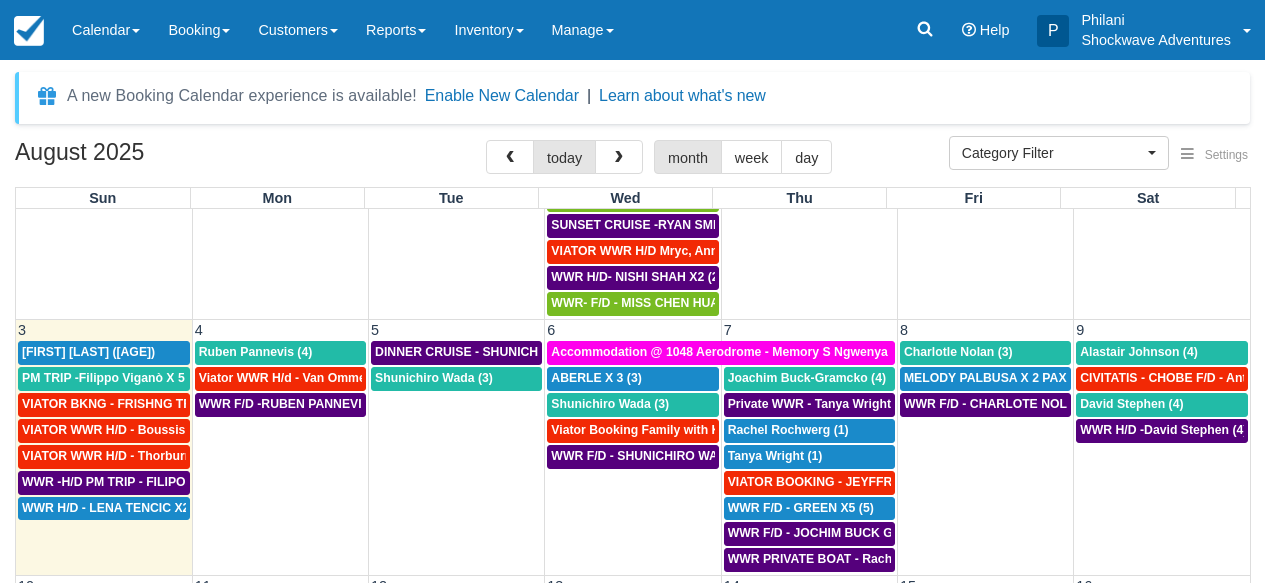 scroll, scrollTop: 252, scrollLeft: 0, axis: vertical 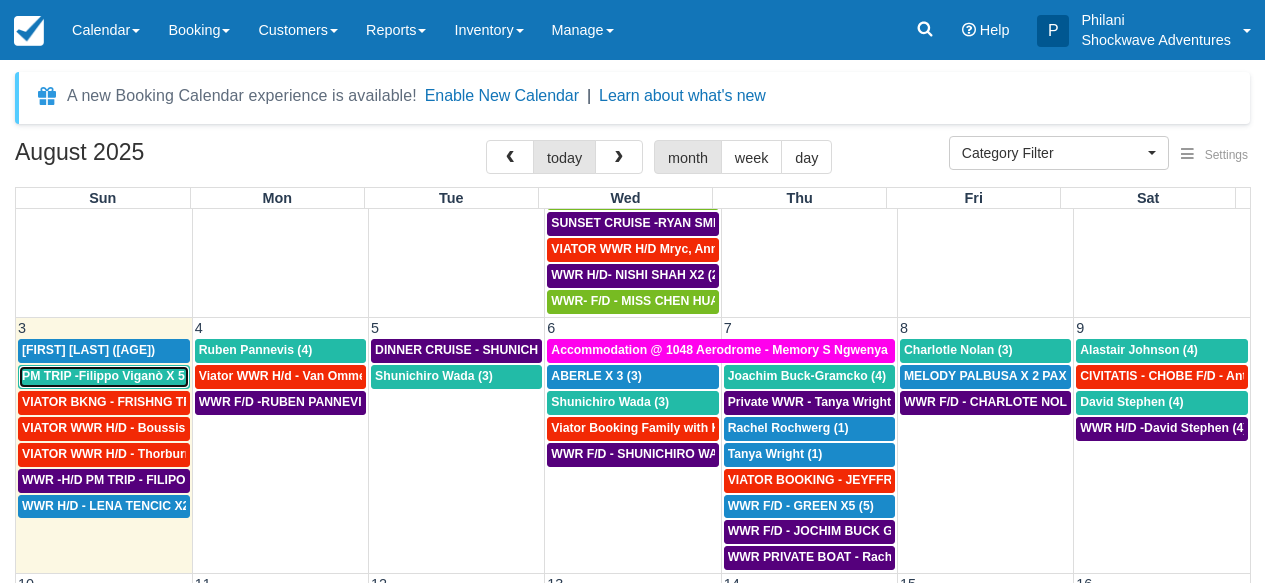 click on "PM TRIP -Filippo Viganò X 5 (5)" at bounding box center [112, 376] 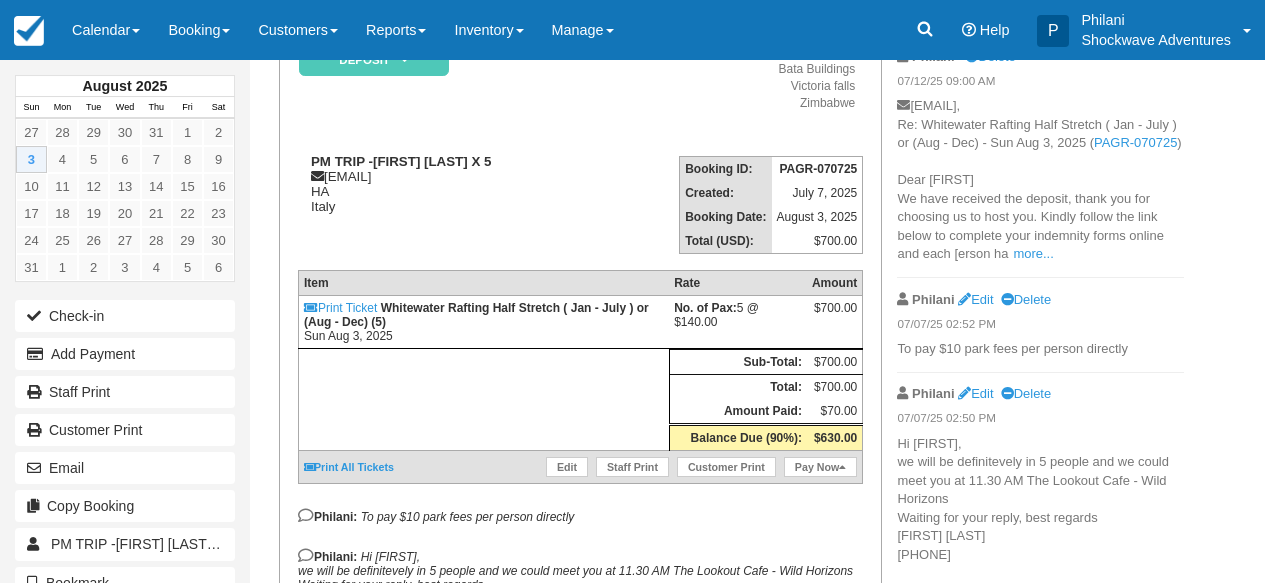 scroll, scrollTop: 224, scrollLeft: 0, axis: vertical 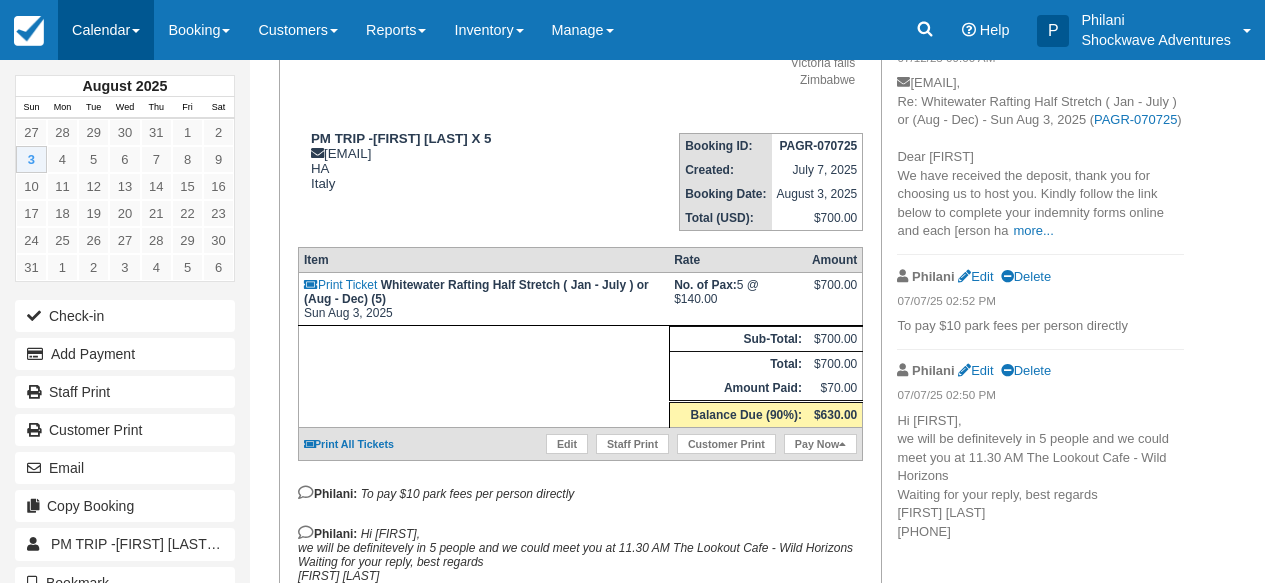 click on "Calendar" at bounding box center [106, 30] 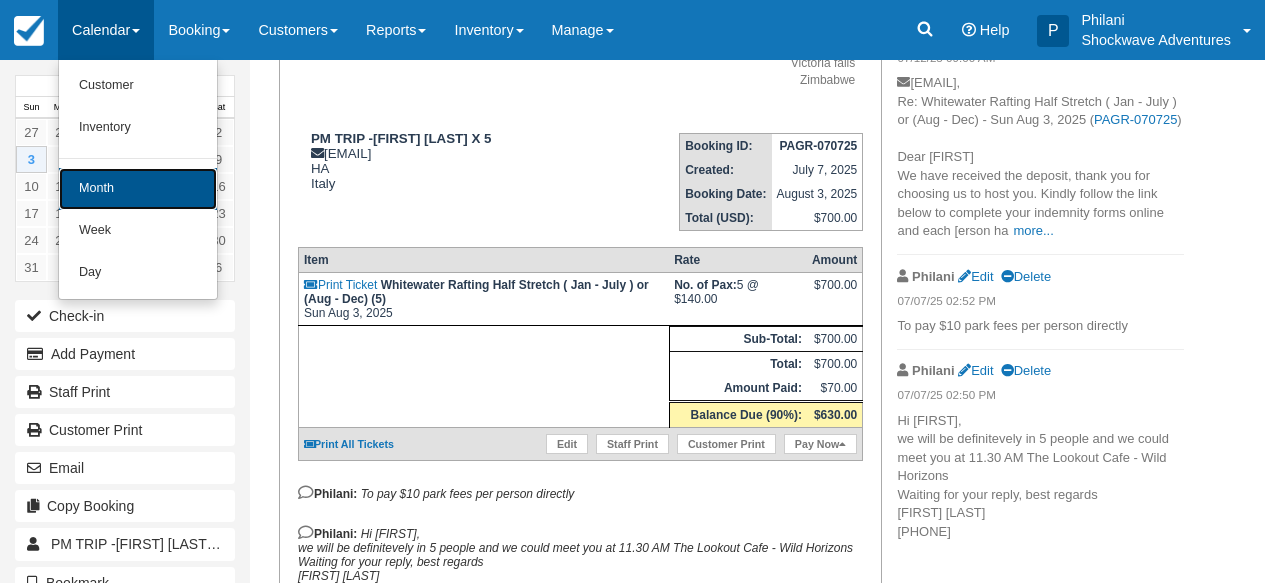 click on "Month" at bounding box center (138, 189) 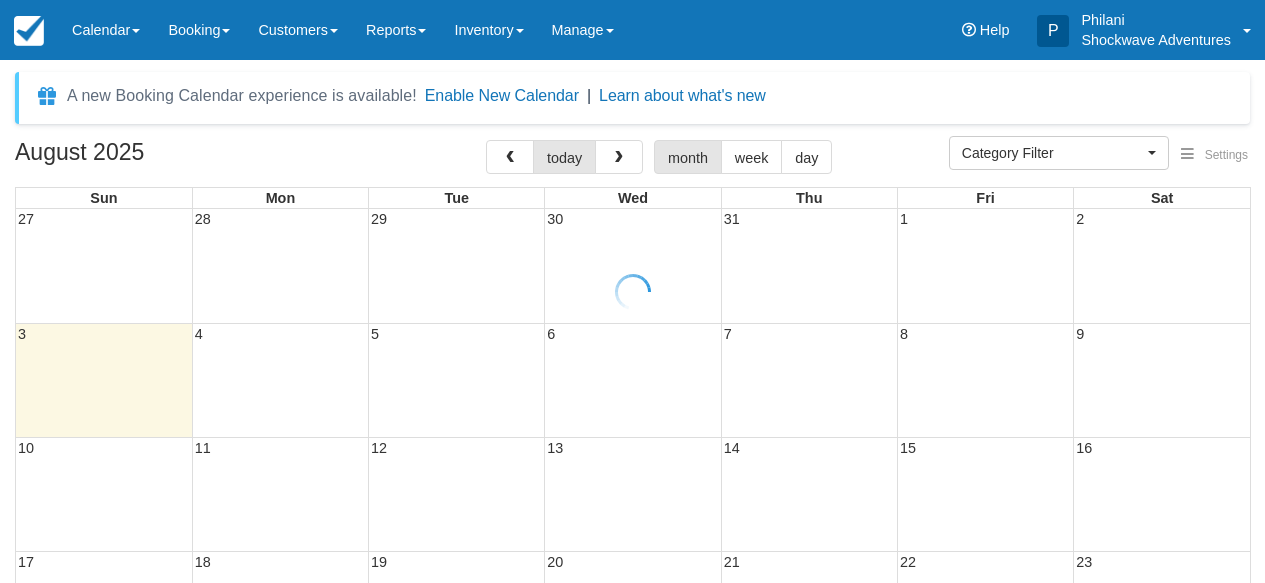 select 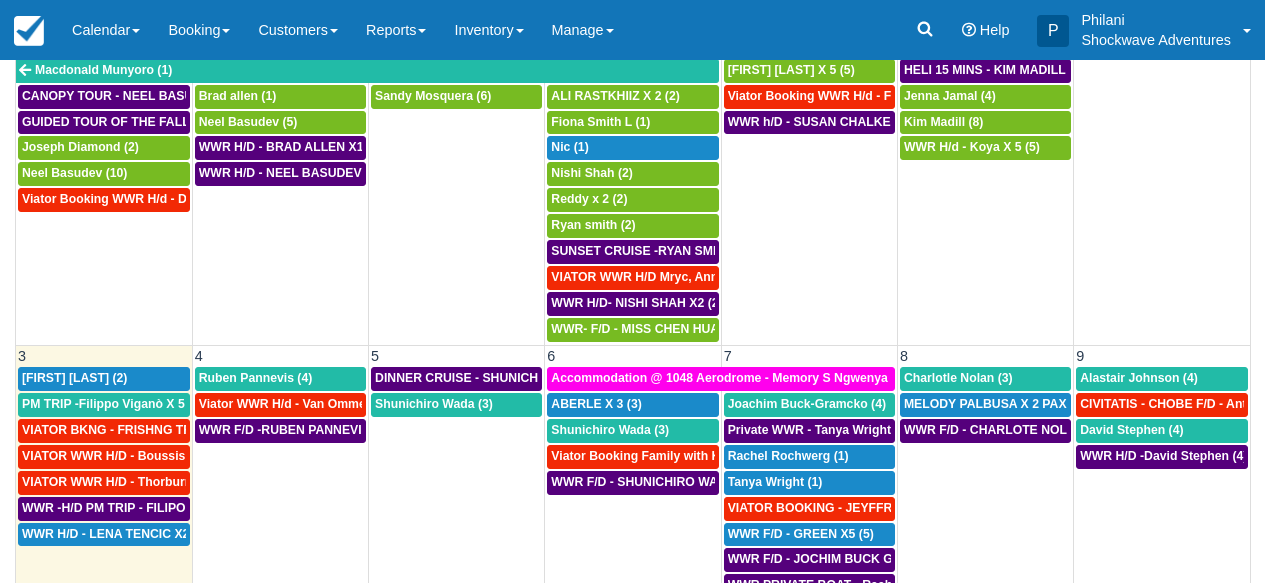 scroll, scrollTop: 256, scrollLeft: 0, axis: vertical 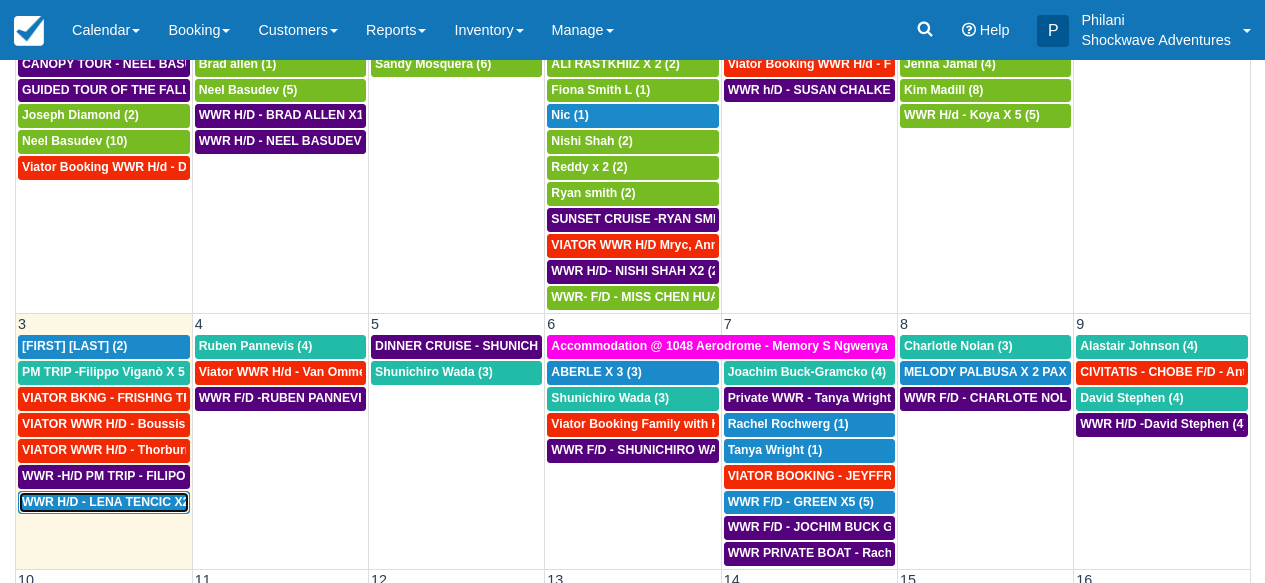 click on "WWR H/D - LENA TENCIC  X2 (2)" at bounding box center (115, 502) 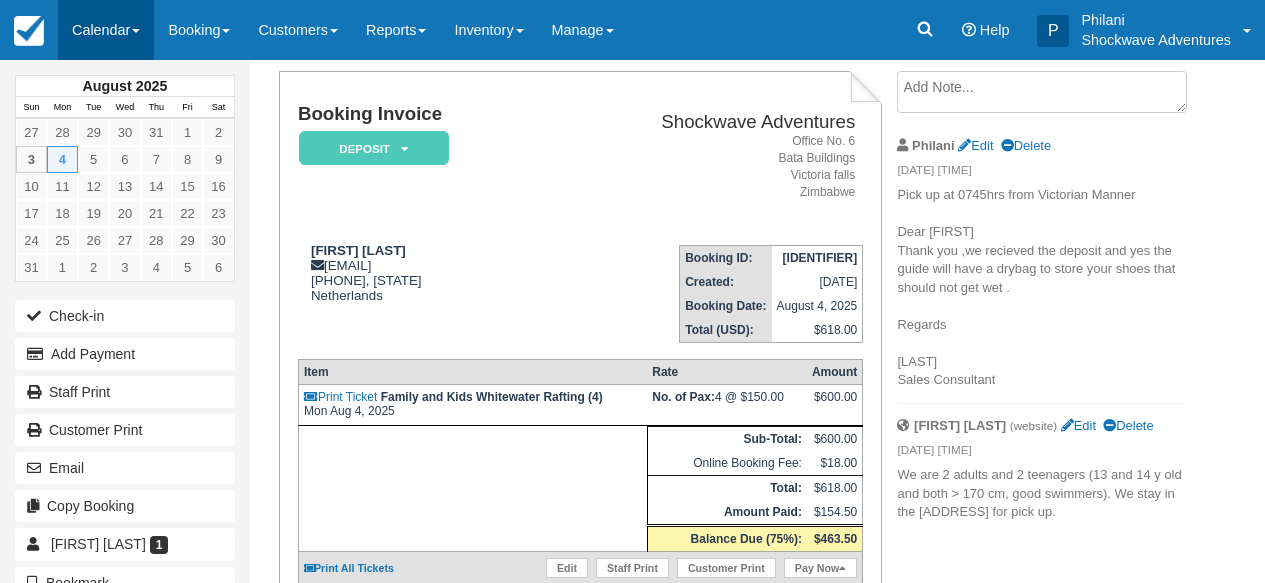 scroll, scrollTop: 112, scrollLeft: 0, axis: vertical 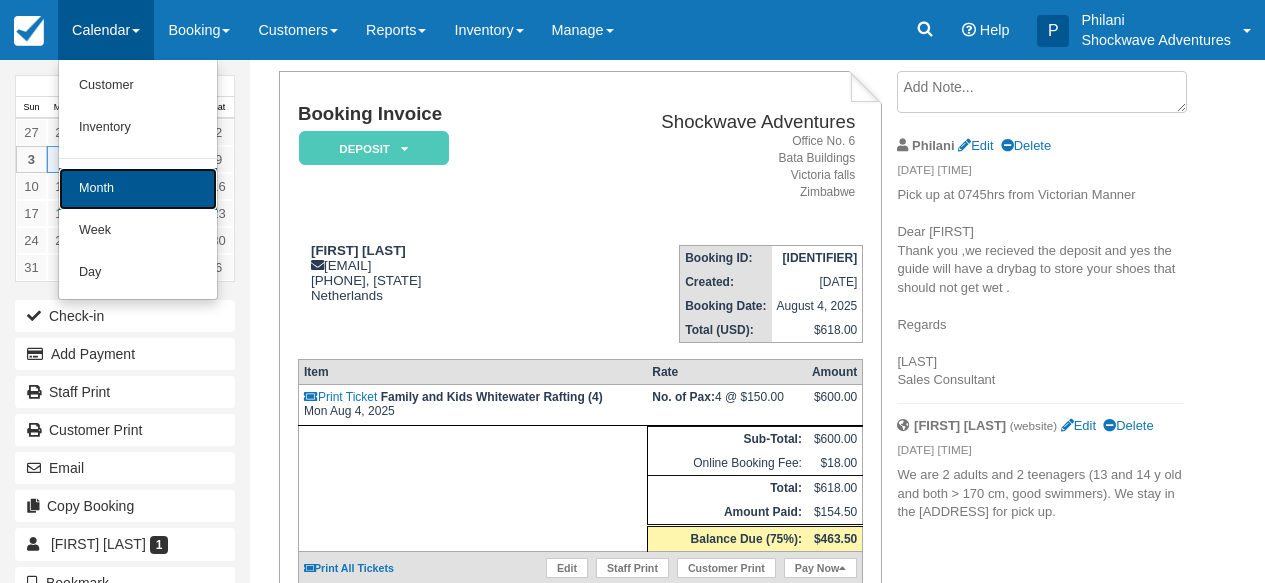 click on "Month" at bounding box center [138, 189] 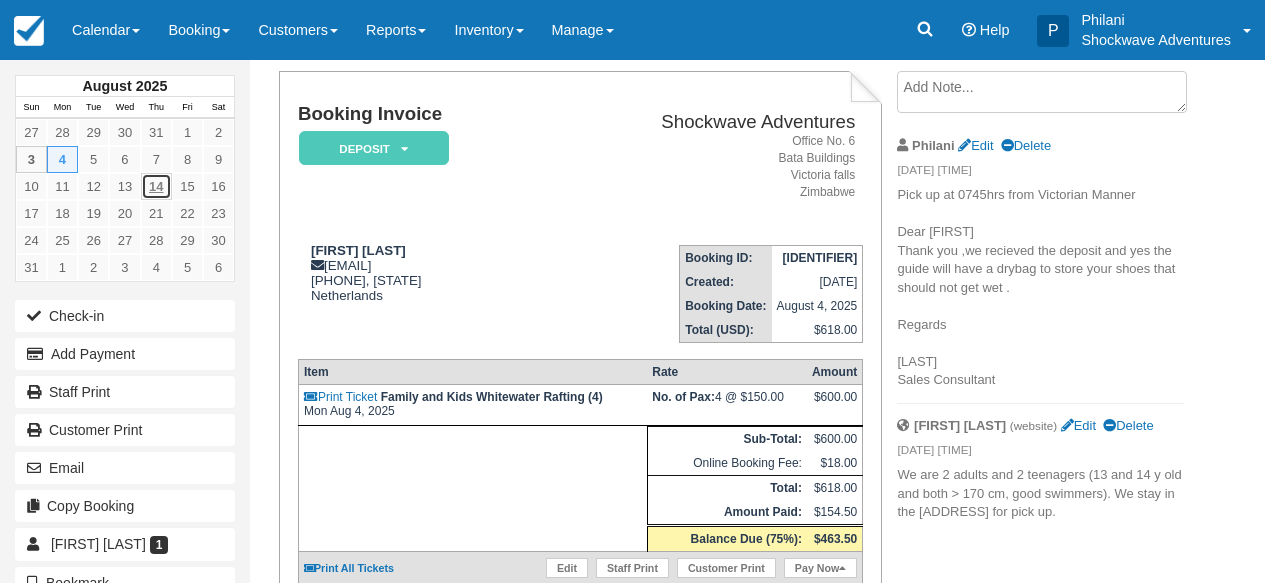 click on "14" at bounding box center (156, 186) 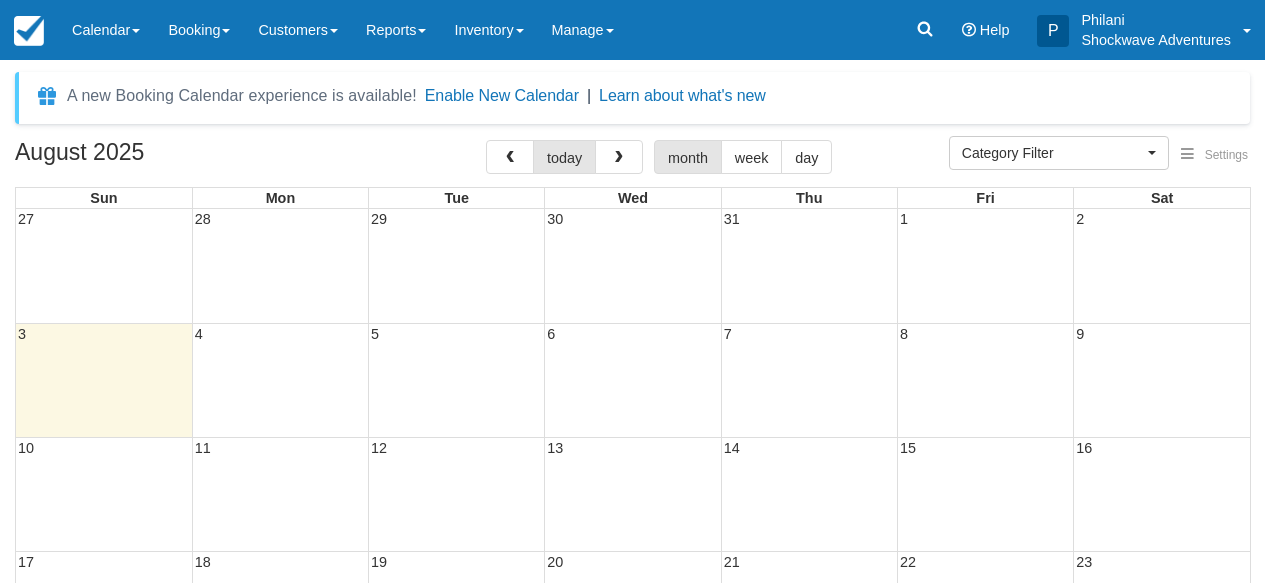 select 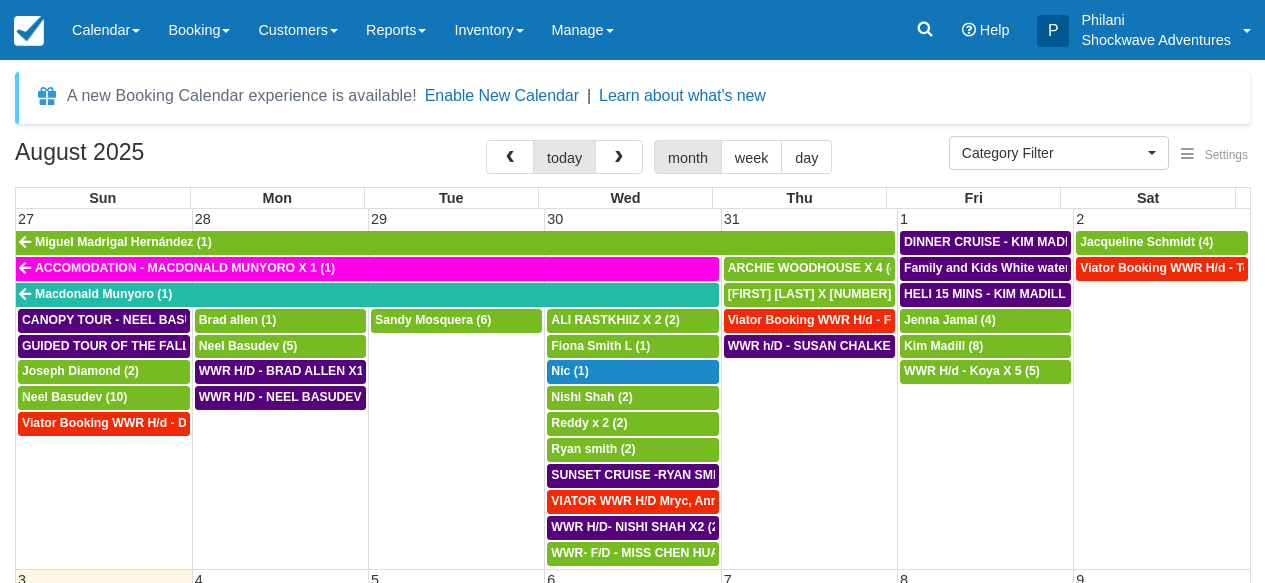 scroll, scrollTop: 0, scrollLeft: 0, axis: both 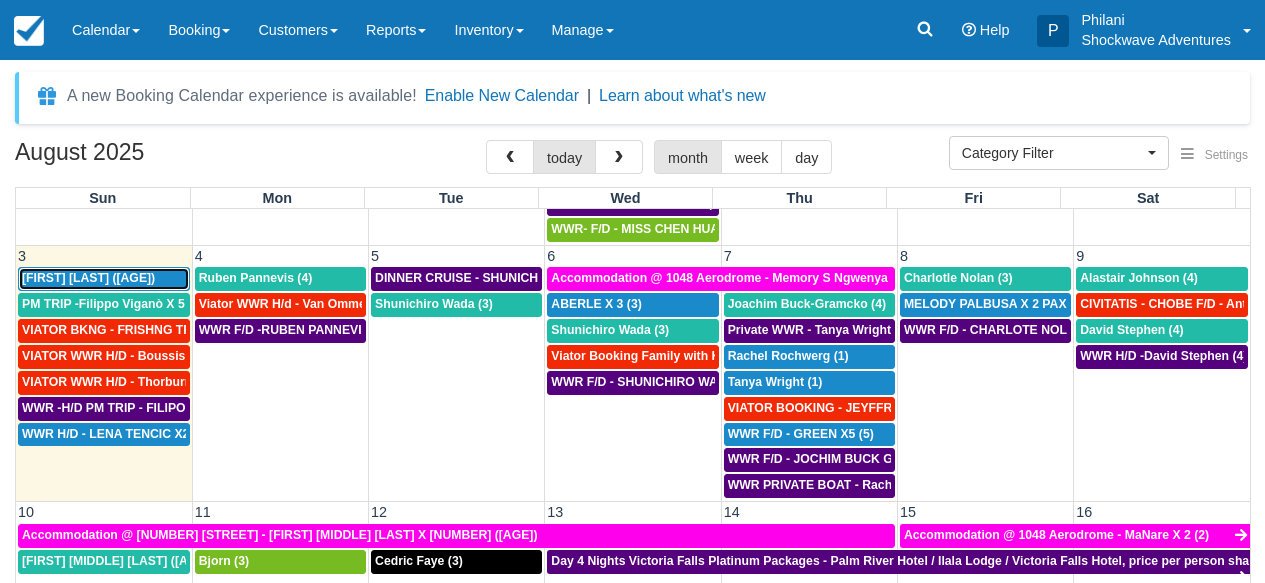 click on "Jimmie Boussis (2)" at bounding box center [104, 279] 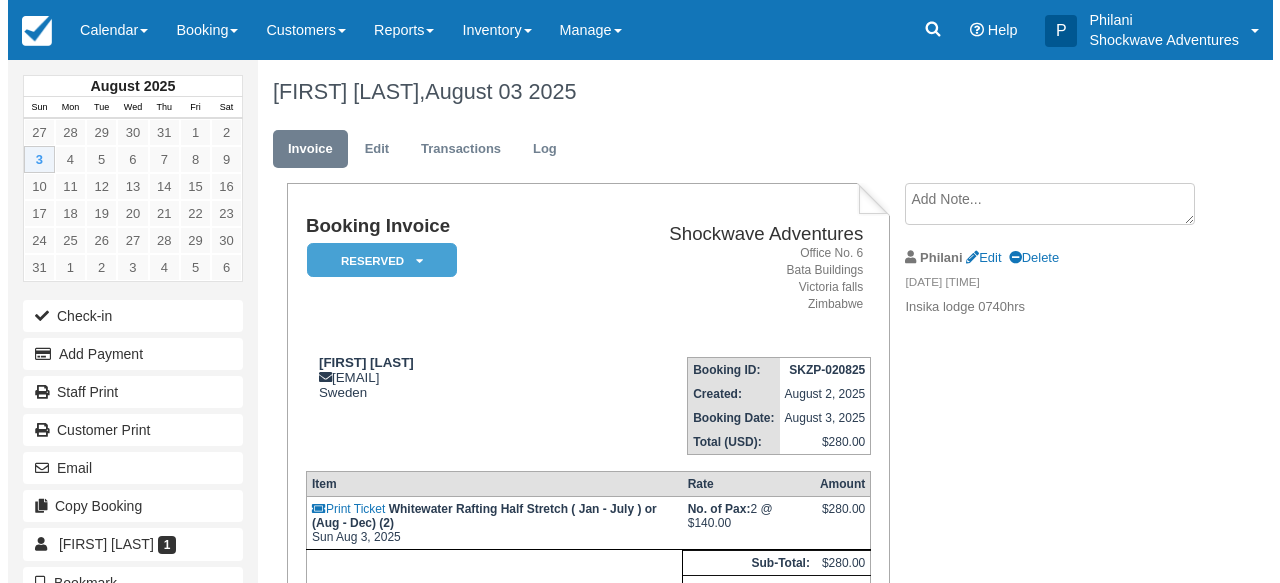 scroll, scrollTop: 144, scrollLeft: 0, axis: vertical 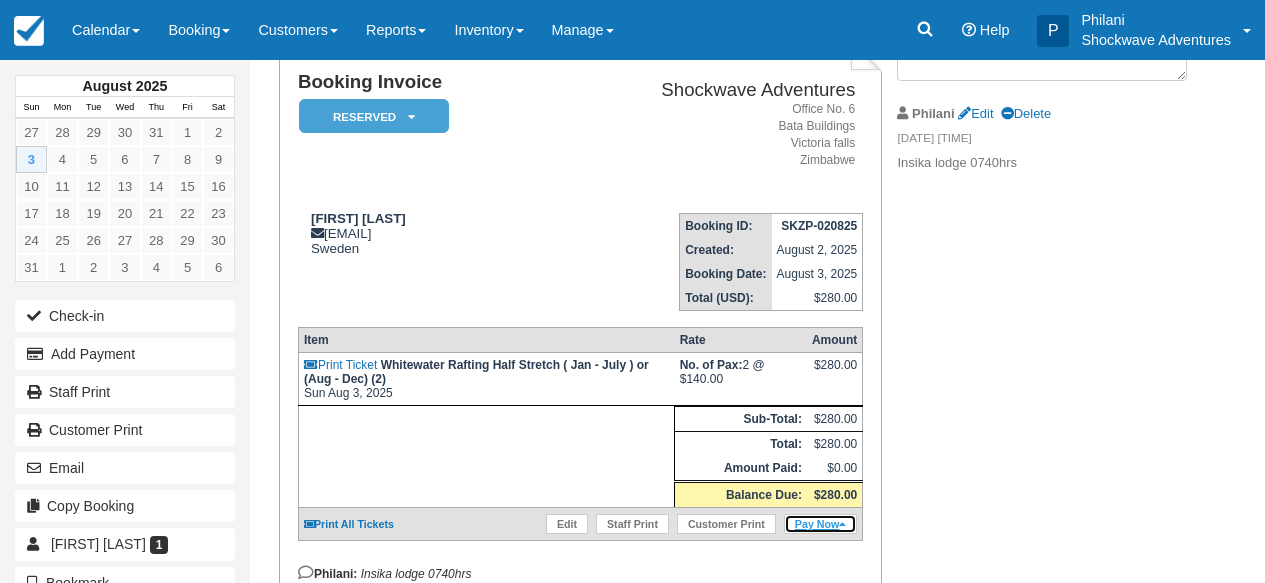 click on "Pay Now" at bounding box center (820, 524) 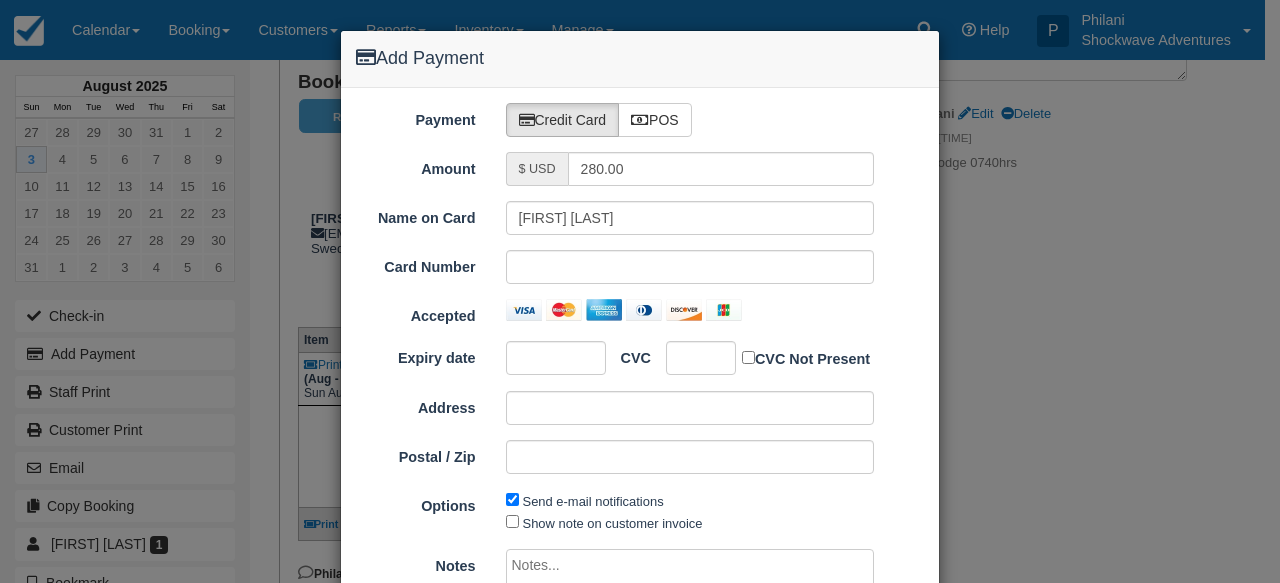 type on "08/03/25" 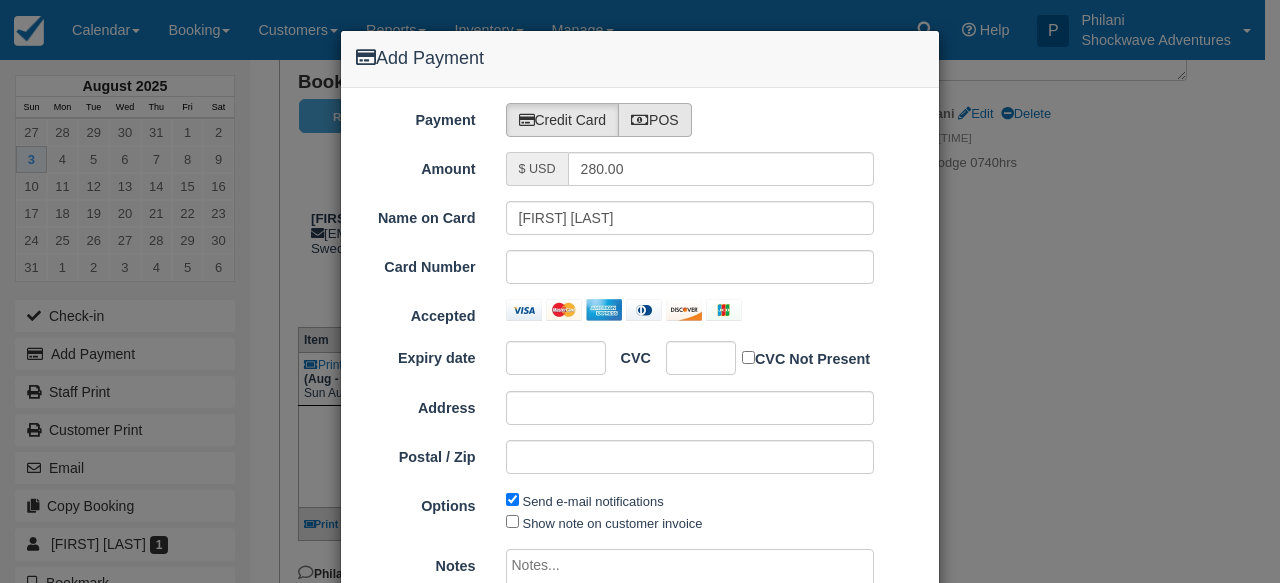 click on "POS" at bounding box center [655, 120] 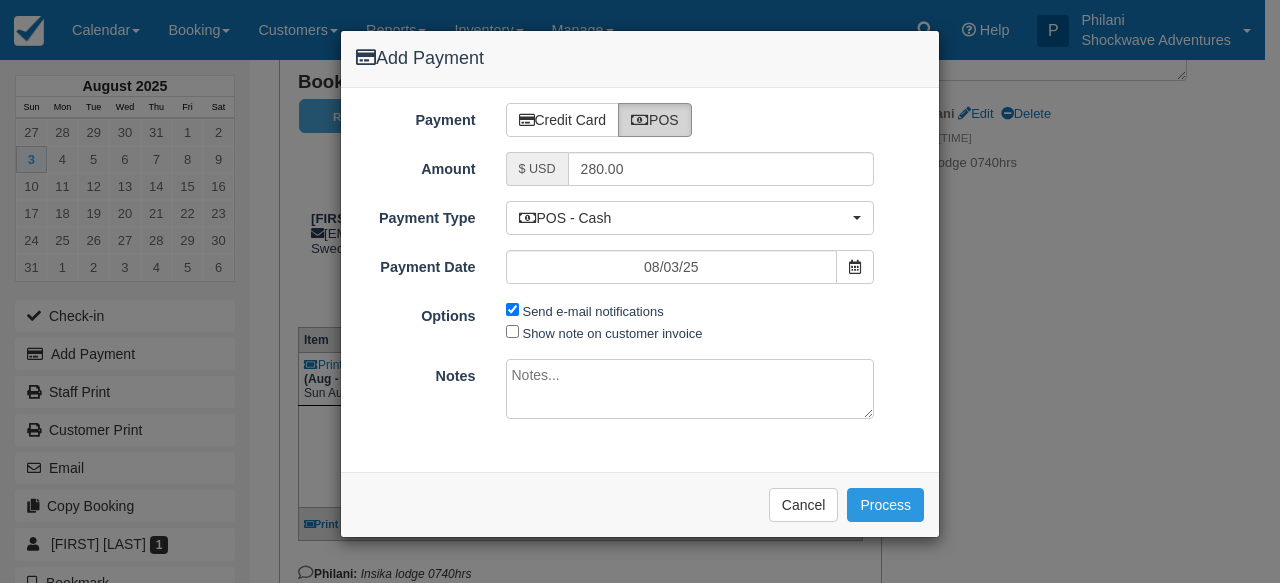 radio on "true" 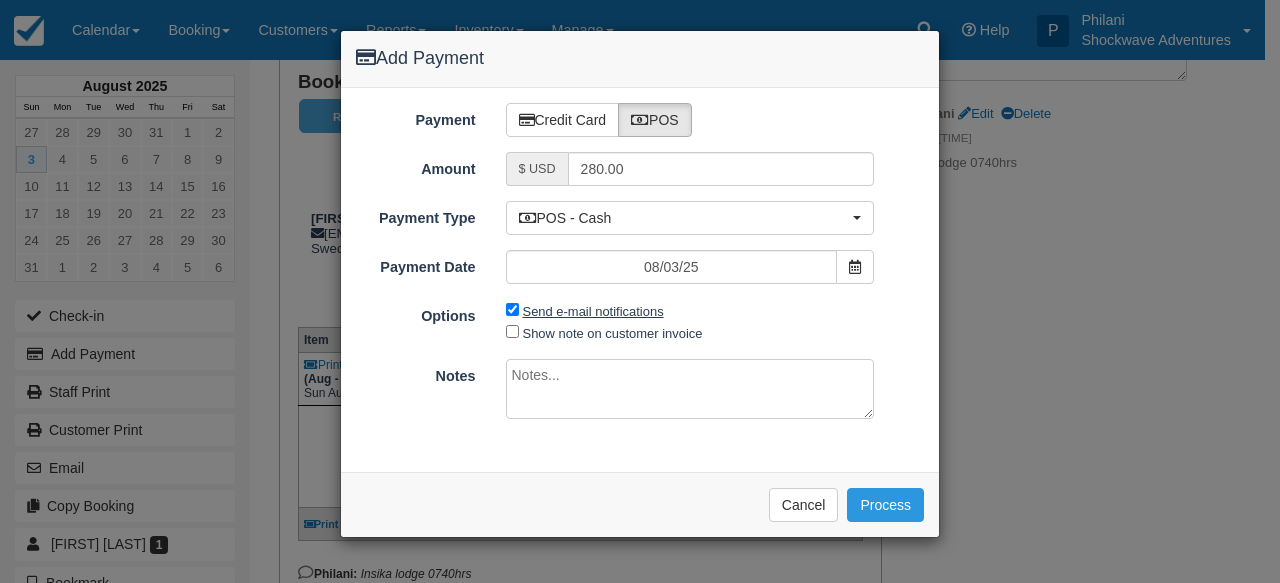 click on "Send e-mail notifications" at bounding box center (593, 311) 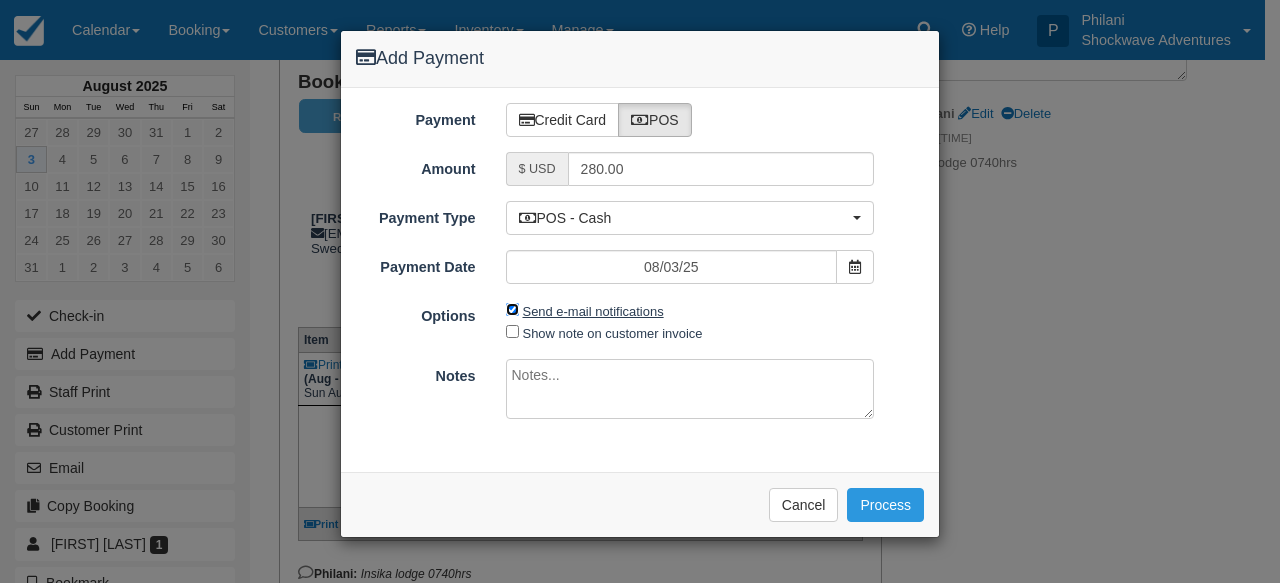 click on "Send e-mail notifications" at bounding box center [512, 309] 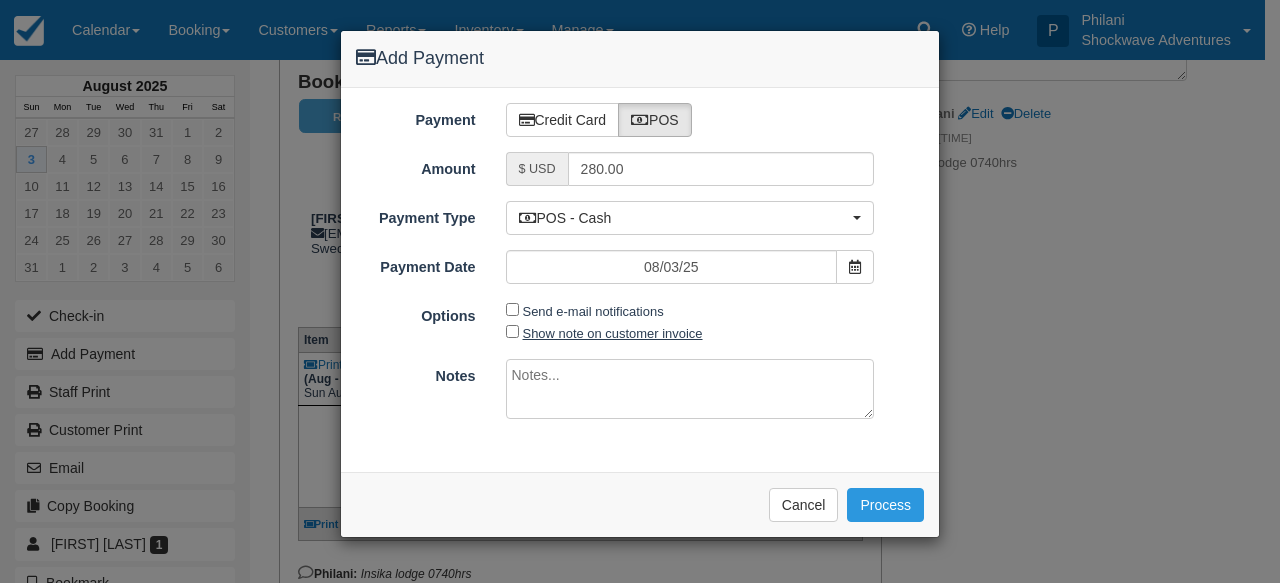 click on "Show note on customer invoice" at bounding box center [613, 333] 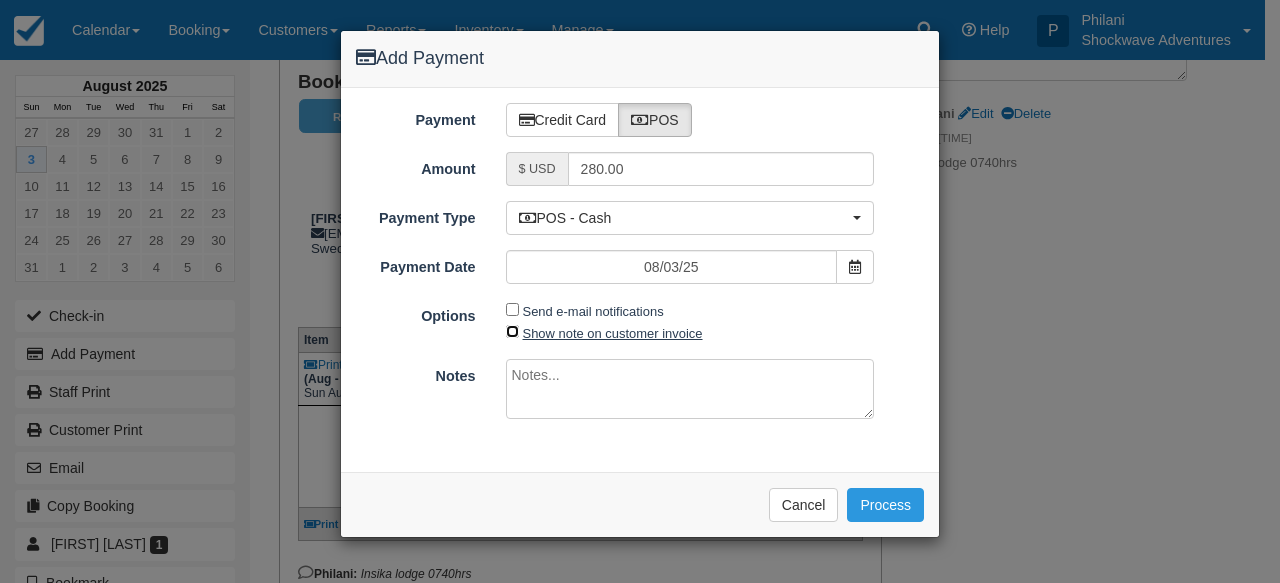 click on "Show note on customer invoice" at bounding box center (512, 331) 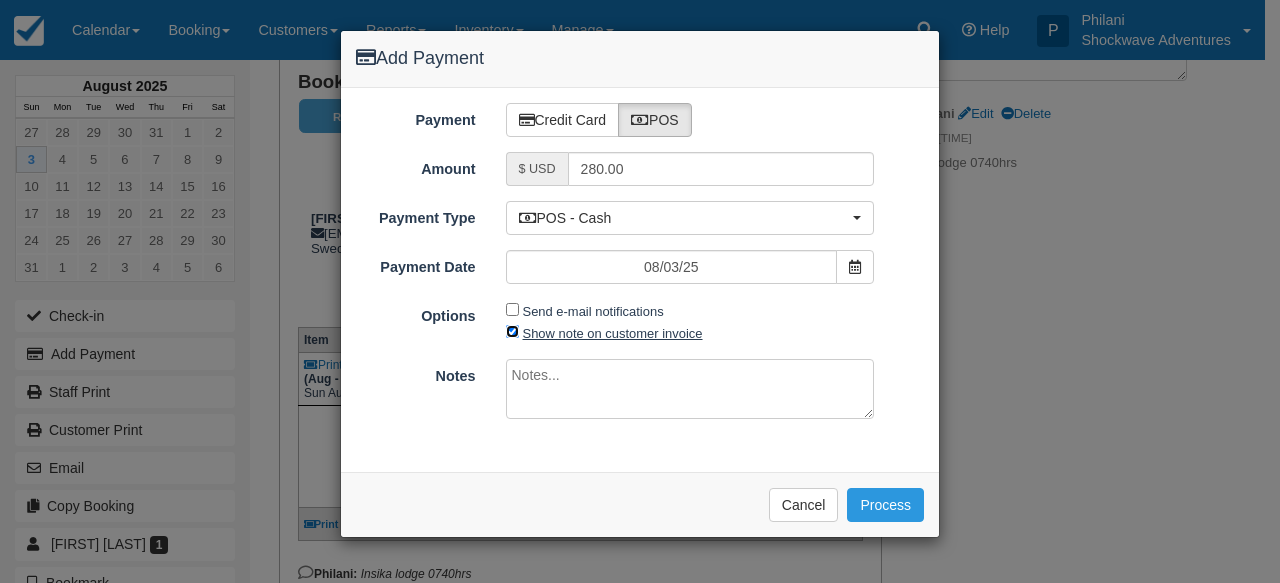 click on "Show note on customer invoice" at bounding box center [512, 331] 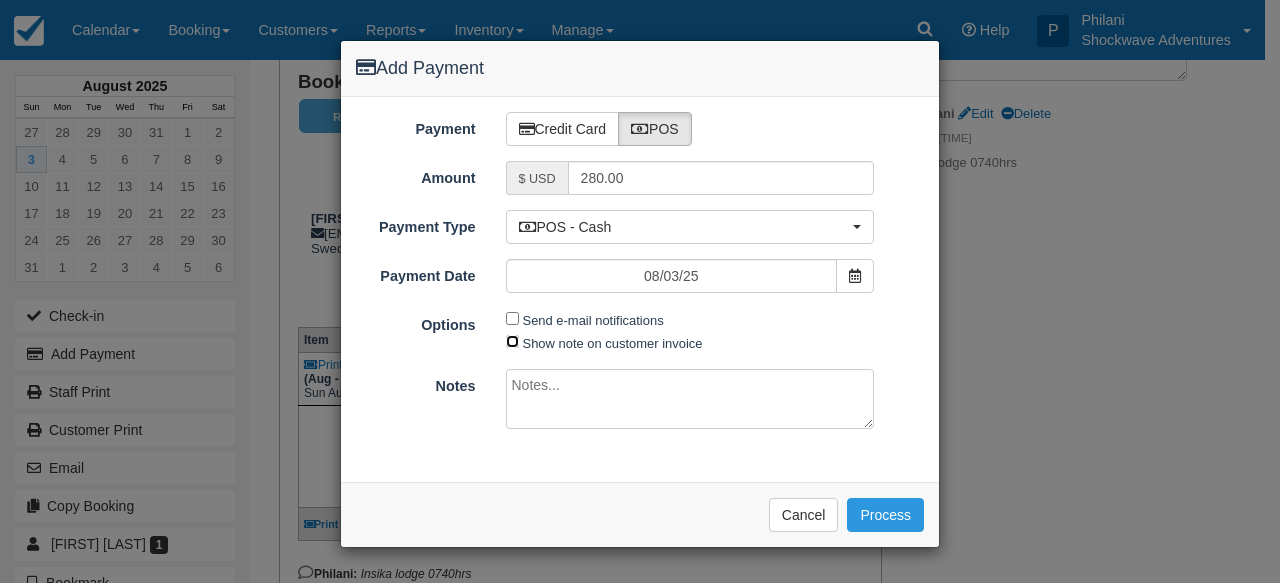 click on "Show note on customer invoice" at bounding box center (512, 341) 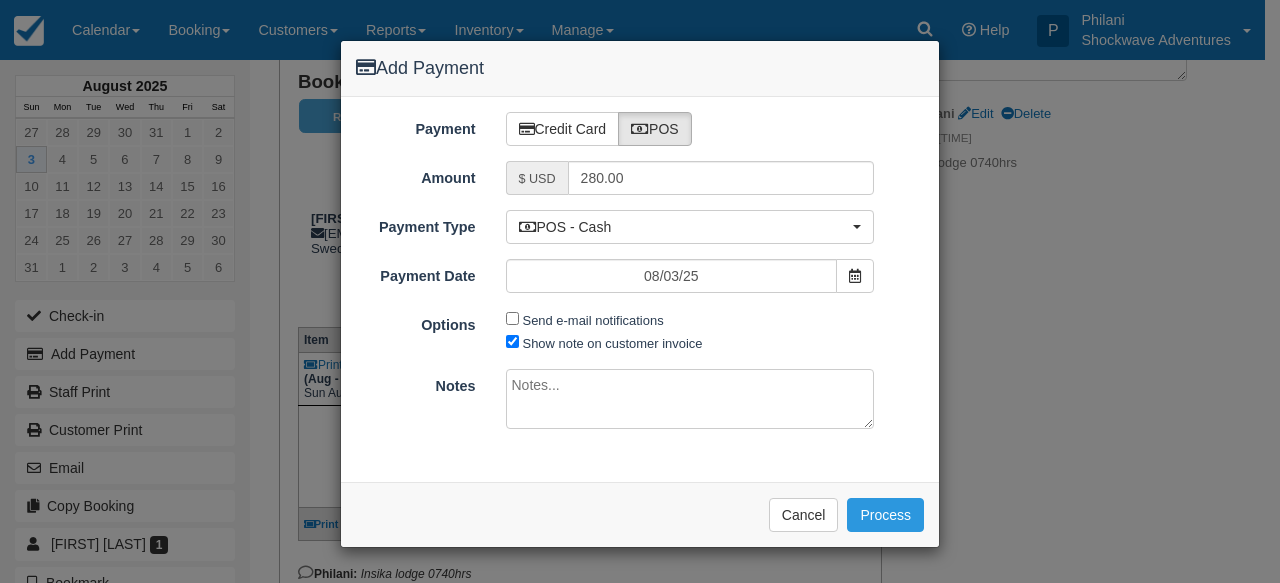 click at bounding box center [690, 399] 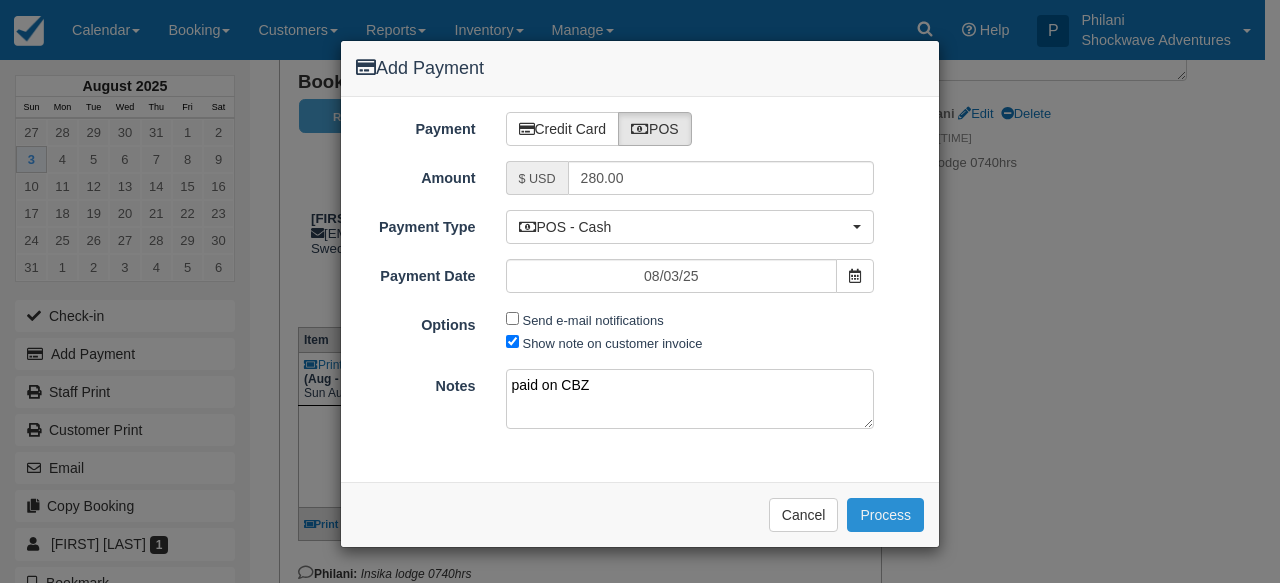 type on "paid on CBZ" 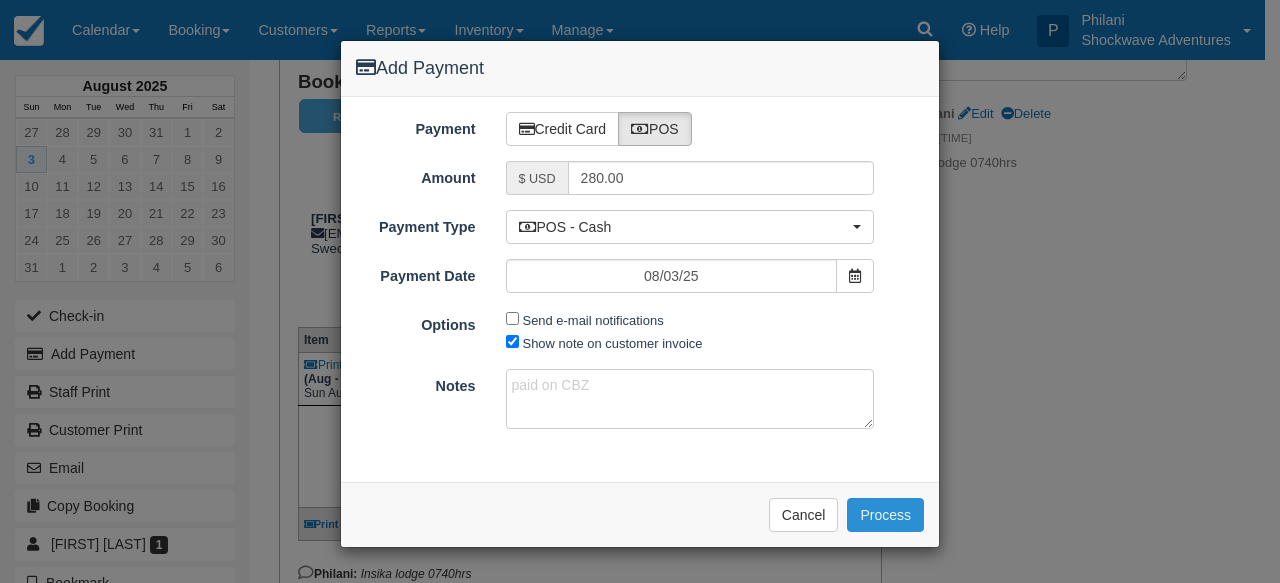 click on "Process" at bounding box center (885, 515) 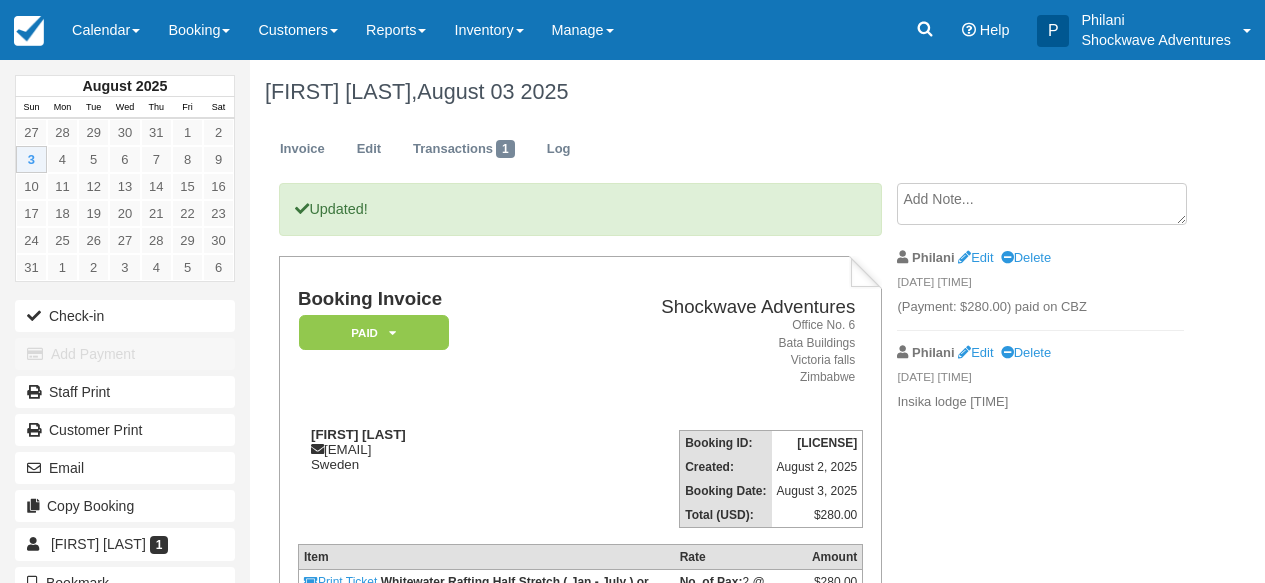 scroll, scrollTop: 0, scrollLeft: 0, axis: both 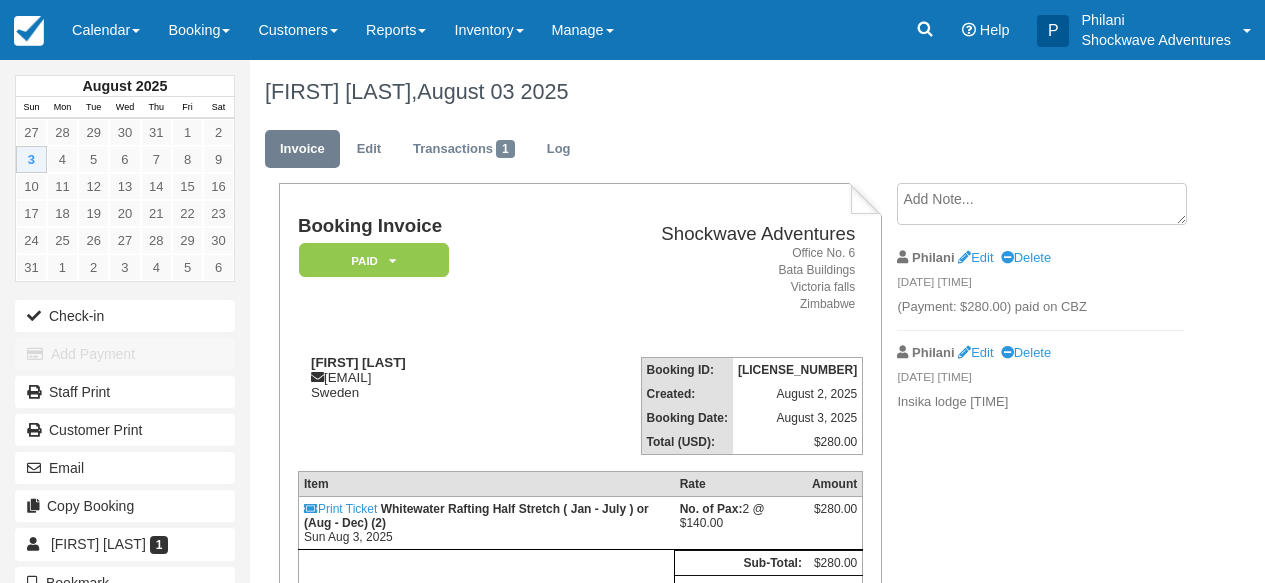click on "Calendar" at bounding box center (106, 30) 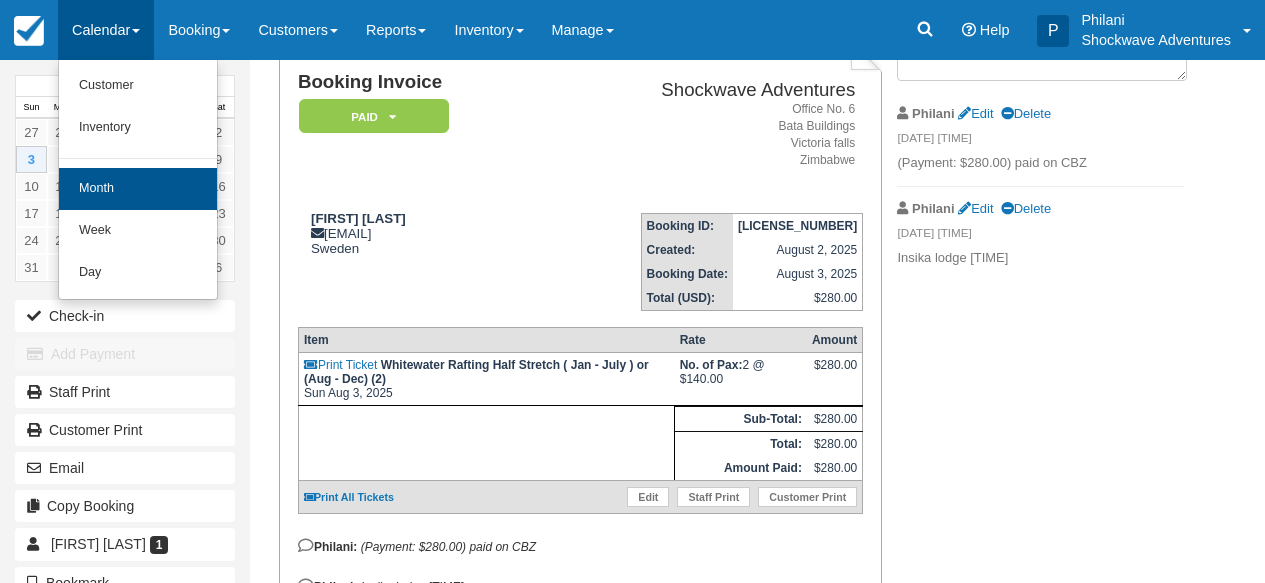 scroll, scrollTop: 144, scrollLeft: 0, axis: vertical 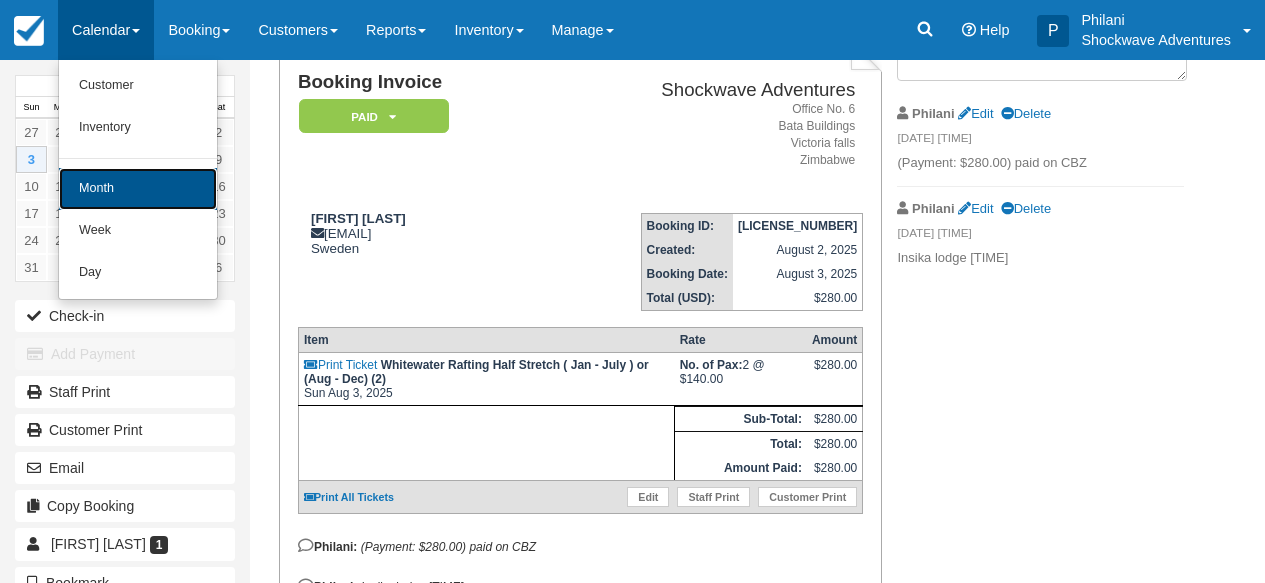 click on "Month" at bounding box center (138, 189) 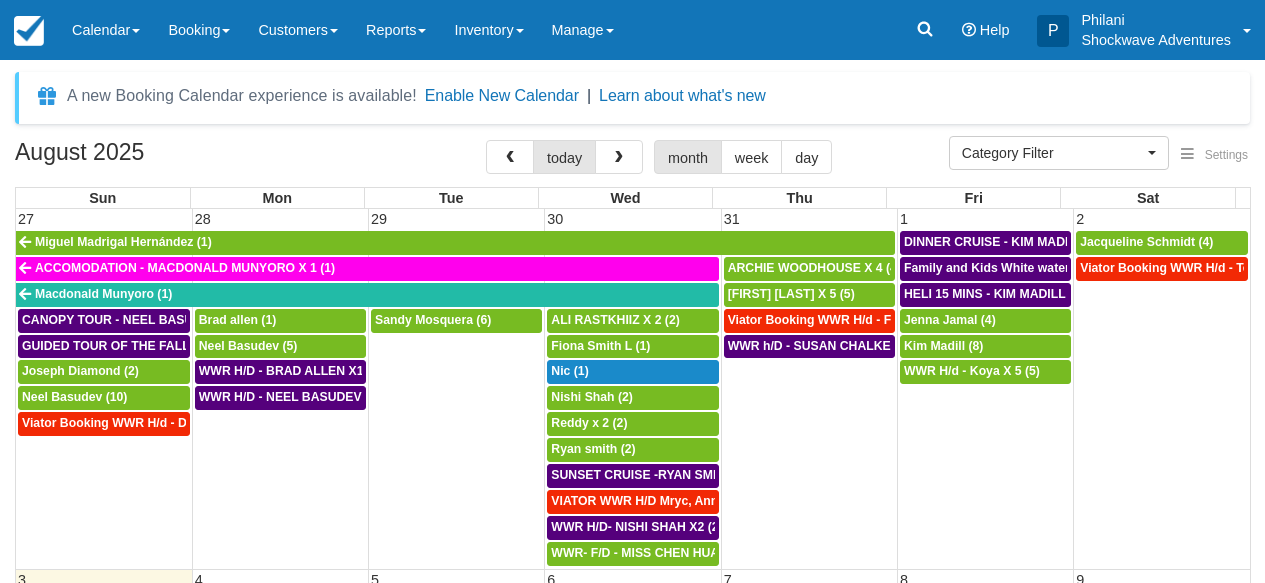 select 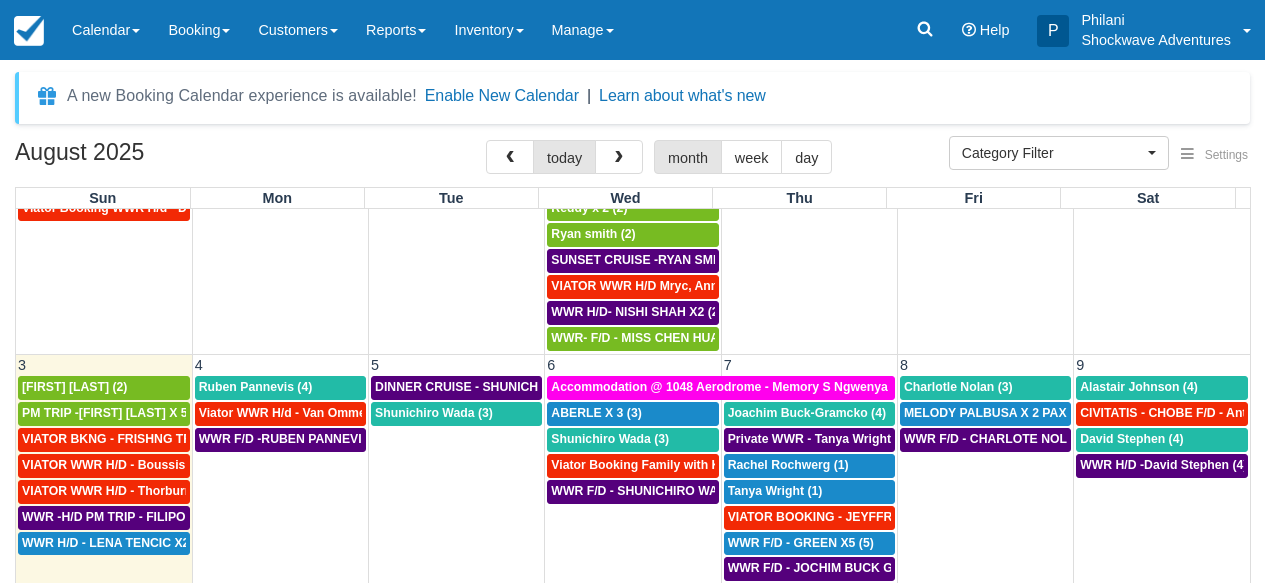 scroll, scrollTop: 216, scrollLeft: 0, axis: vertical 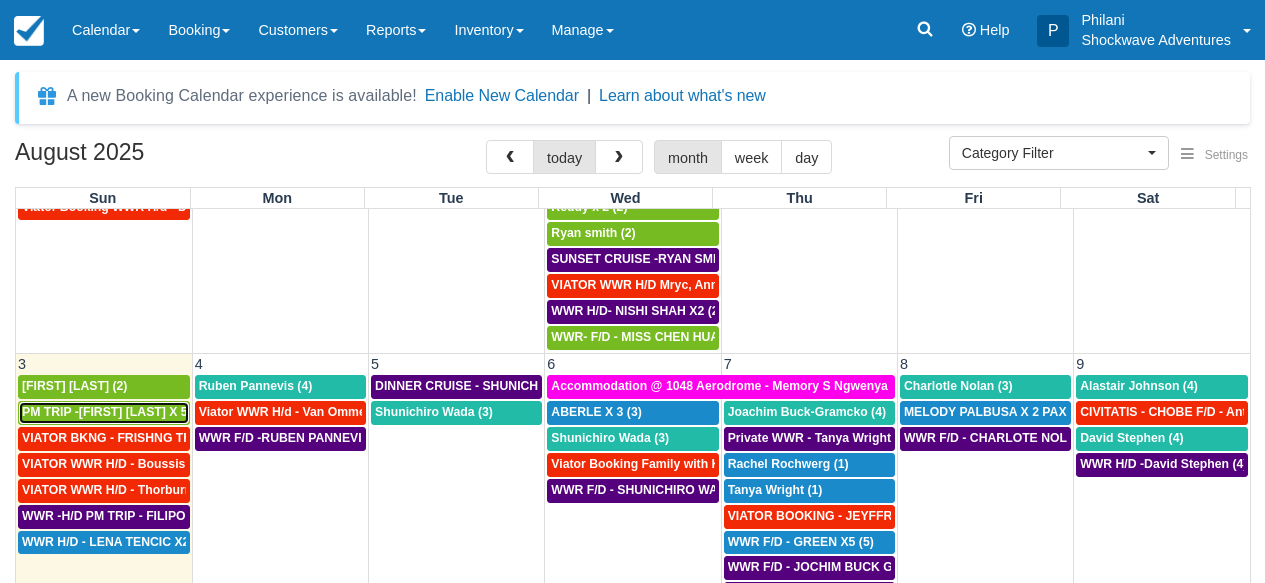 click on "PM TRIP -[FIRST] [LAST] X 5 (6)" at bounding box center (114, 412) 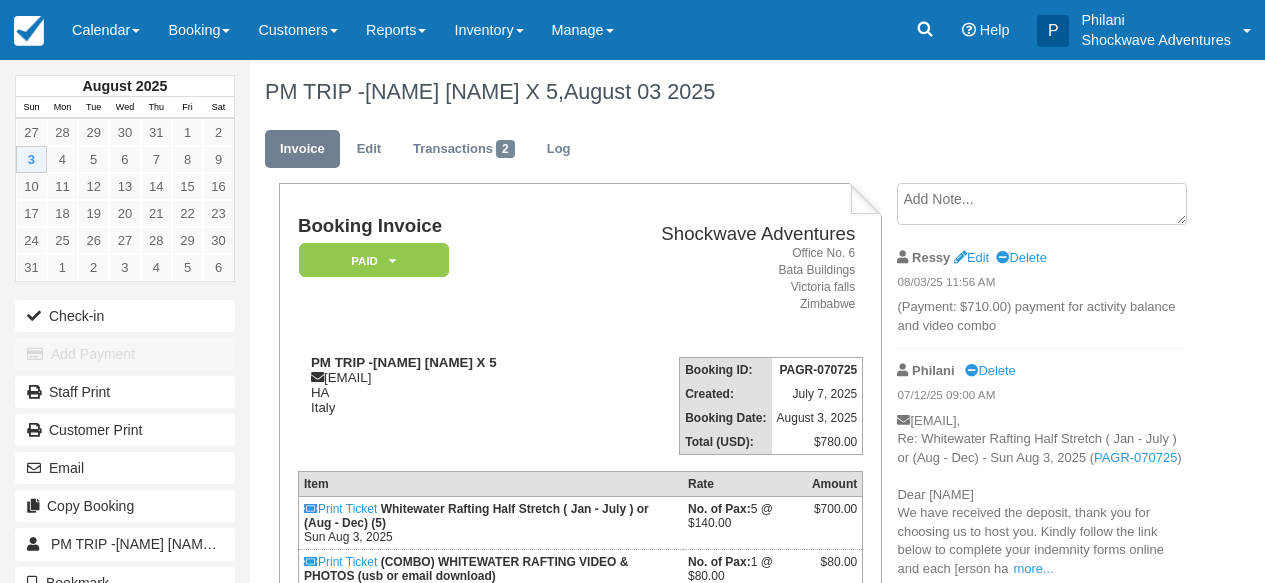 scroll, scrollTop: 0, scrollLeft: 0, axis: both 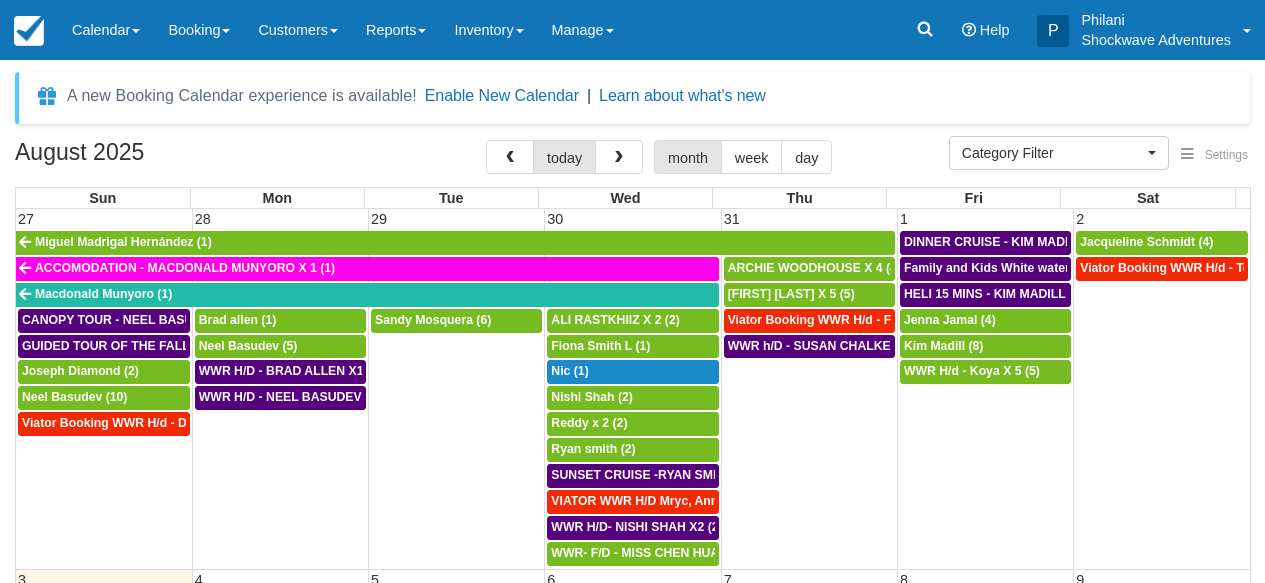 select 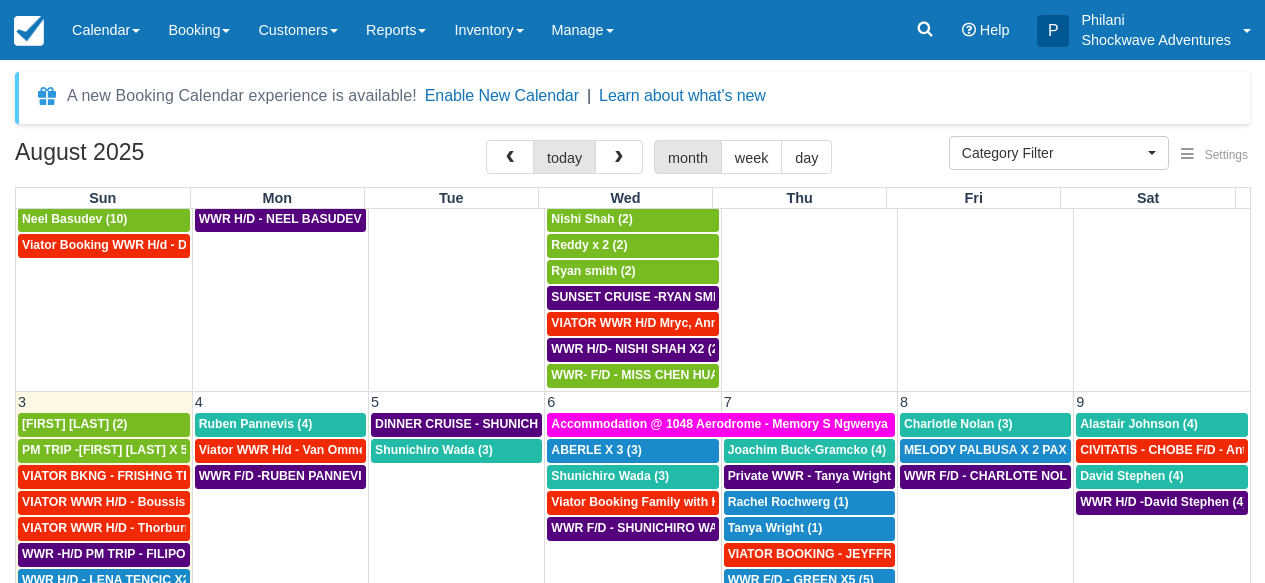 scroll, scrollTop: 180, scrollLeft: 0, axis: vertical 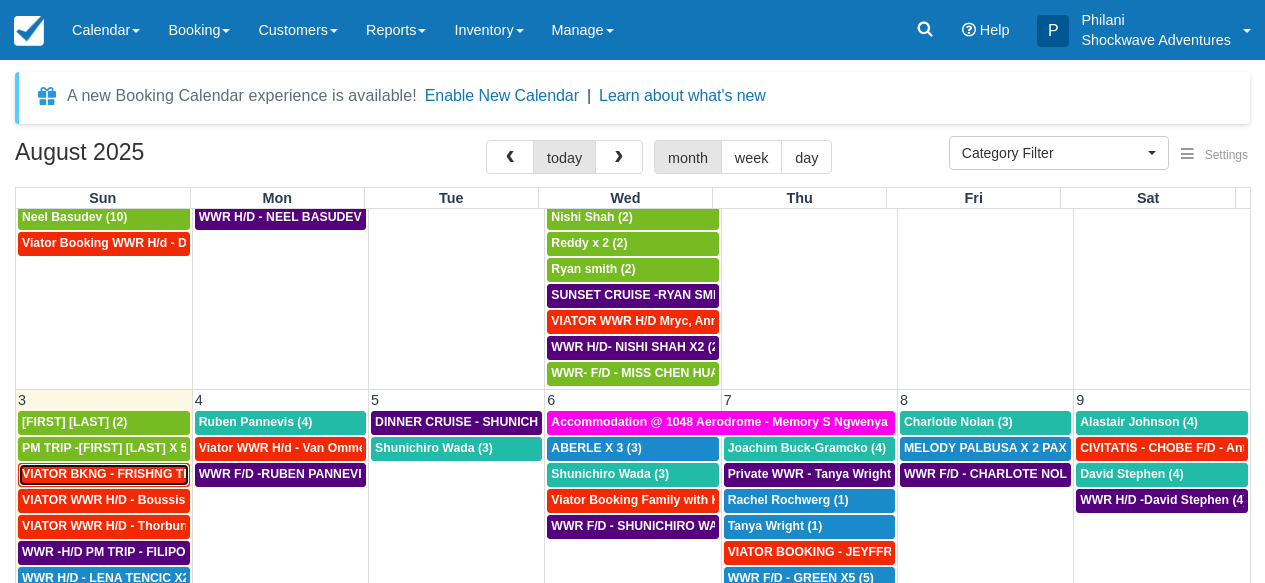 click on "VIATOR BKNG - FRISHNG TRIP - Dawn Divinia X 5 (4)" at bounding box center [176, 474] 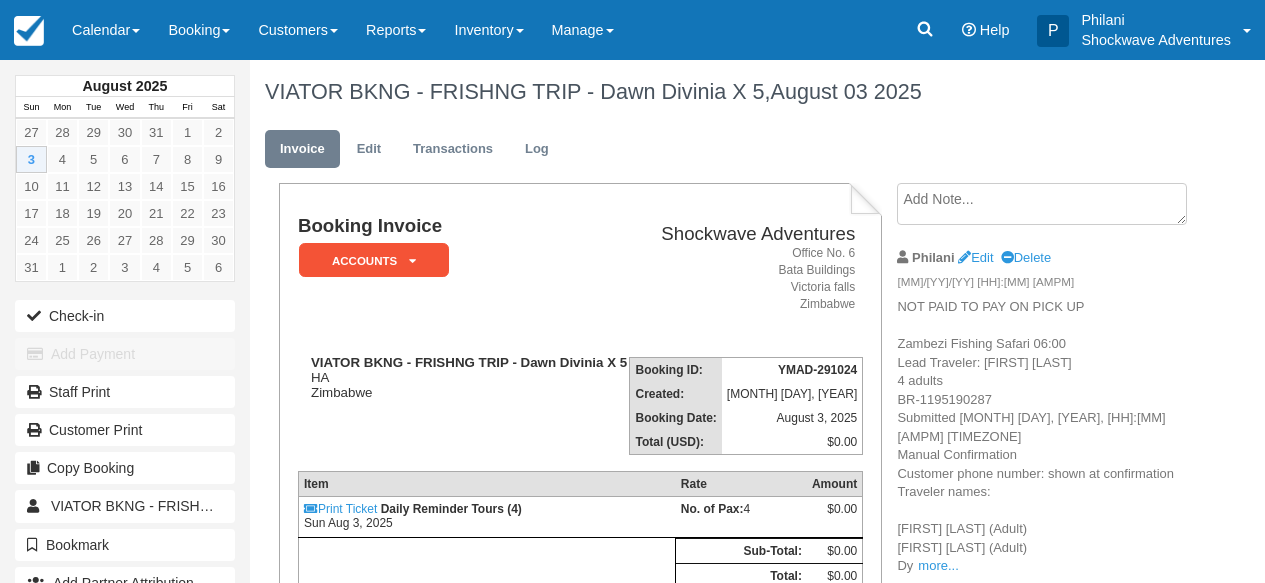 scroll, scrollTop: 0, scrollLeft: 0, axis: both 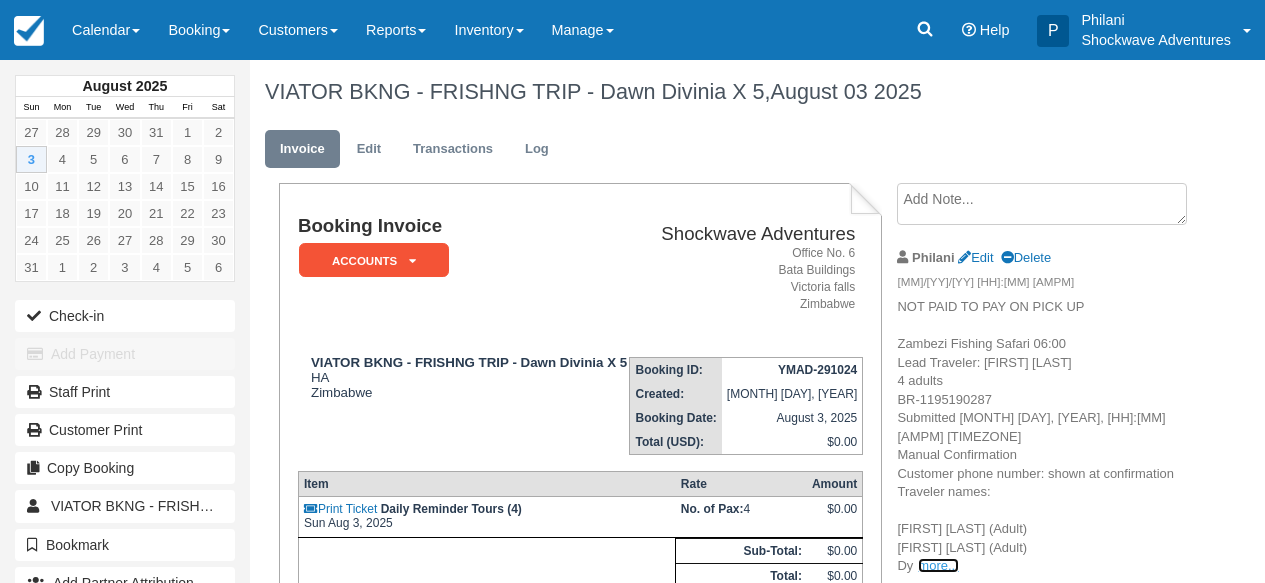 click on "more..." at bounding box center (938, 565) 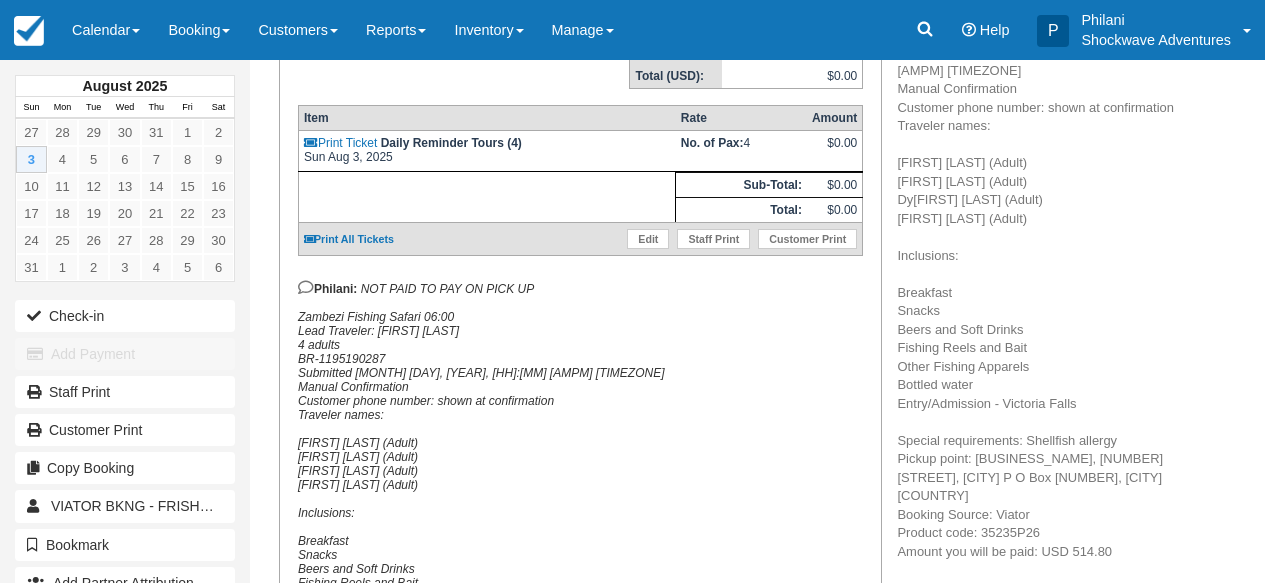 scroll, scrollTop: 165, scrollLeft: 0, axis: vertical 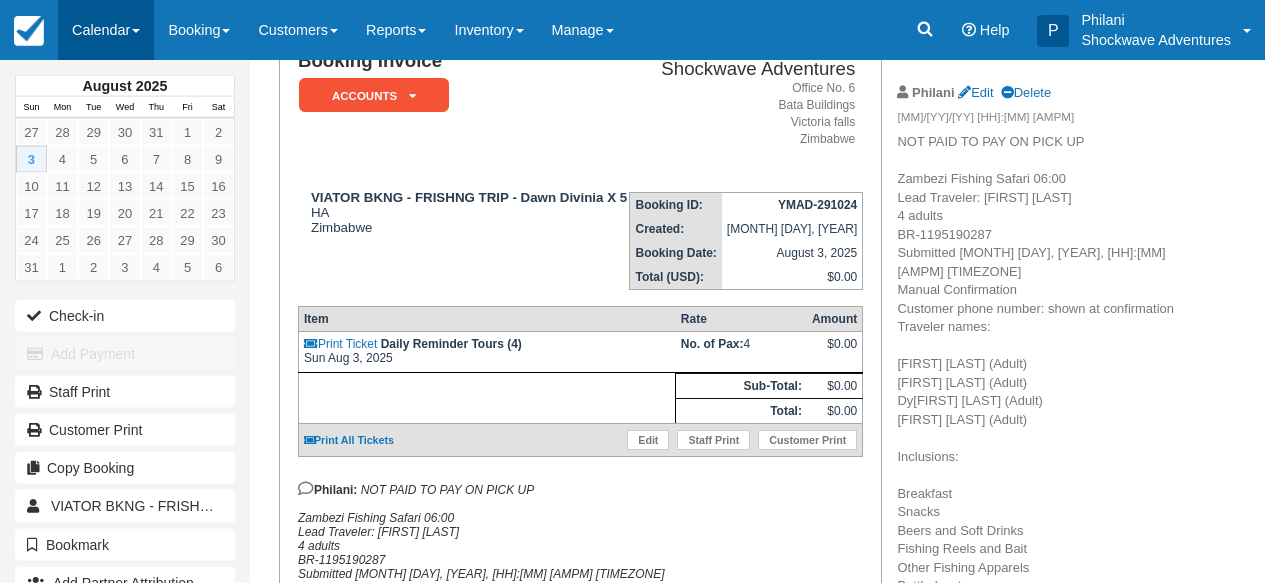 click on "Calendar" at bounding box center (106, 30) 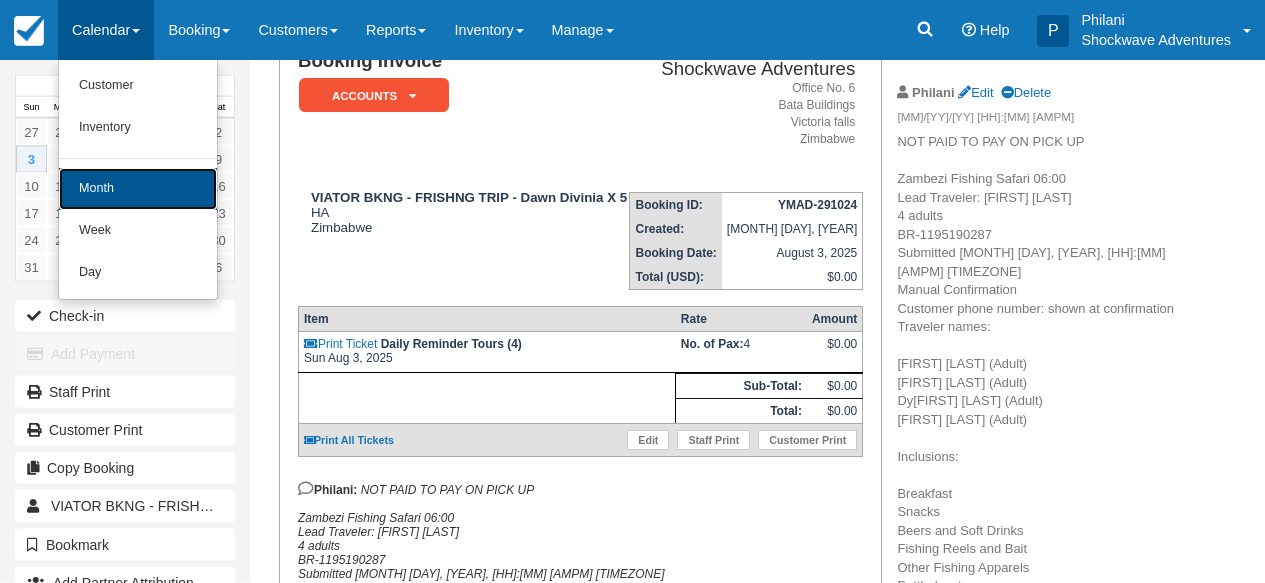 click on "Month" at bounding box center [138, 189] 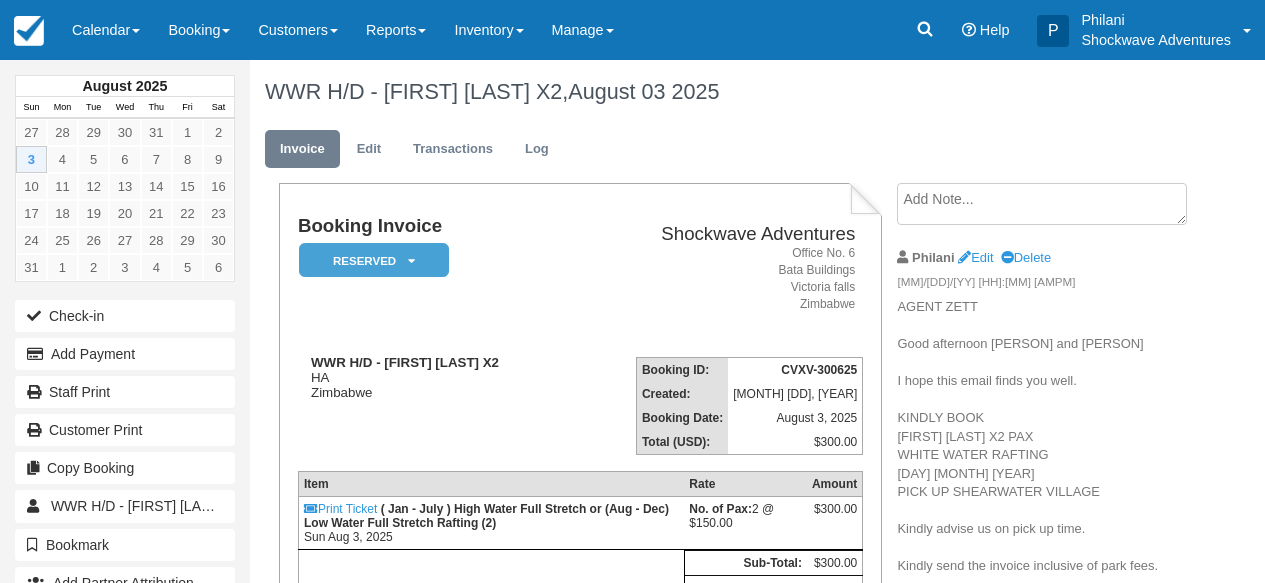 scroll, scrollTop: 0, scrollLeft: 0, axis: both 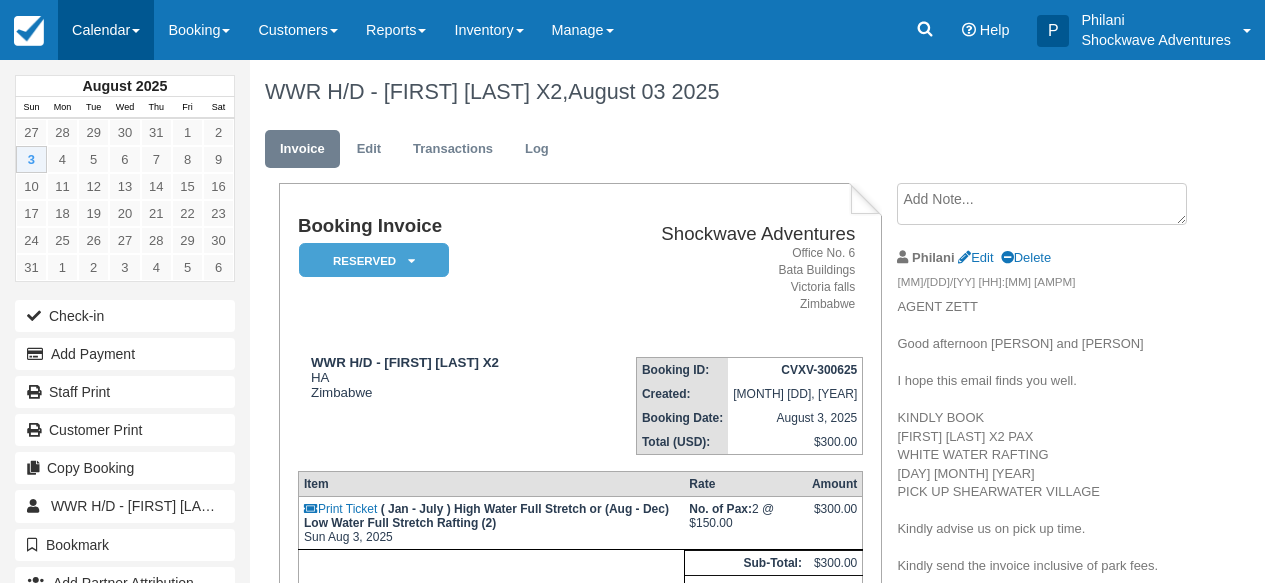 click on "Calendar" at bounding box center (106, 30) 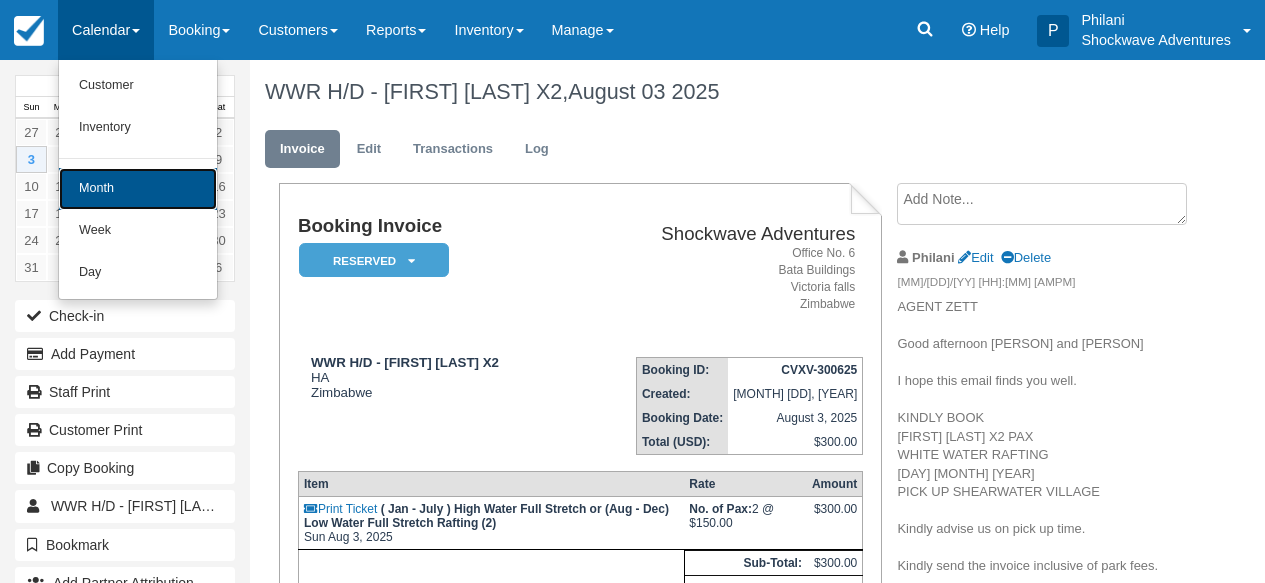 click on "Month" at bounding box center [138, 189] 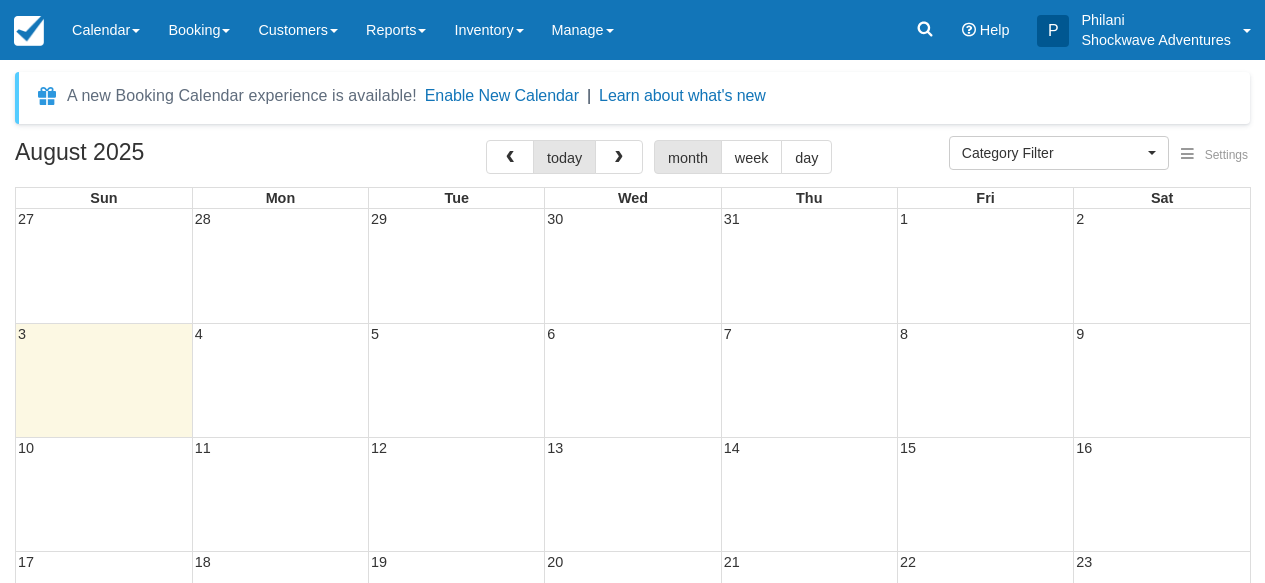 select 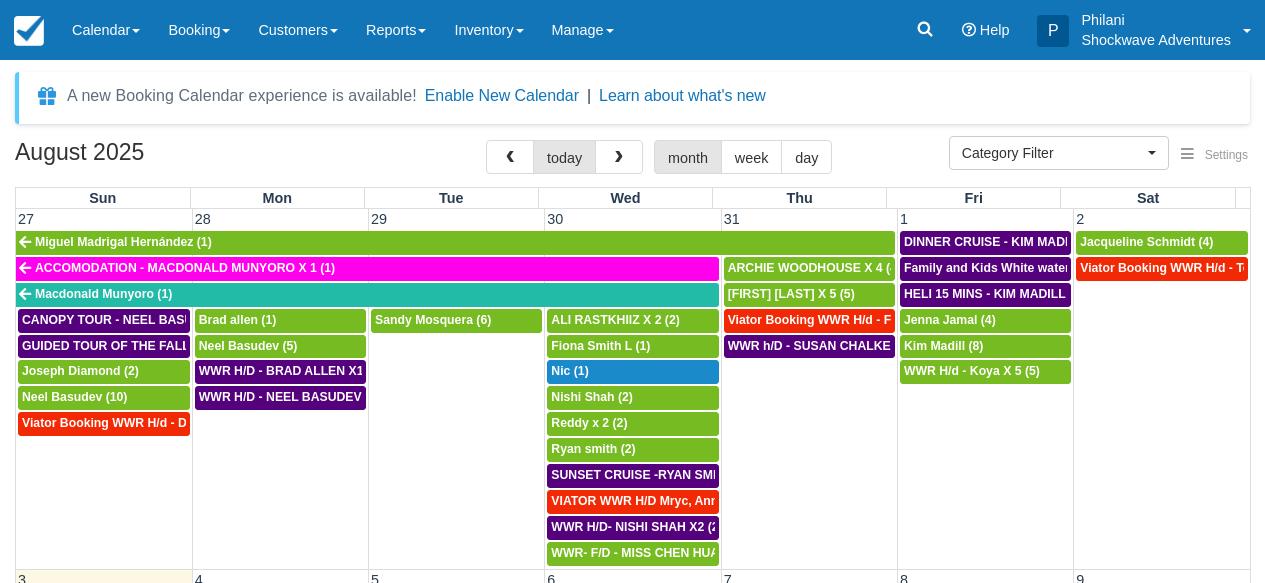 scroll, scrollTop: 0, scrollLeft: 0, axis: both 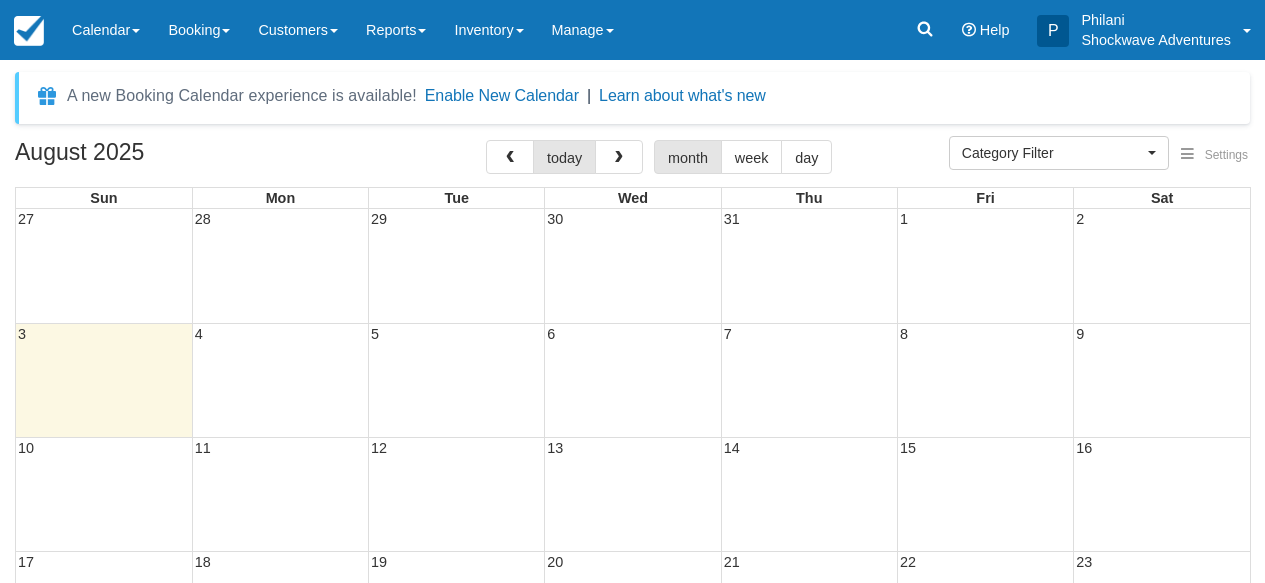 select 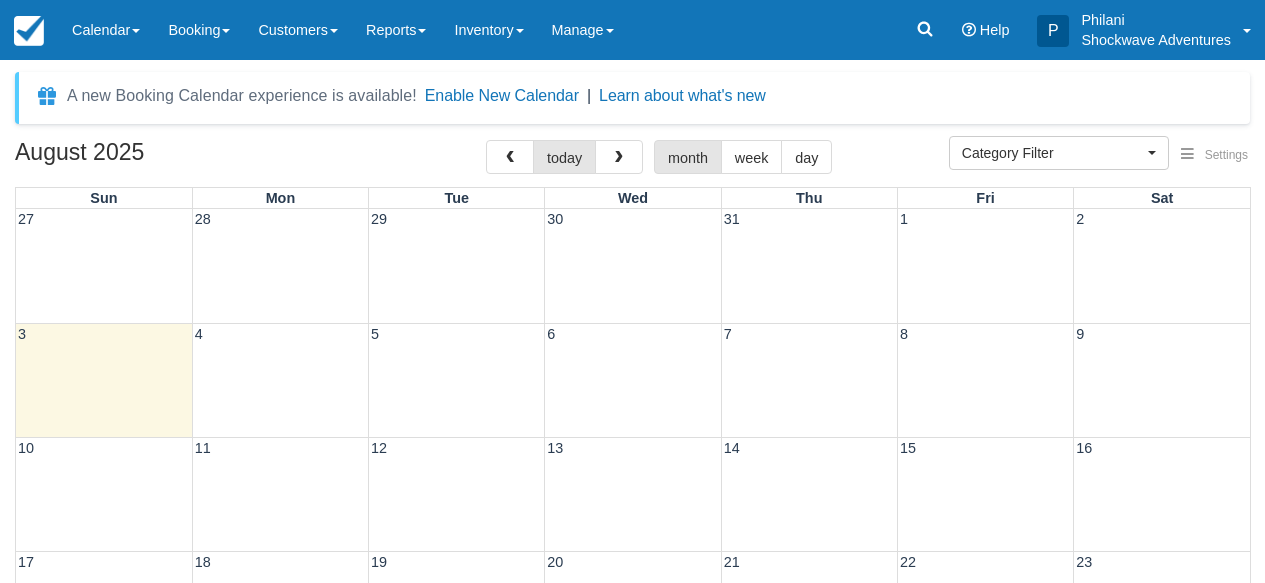 scroll, scrollTop: 0, scrollLeft: 0, axis: both 